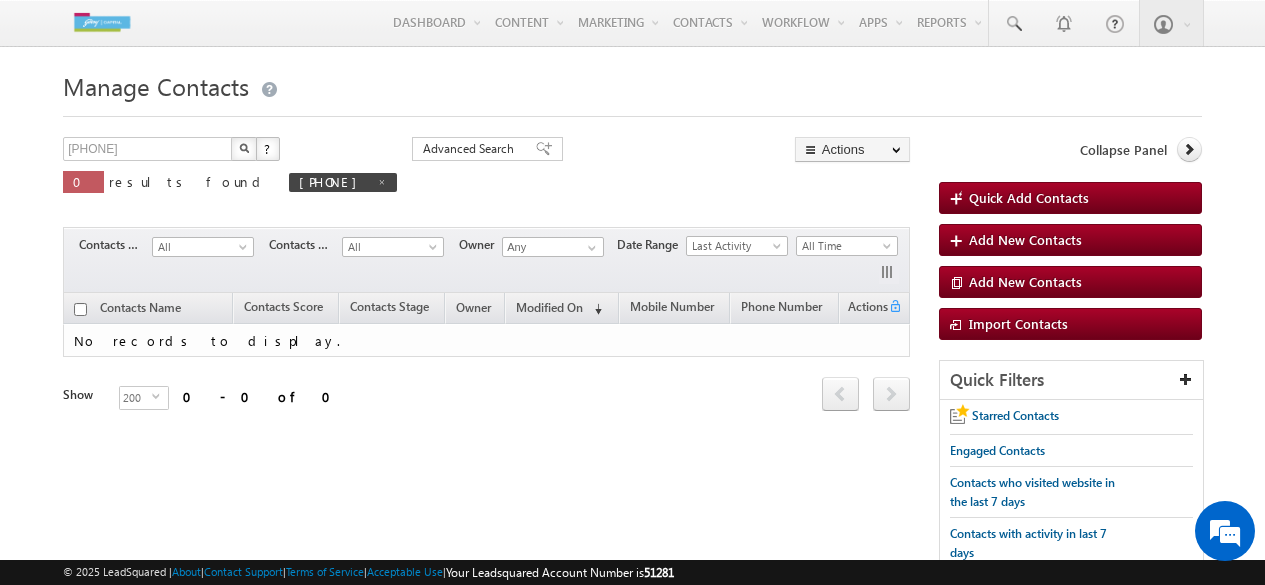 scroll, scrollTop: 0, scrollLeft: 0, axis: both 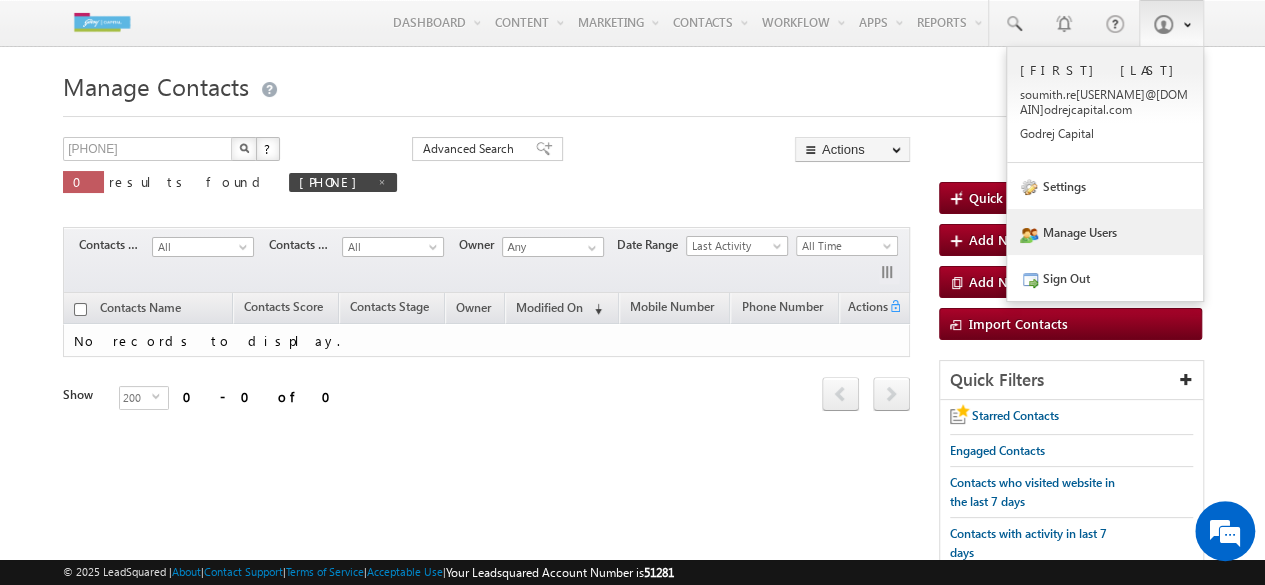 click on "Manage Users" at bounding box center (1105, 232) 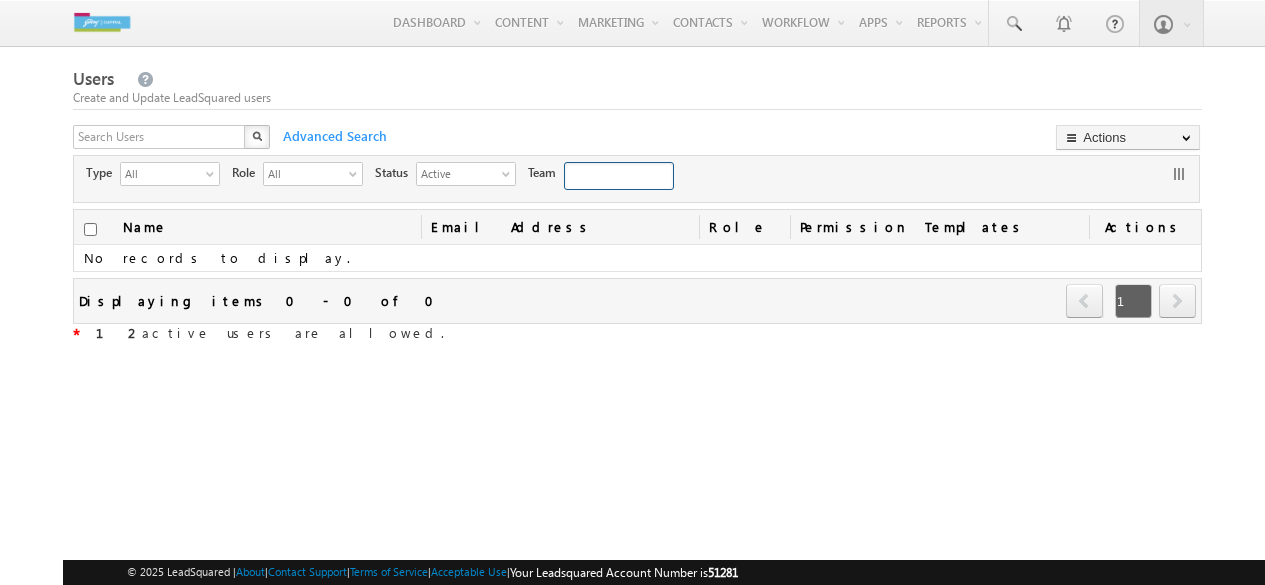 scroll, scrollTop: 0, scrollLeft: 0, axis: both 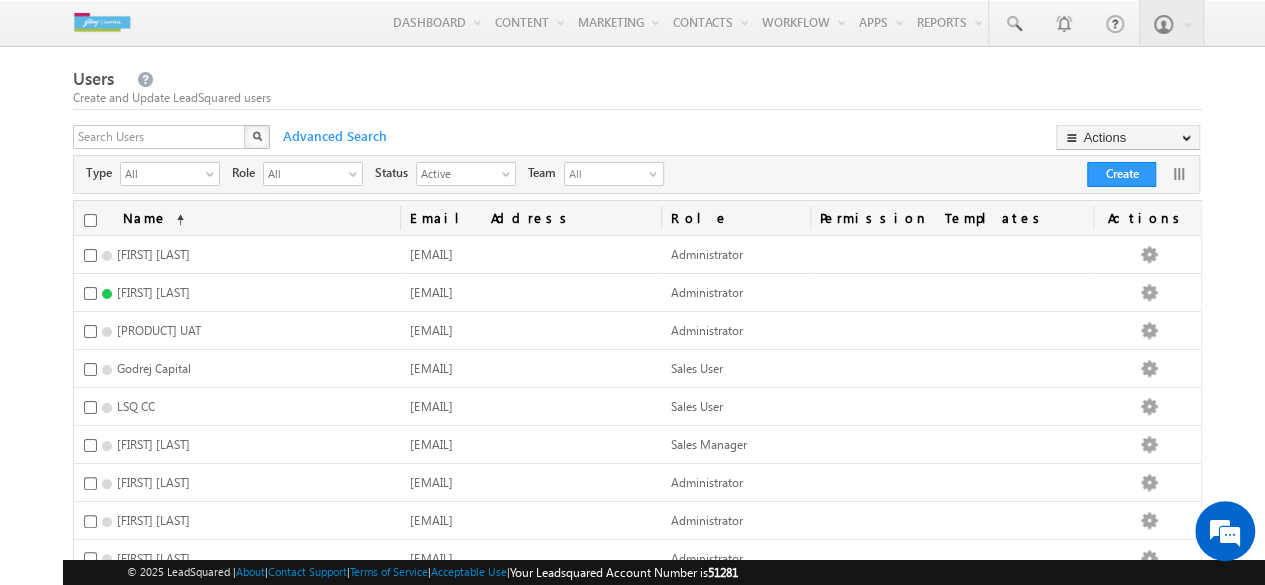click on "X" at bounding box center (173, 139) 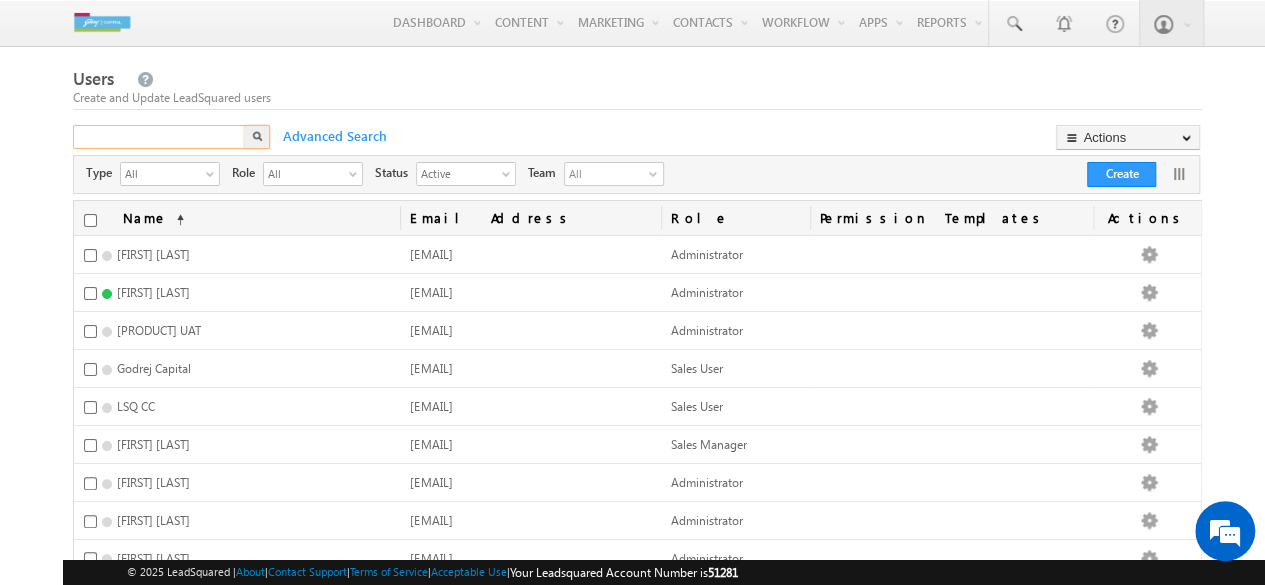 click at bounding box center [160, 137] 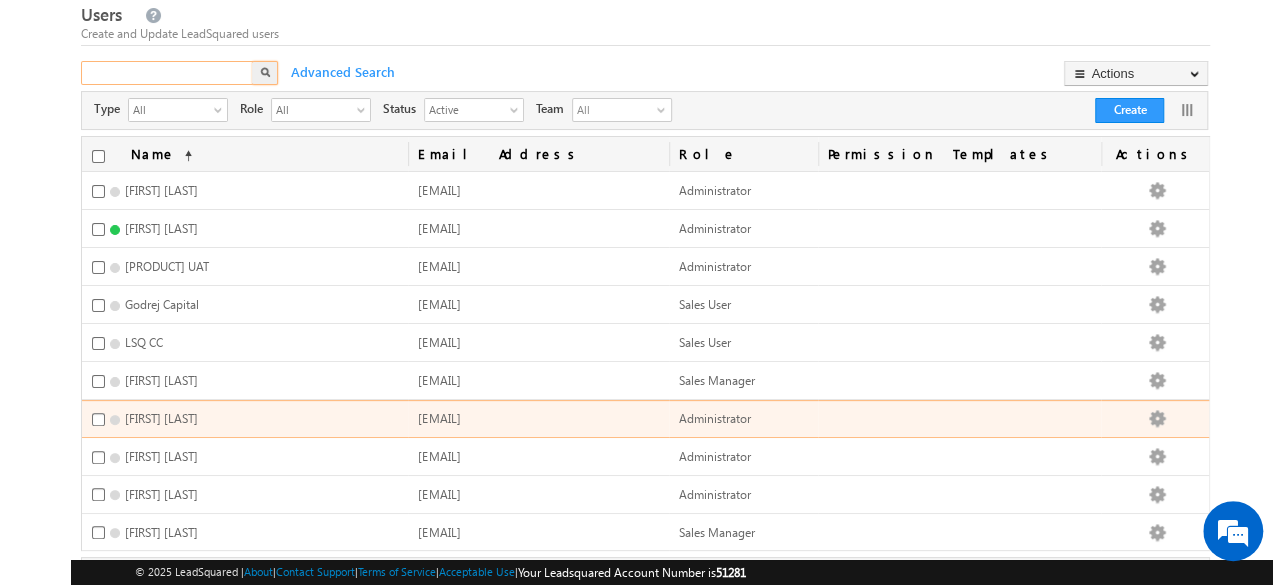 scroll, scrollTop: 59, scrollLeft: 0, axis: vertical 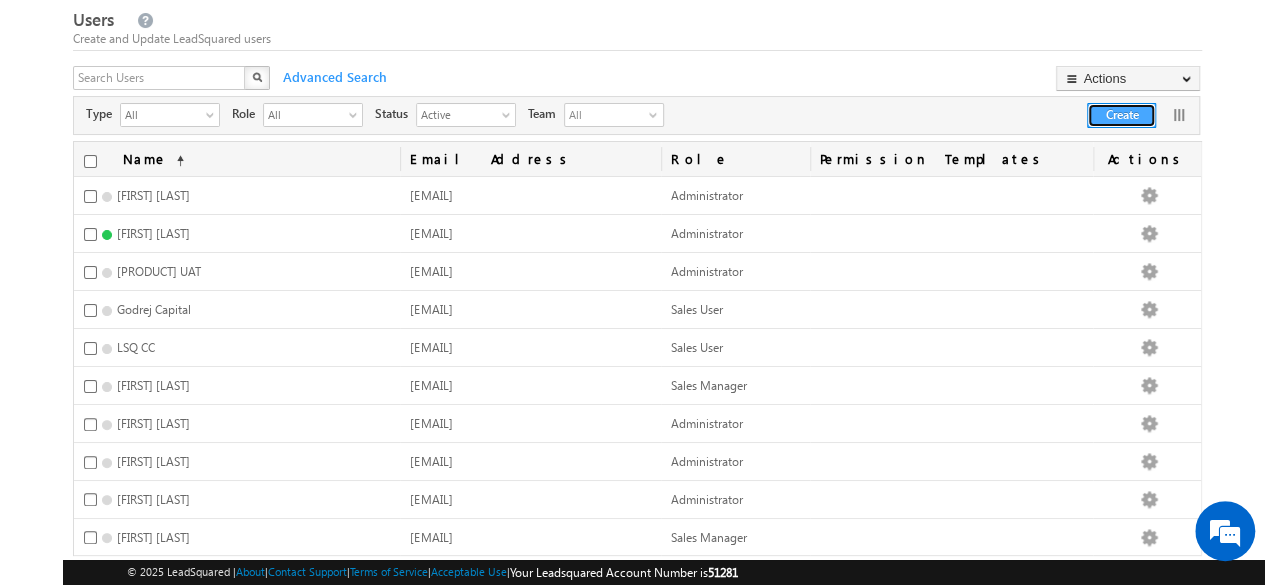 click on "Create" at bounding box center [1121, 115] 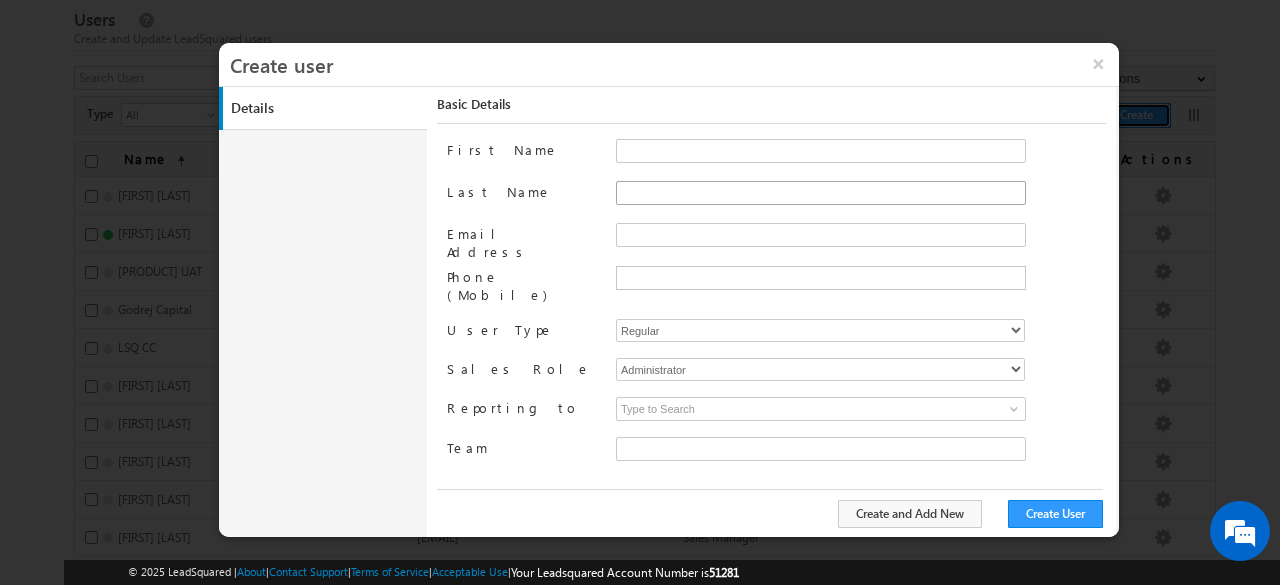 type on "2295d75e-8f00-11ea-8109-022edb41208c" 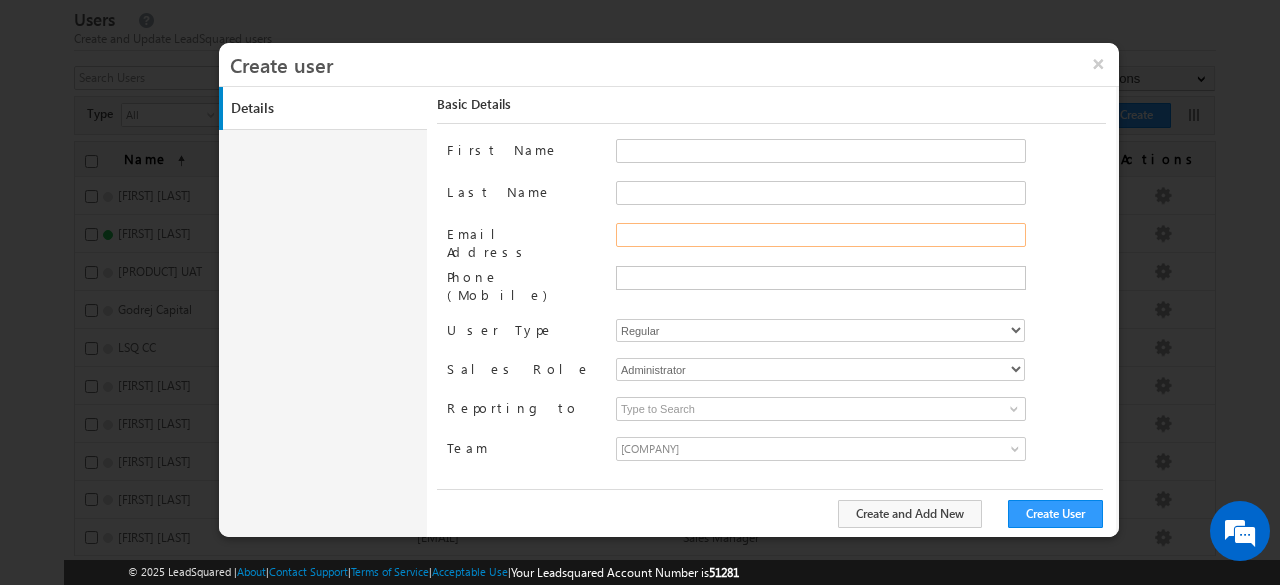 click on "Email Address" at bounding box center (821, 235) 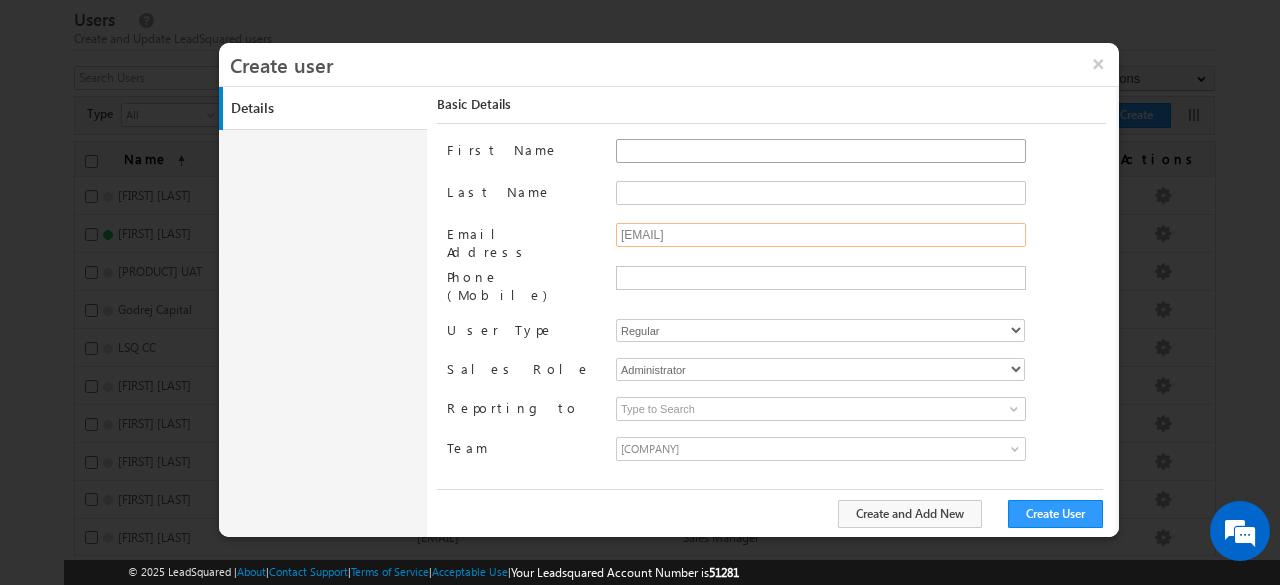 type on "smriti.mehta@godrejcapital.com" 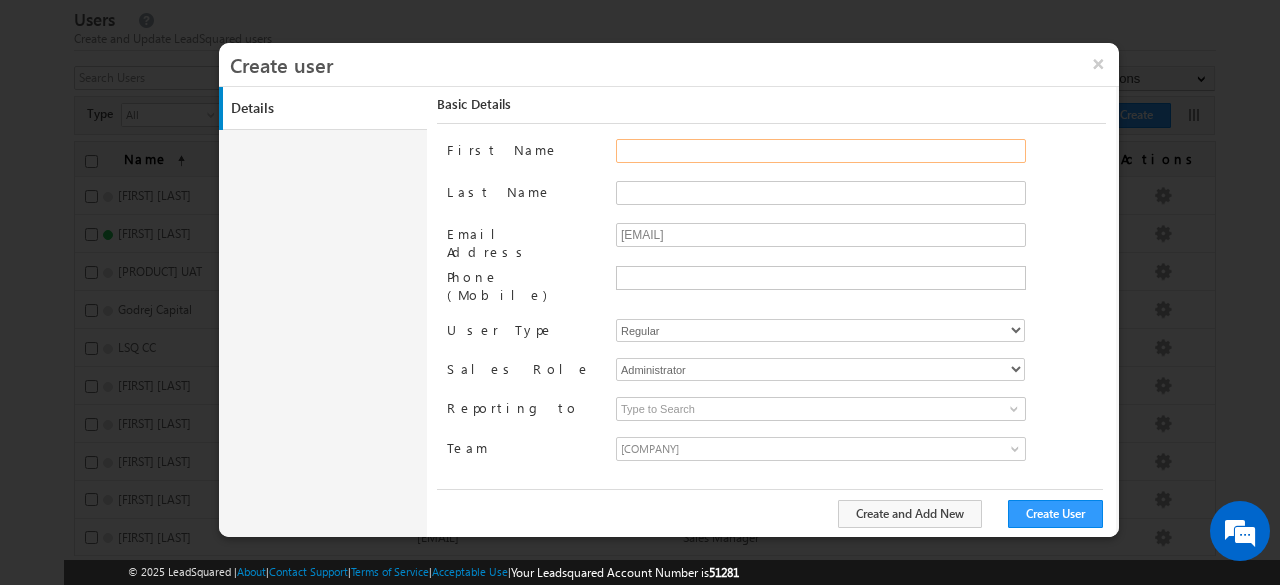 click on "First Name" at bounding box center (821, 151) 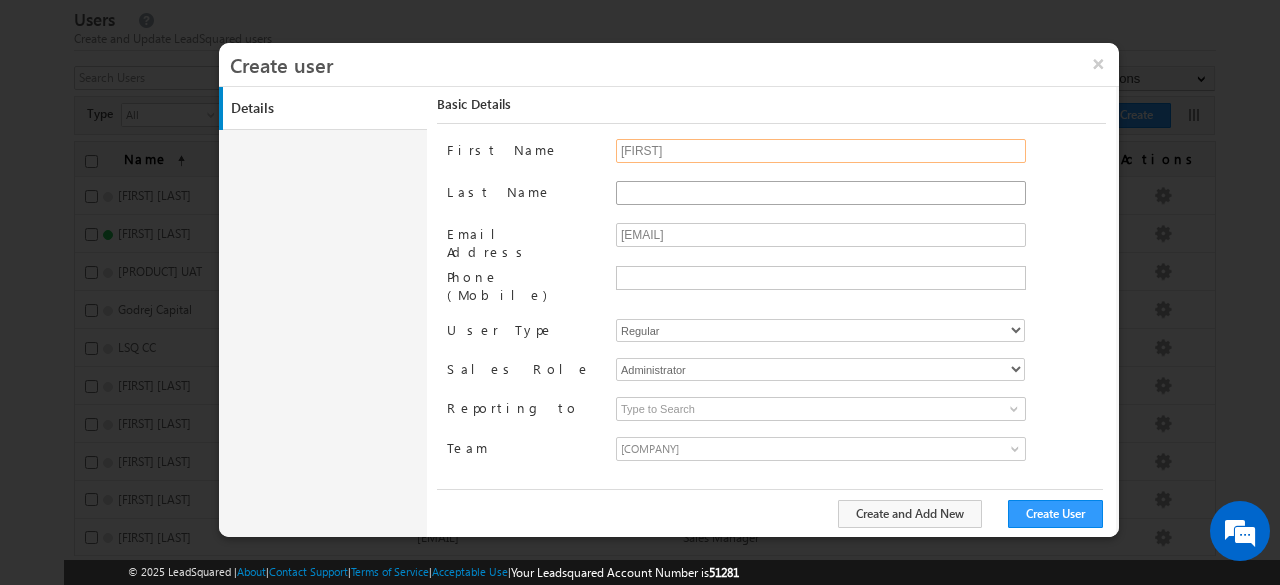 type on "Smriti" 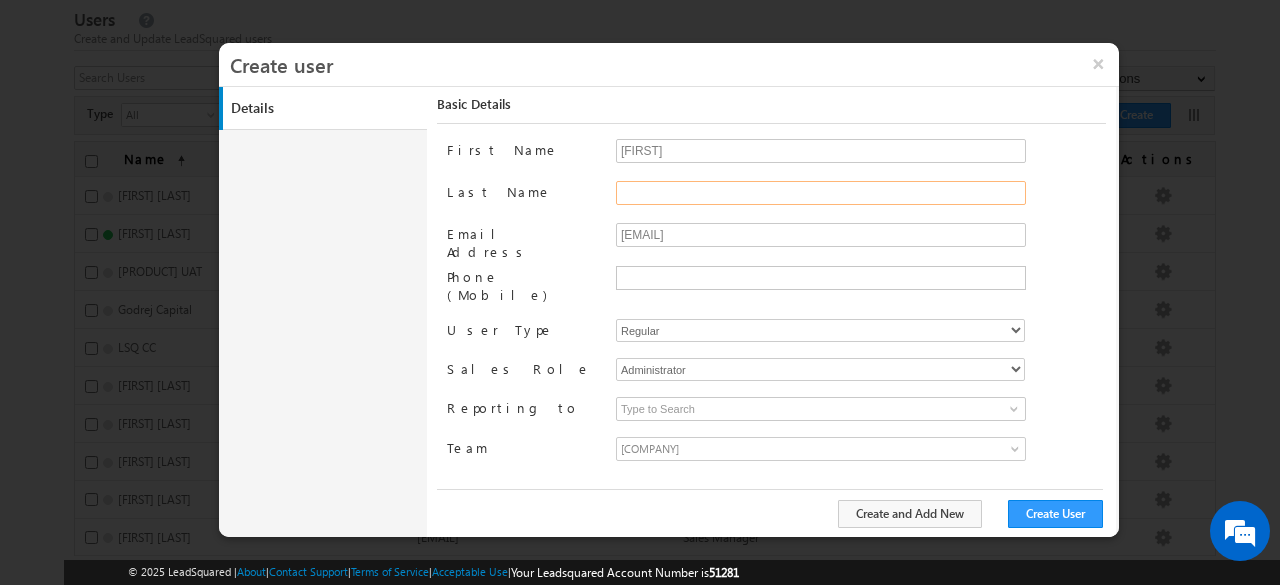 click on "Last Name" at bounding box center (821, 193) 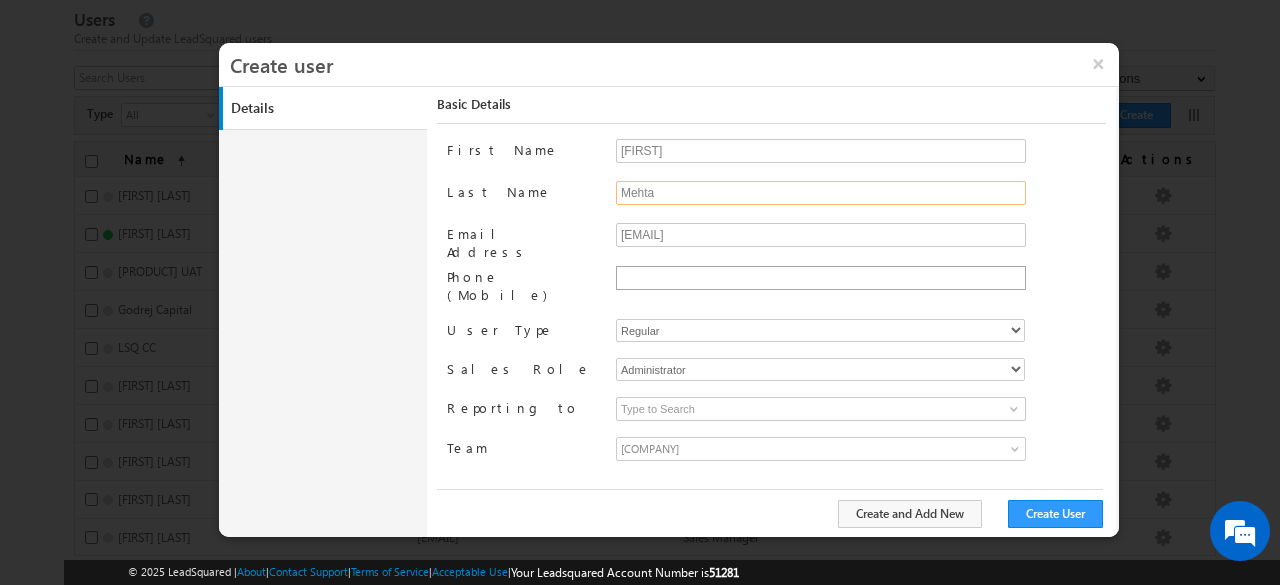 type on "Mehta" 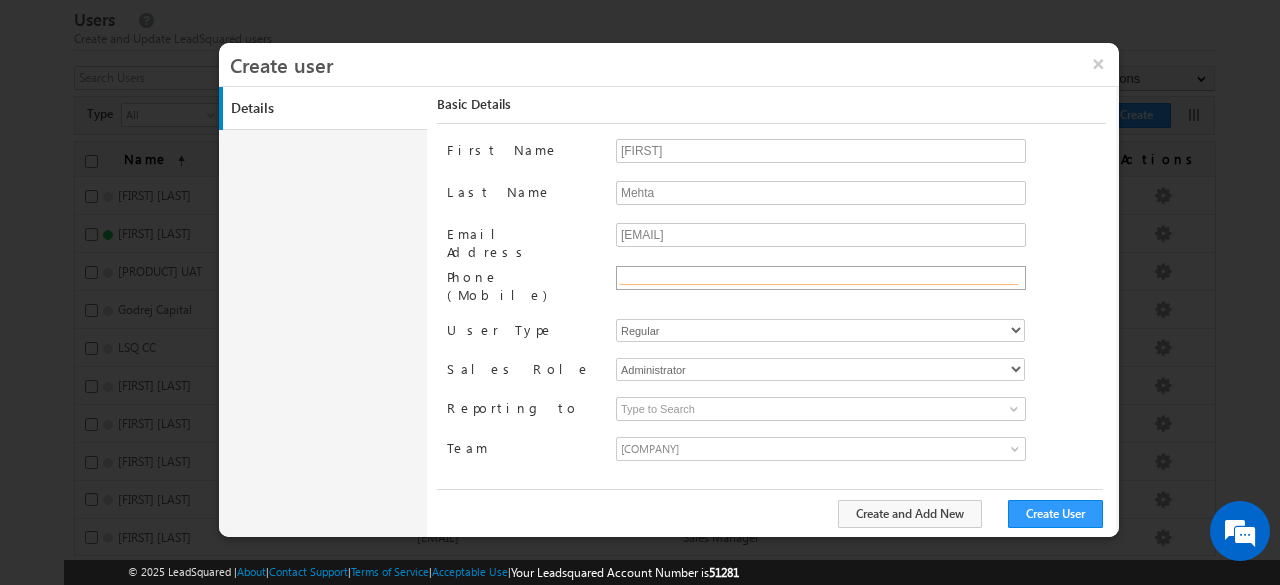 click at bounding box center [819, 277] 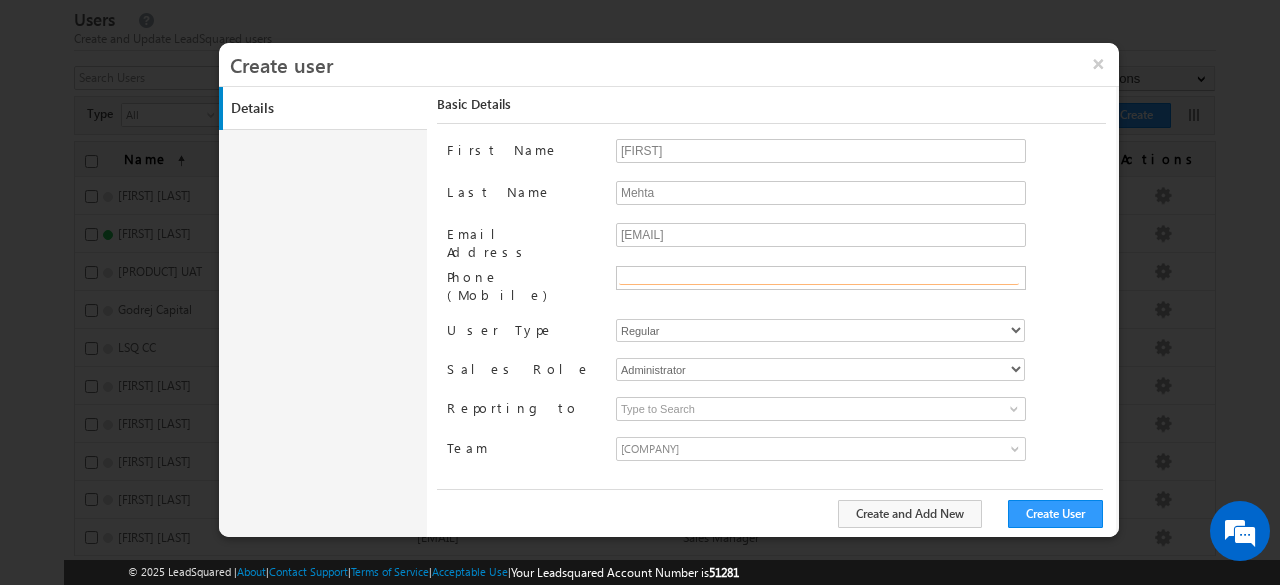 paste on "7506711013" 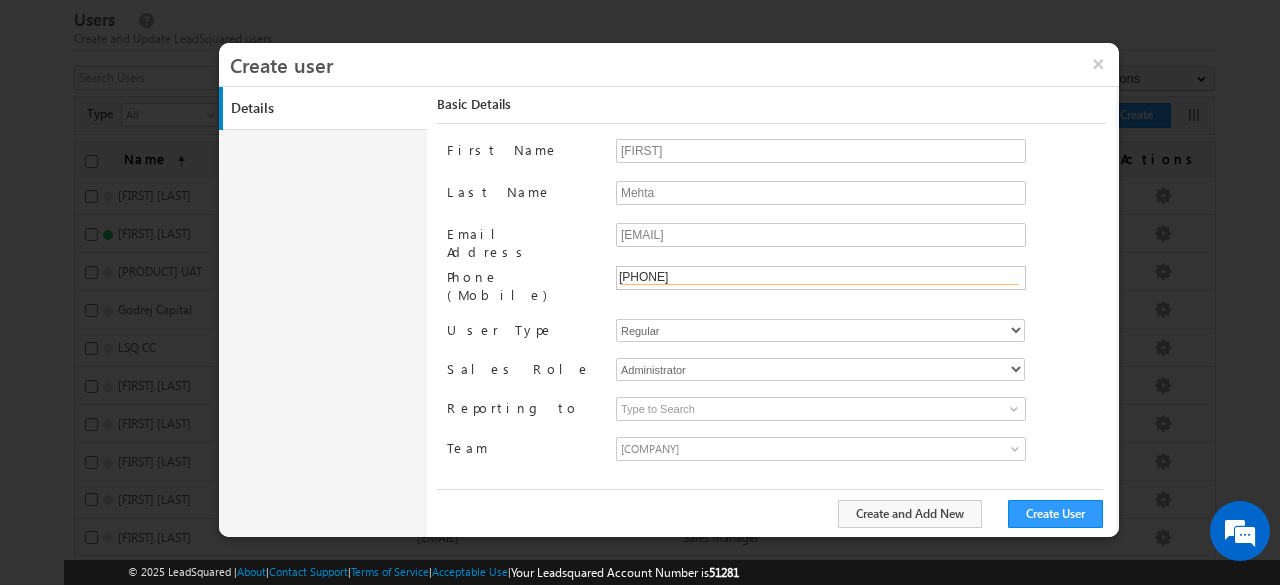type on "7506711013" 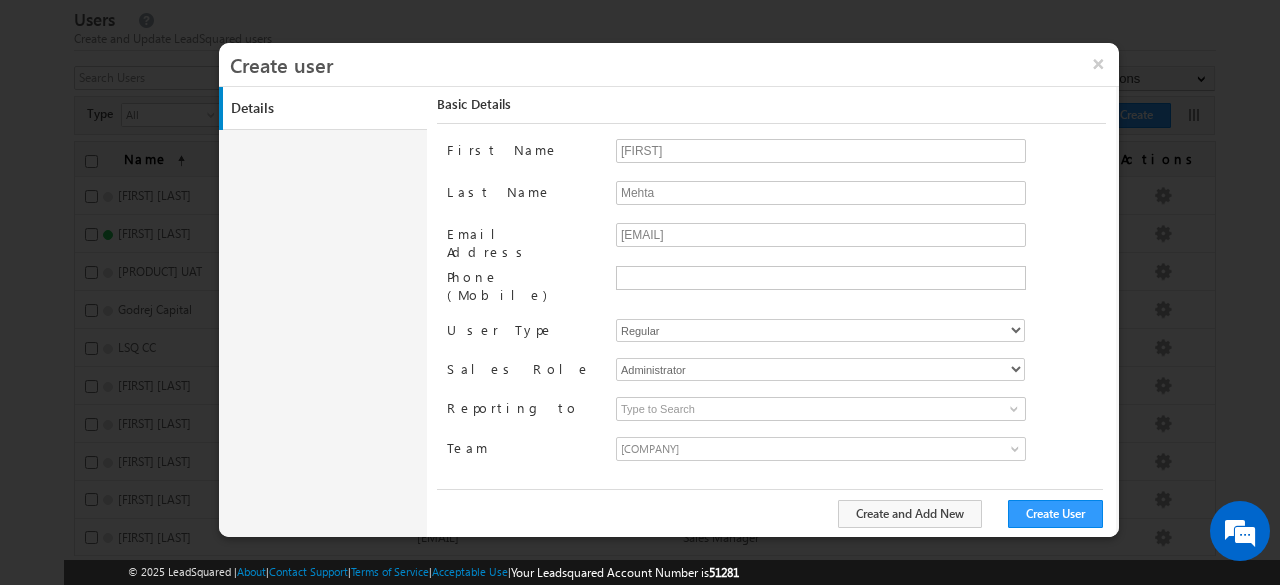 click on "First Name
Smriti
Last Name
Mehta
Email Address
smriti.mehta@godrejcapital.com
Phone (Mobile)
User Type
Regular
Sales Role
Administrator Marketing User Team" at bounding box center (776, 313) 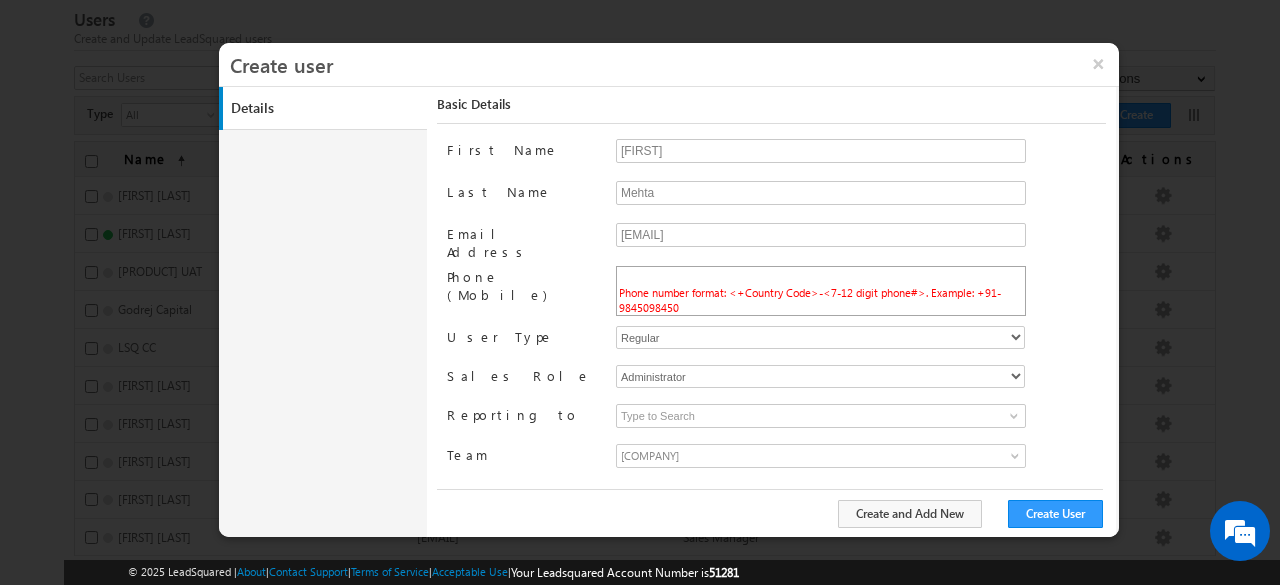 click on "Phone number format: <+Country Code>-<7-12 digit phone#>. Example: +91-9845098450" at bounding box center [821, 292] 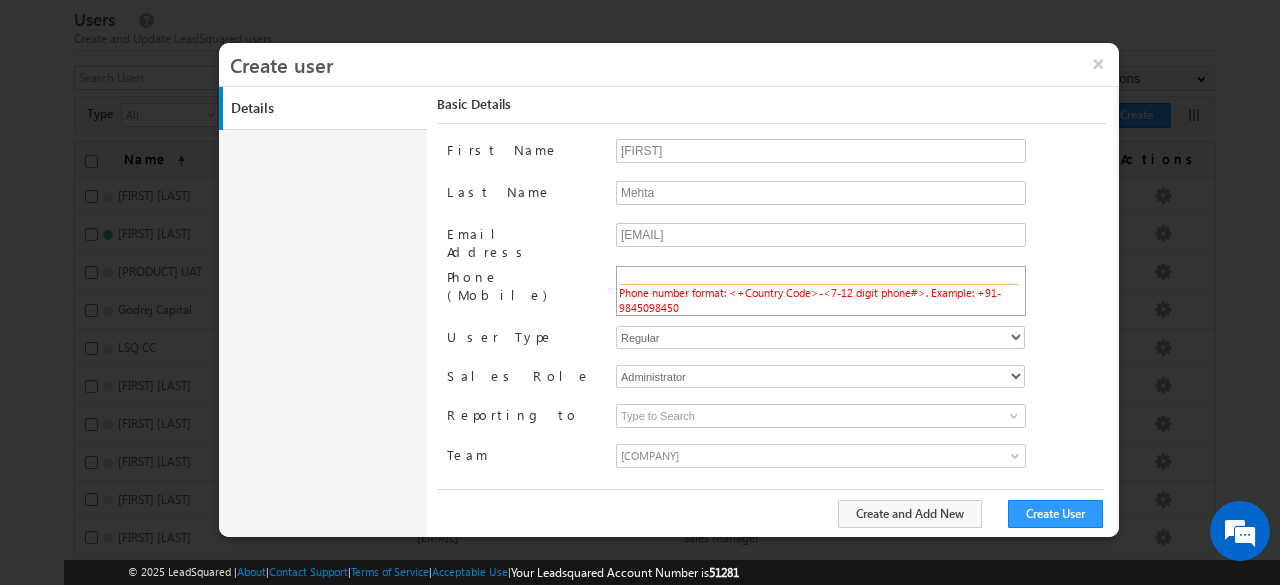scroll, scrollTop: 0, scrollLeft: 2, axis: horizontal 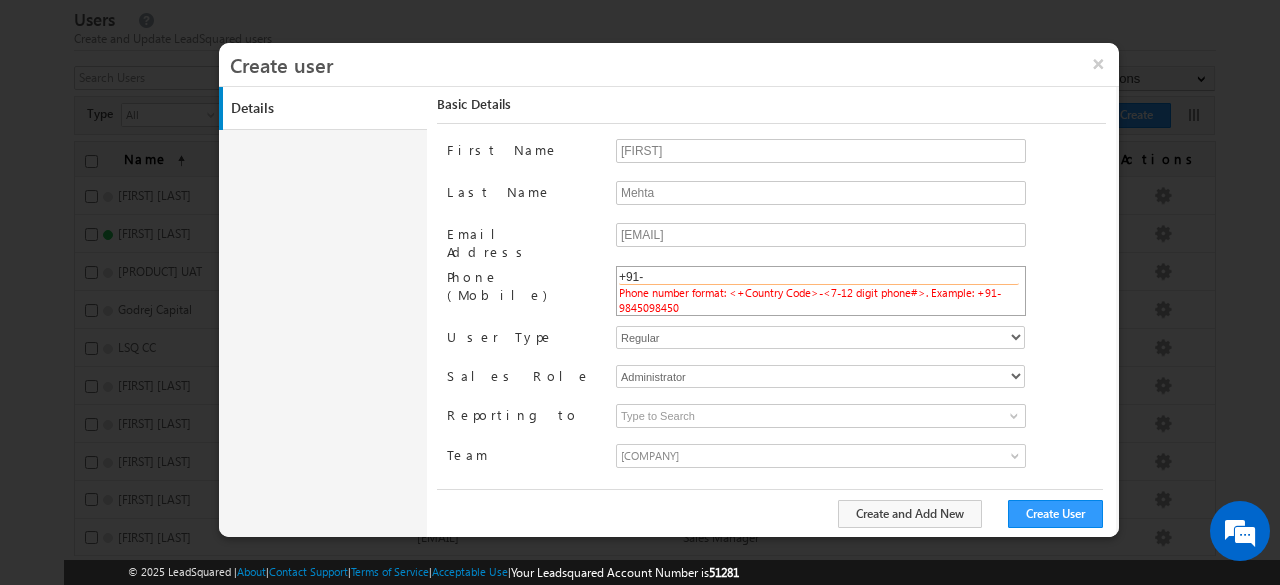 paste on "7506711013" 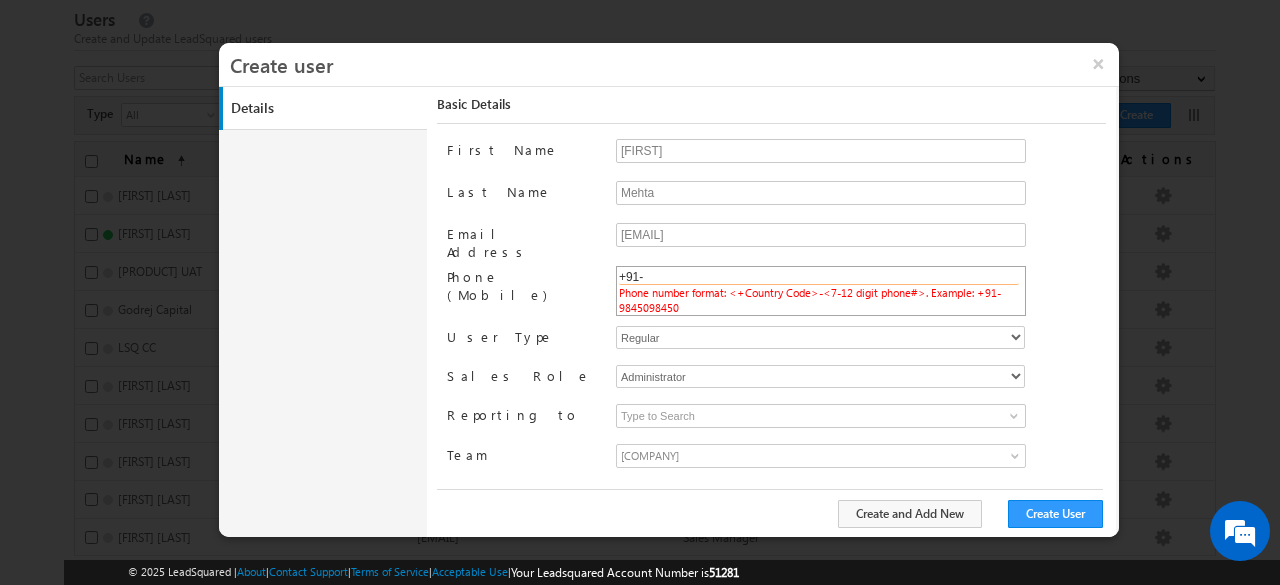 type on "+91-7506711013" 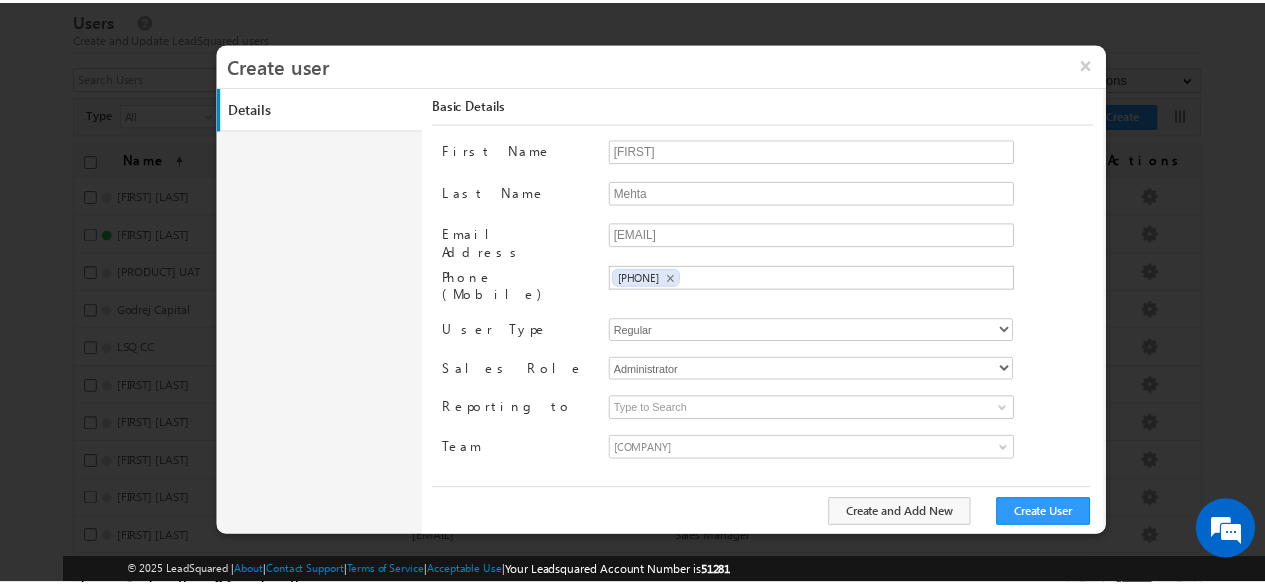 scroll, scrollTop: 0, scrollLeft: 0, axis: both 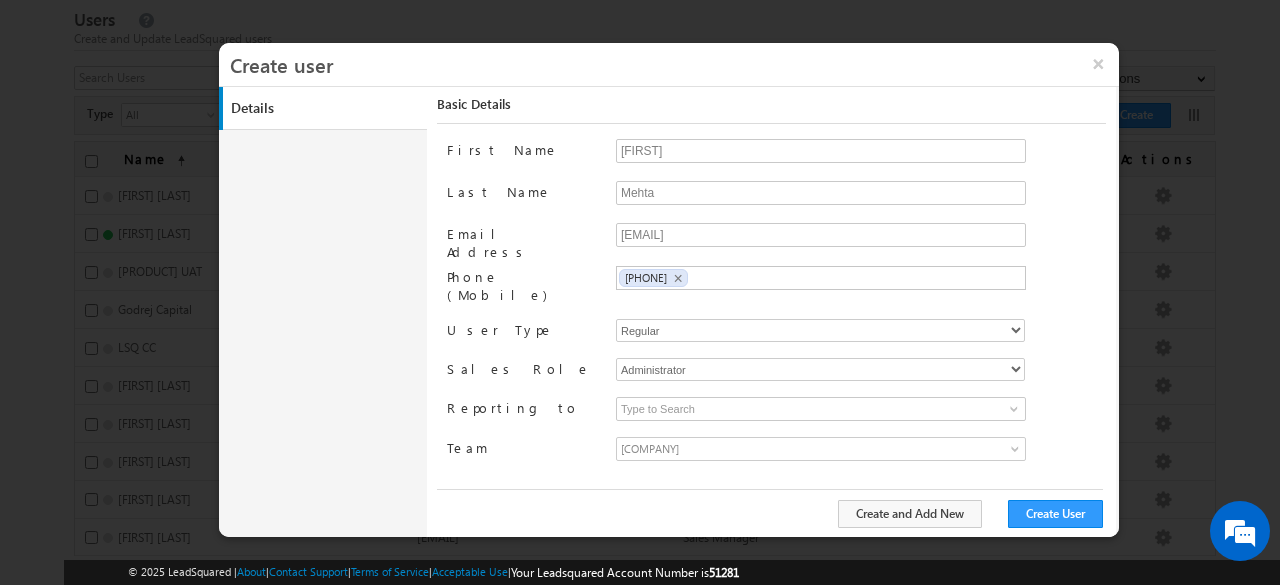 click on "First Name
Smriti
Last Name
Mehta
Email Address
smriti.mehta@godrejcapital.com
Phone (Mobile)
+91-7506711013 +91-7506711013 ×
User Type
Regular
Sales Role" at bounding box center [776, 313] 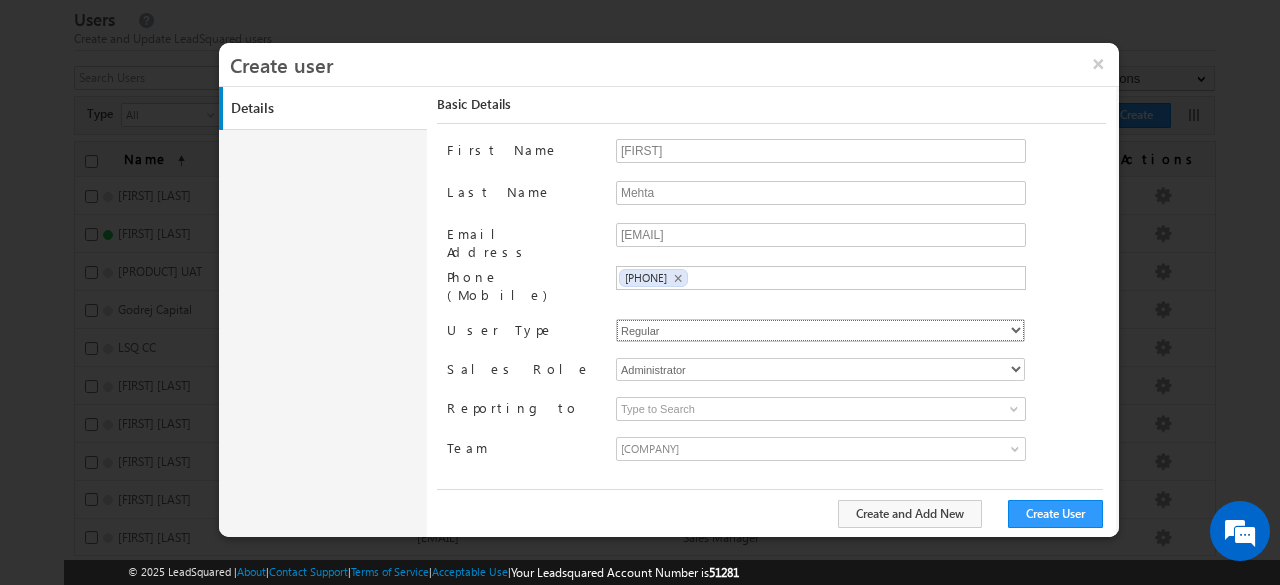 click on "Regular" at bounding box center (820, 330) 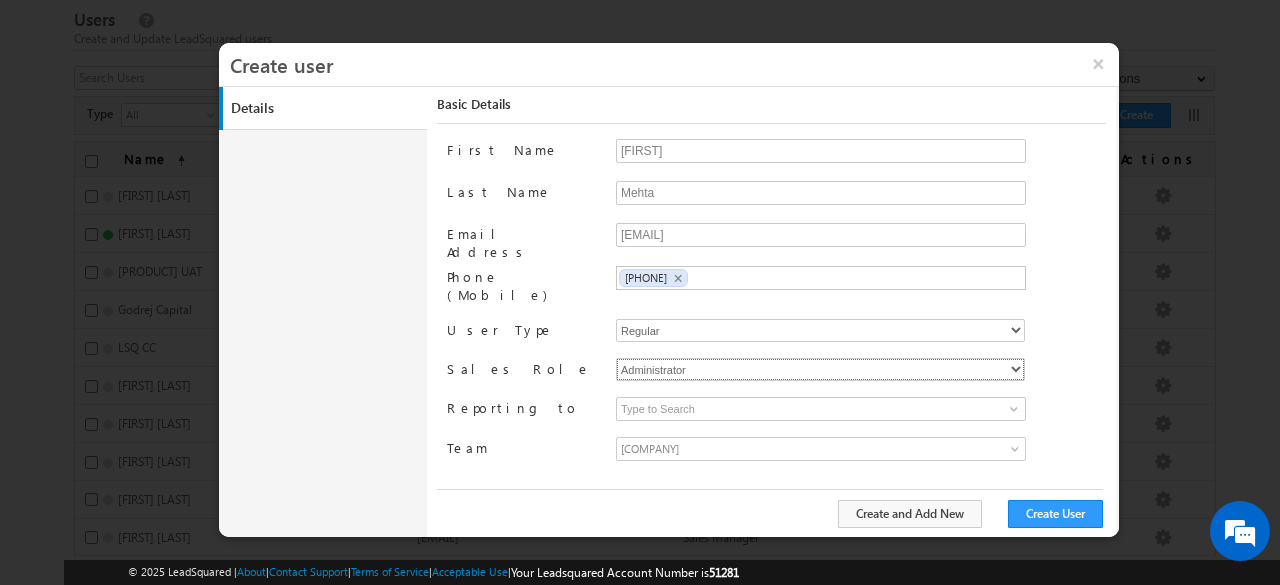 click on "Administrator Marketing User Sales Manager Sales User" at bounding box center [820, 369] 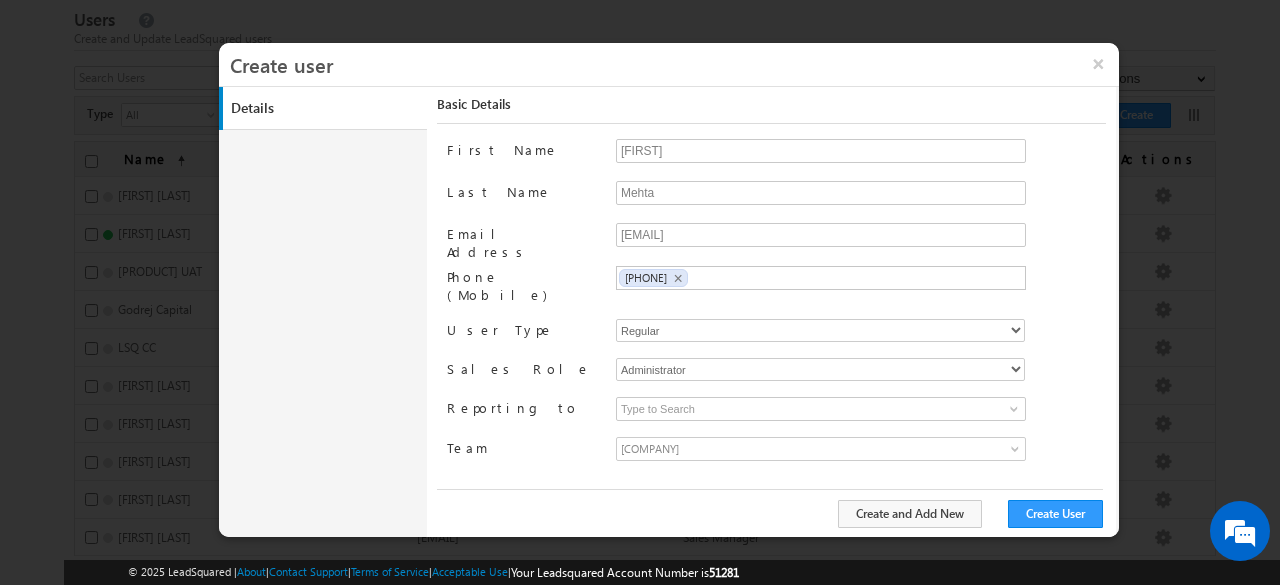 click on "First Name
Smriti
Last Name
Mehta
Email Address
smriti.mehta@godrejcapital.com
Phone (Mobile)
+91-7506711013 +91-7506711013 ×
User Type
Regular
Sales Role" at bounding box center (776, 313) 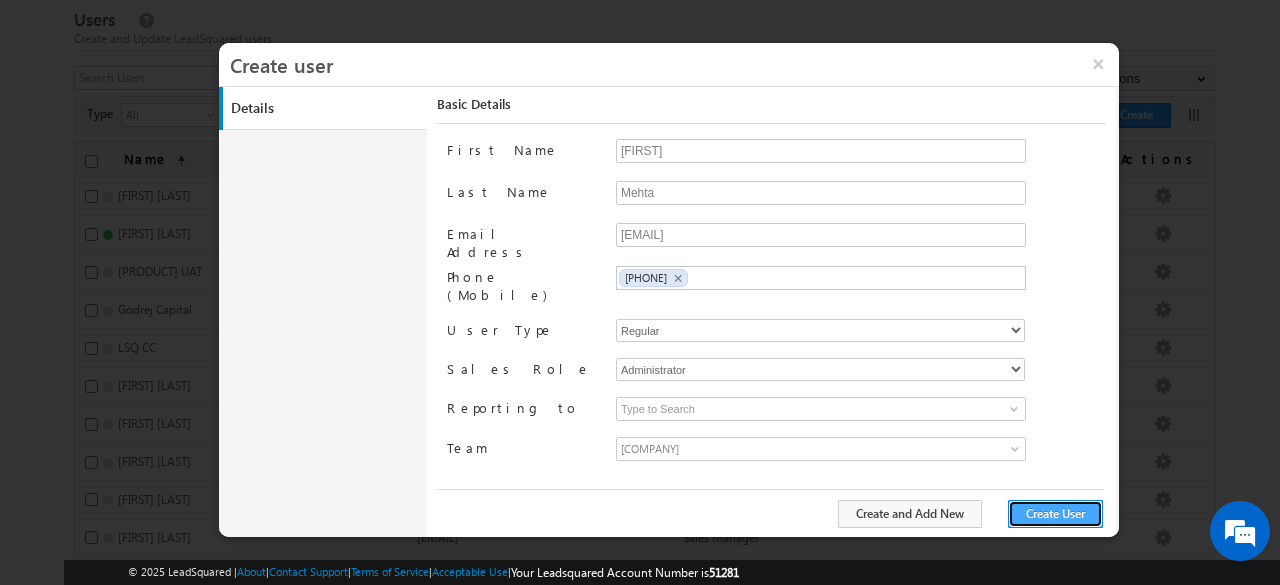 click on "Create User" at bounding box center (1055, 514) 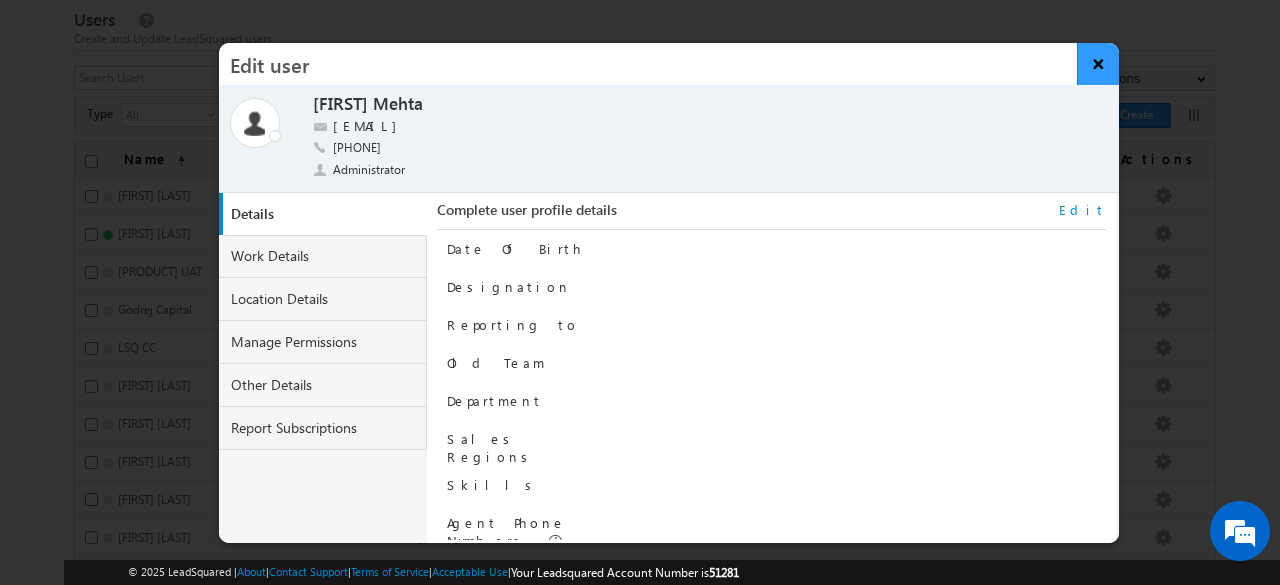 click on "×" at bounding box center [1098, 64] 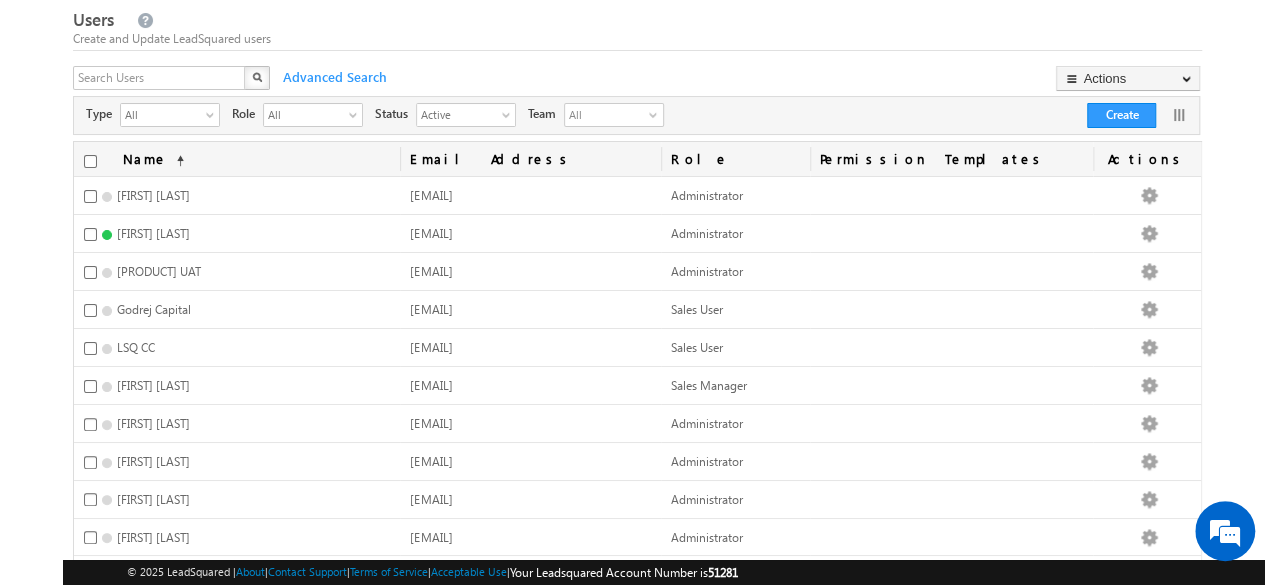 scroll, scrollTop: 0, scrollLeft: 0, axis: both 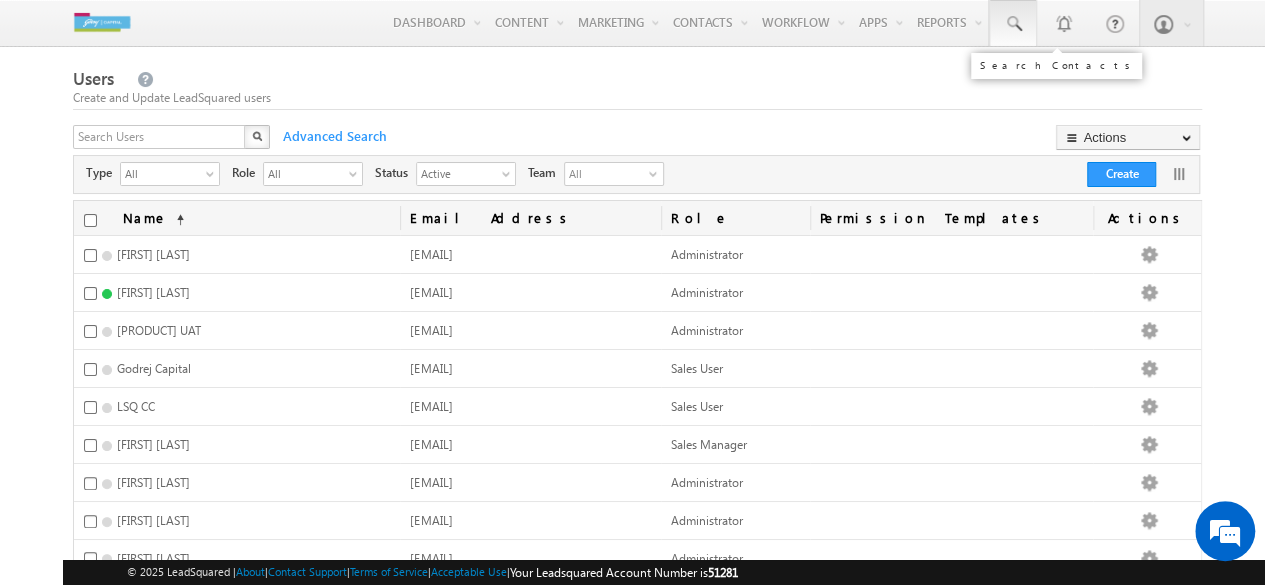 click at bounding box center (1013, 24) 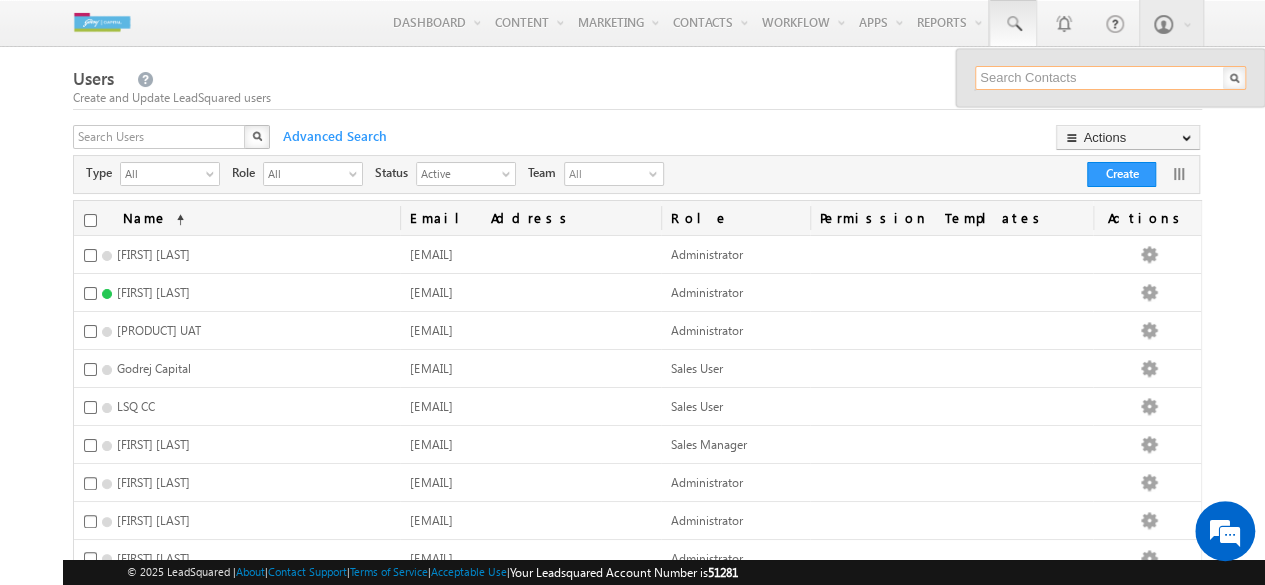 click at bounding box center [1110, 78] 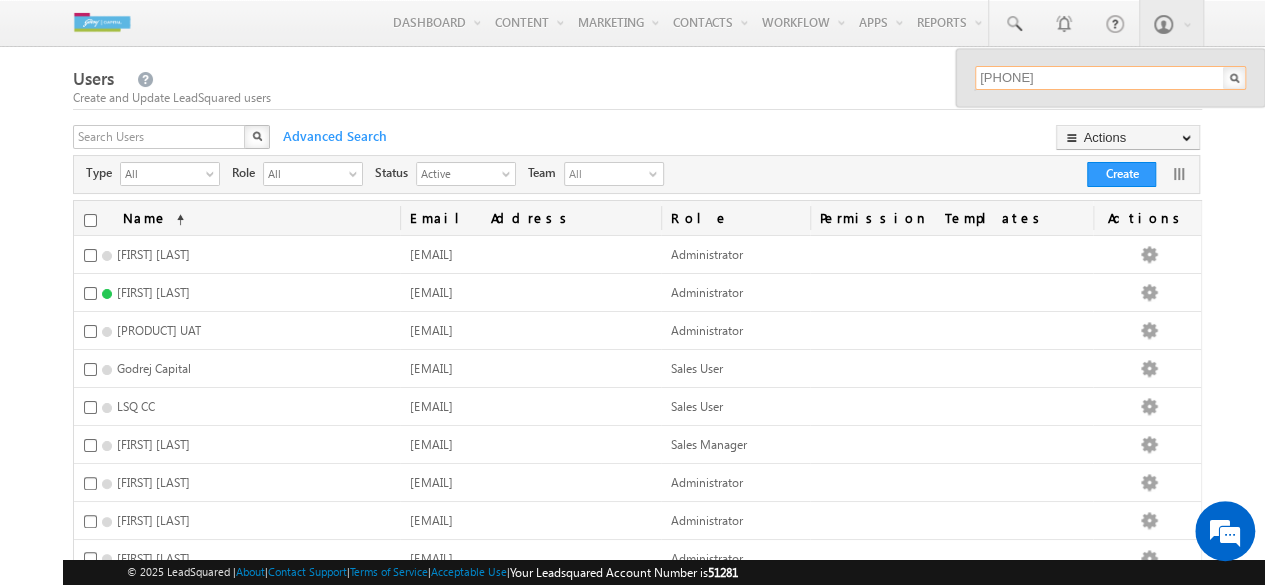 type on "7981289491" 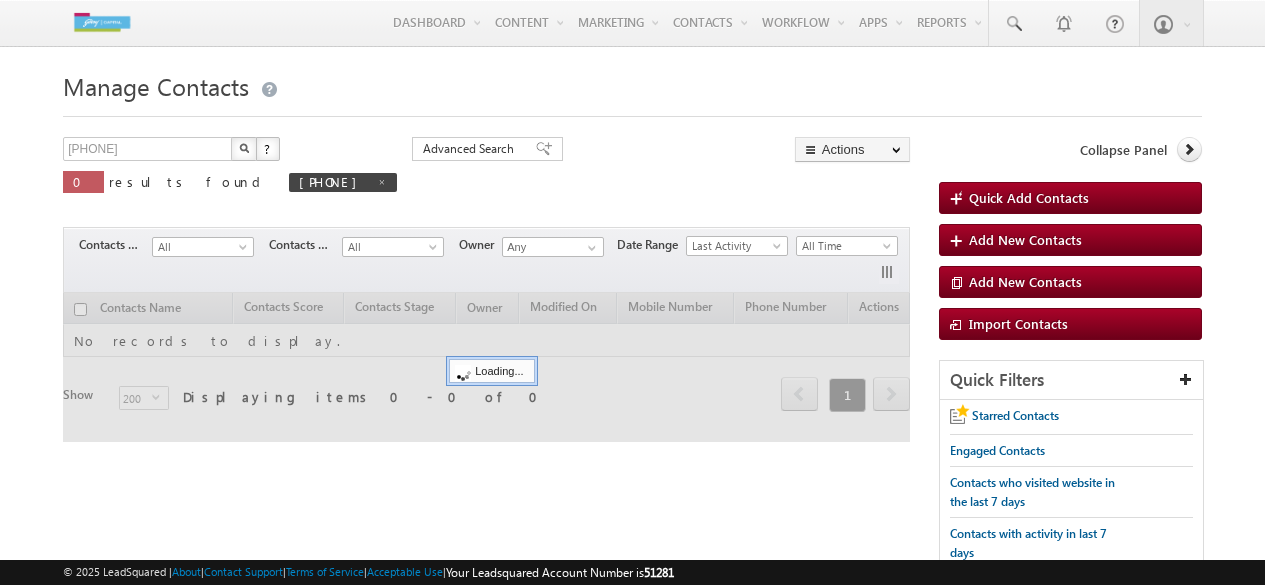 scroll, scrollTop: 0, scrollLeft: 0, axis: both 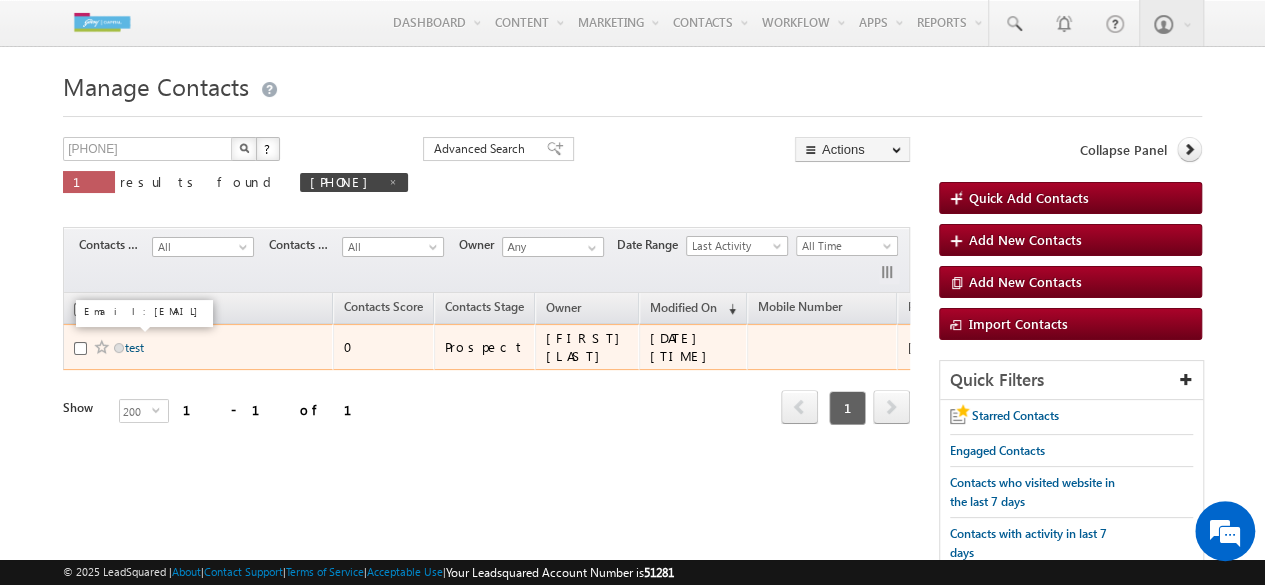 click on "test" at bounding box center [134, 347] 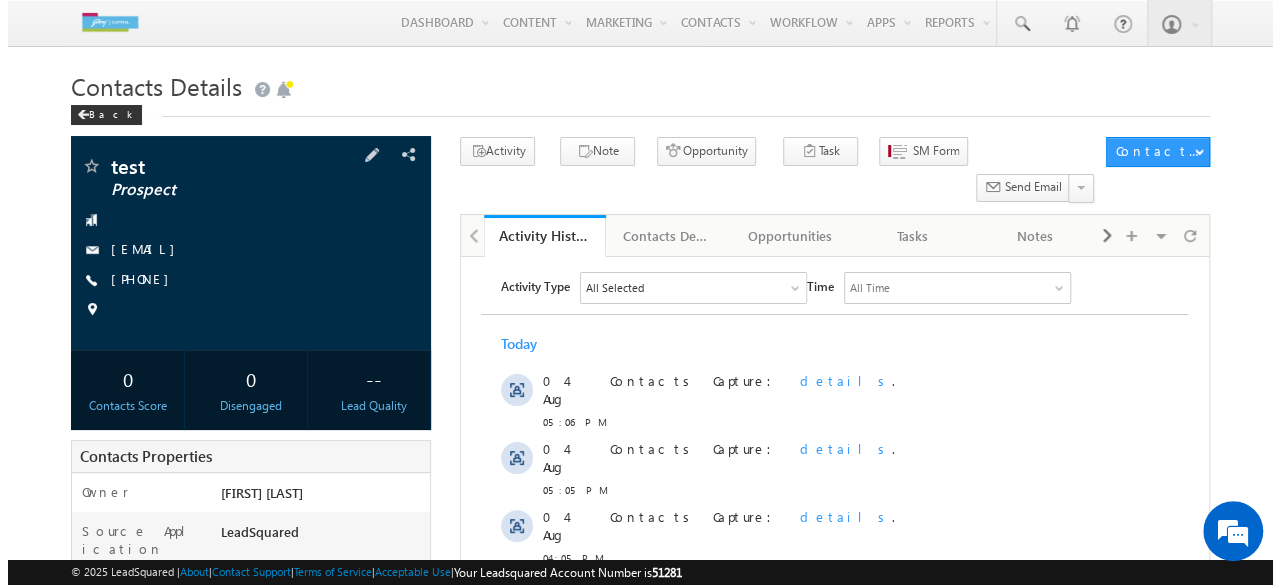 scroll, scrollTop: 0, scrollLeft: 0, axis: both 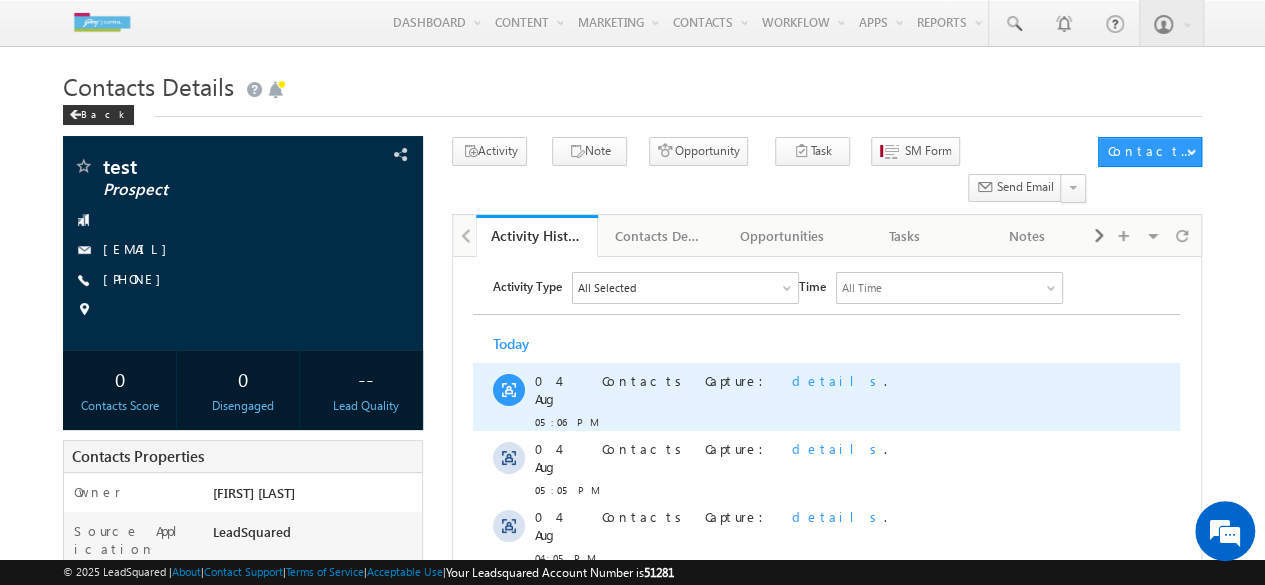 click on "details" at bounding box center [838, 380] 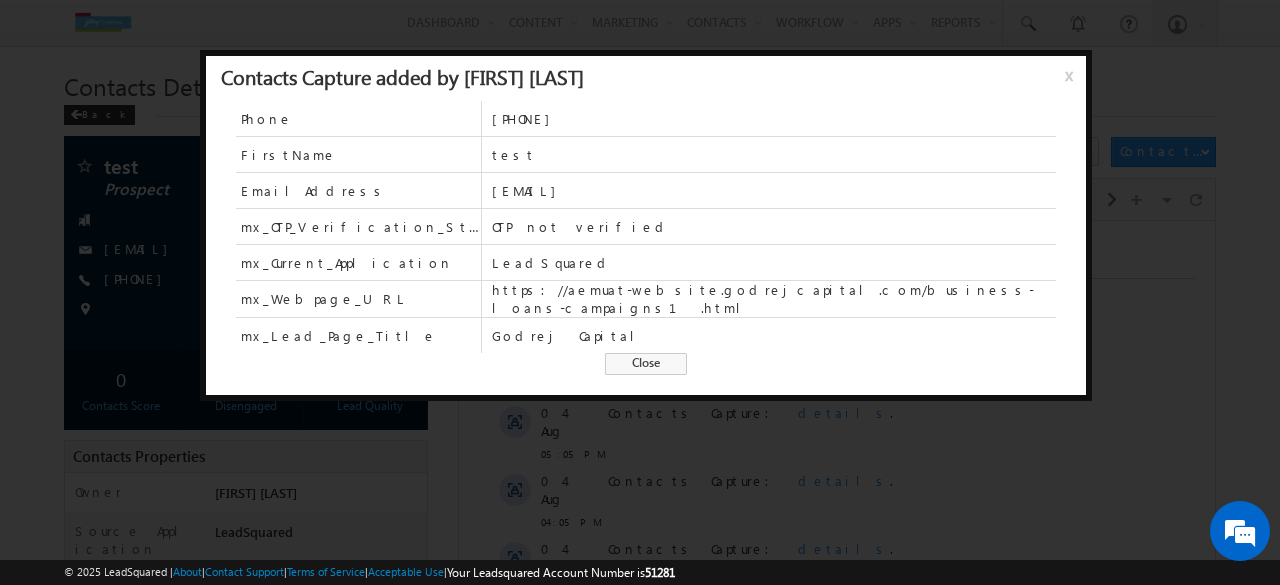 click on "Close" at bounding box center [646, 364] 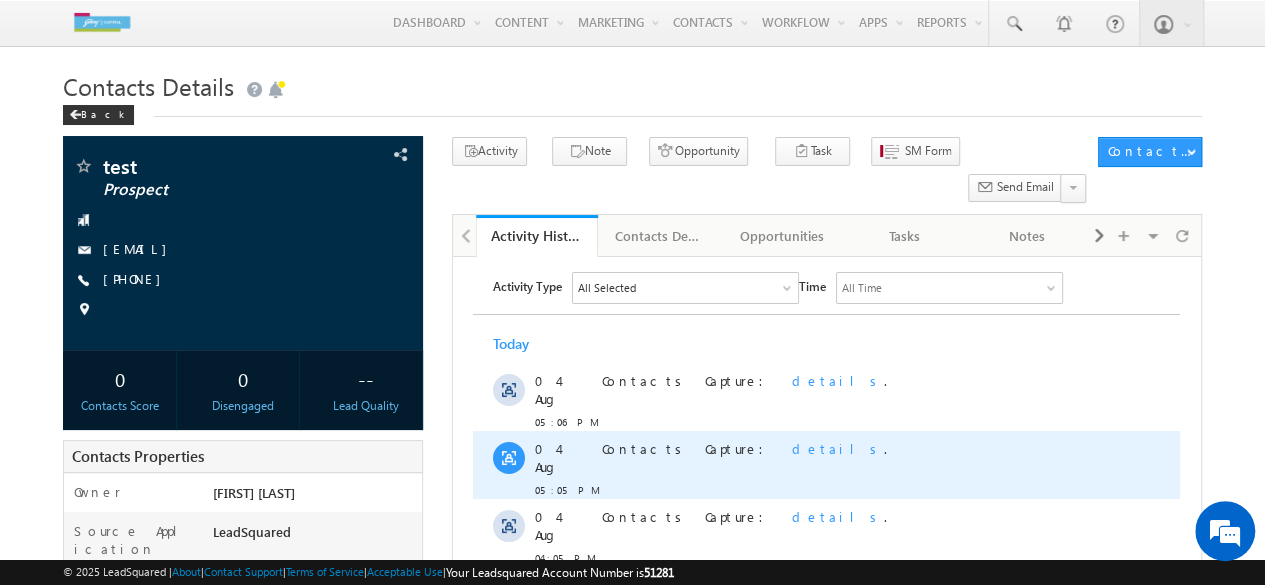 click on "details" at bounding box center [838, 448] 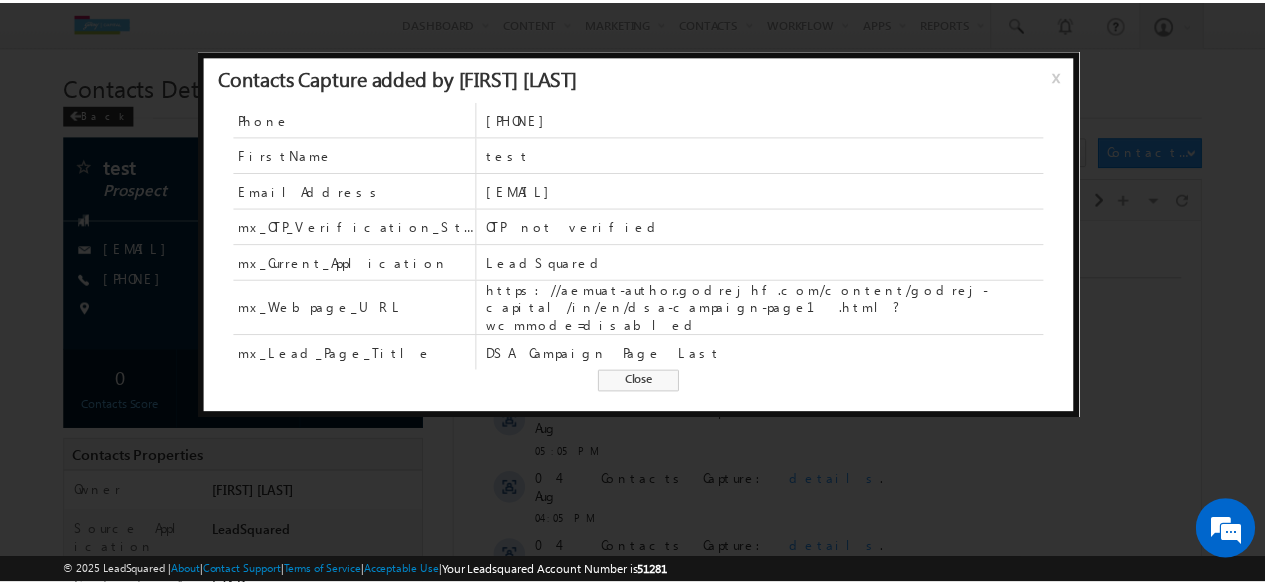 scroll, scrollTop: 0, scrollLeft: 0, axis: both 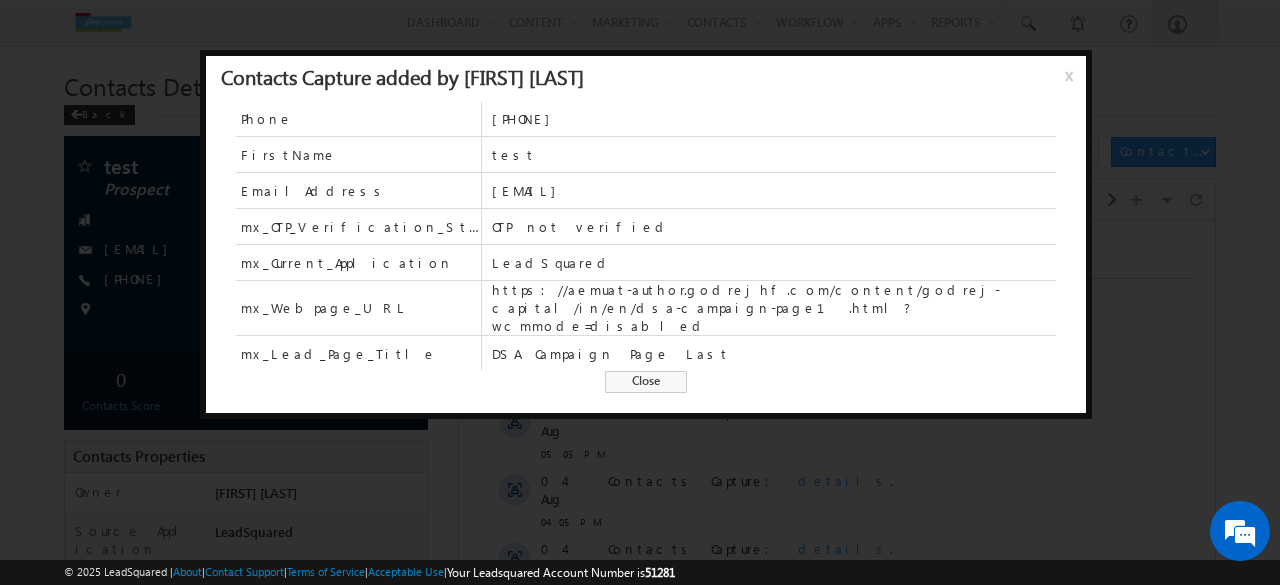click on "Close" at bounding box center [646, 382] 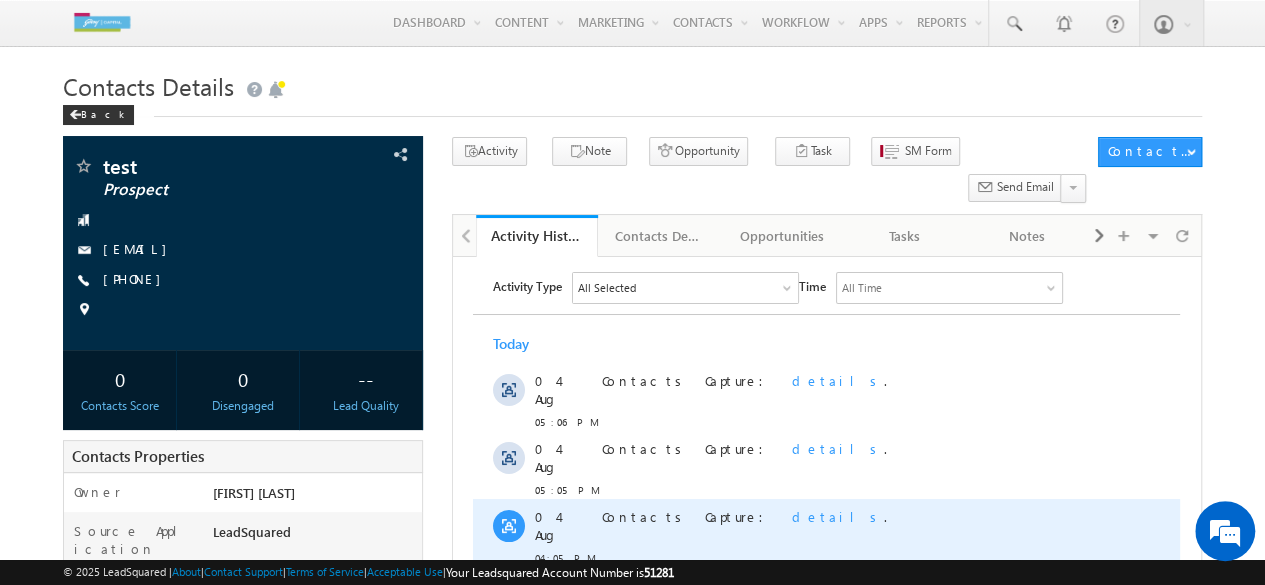 click on "details" at bounding box center (838, 516) 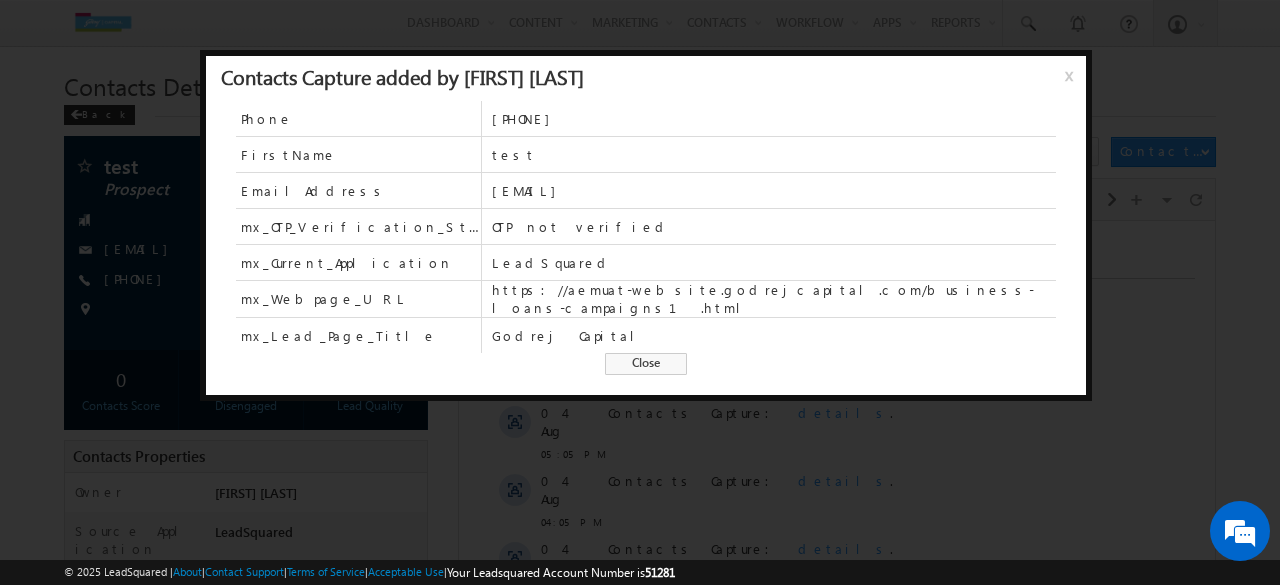 click on "Close" at bounding box center [646, 364] 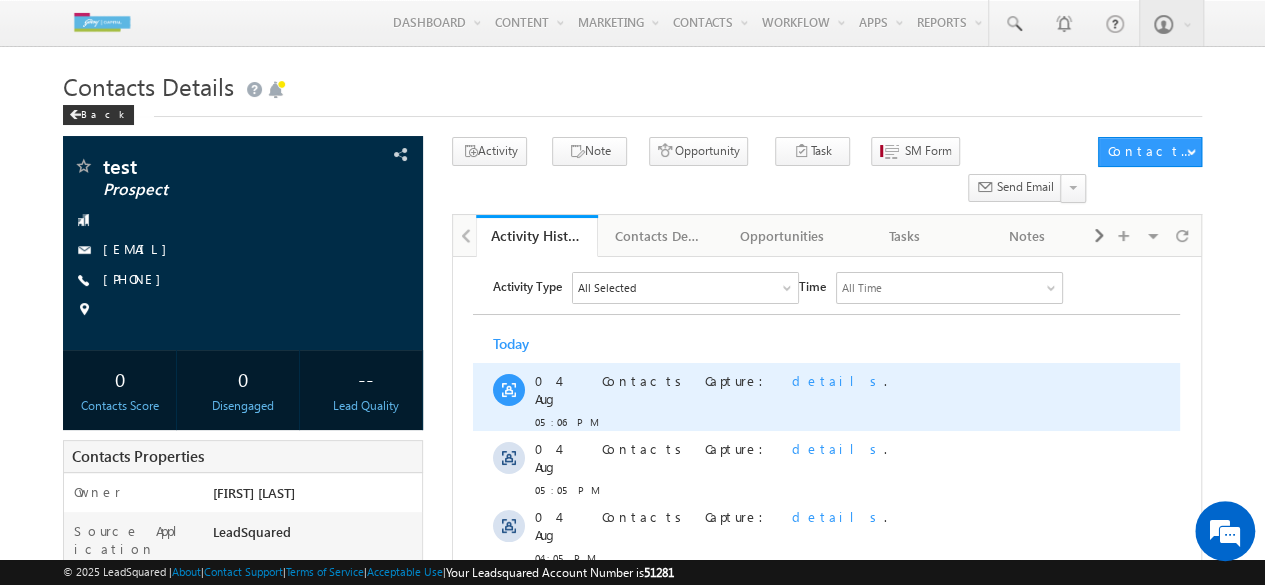 click on "details" at bounding box center (838, 380) 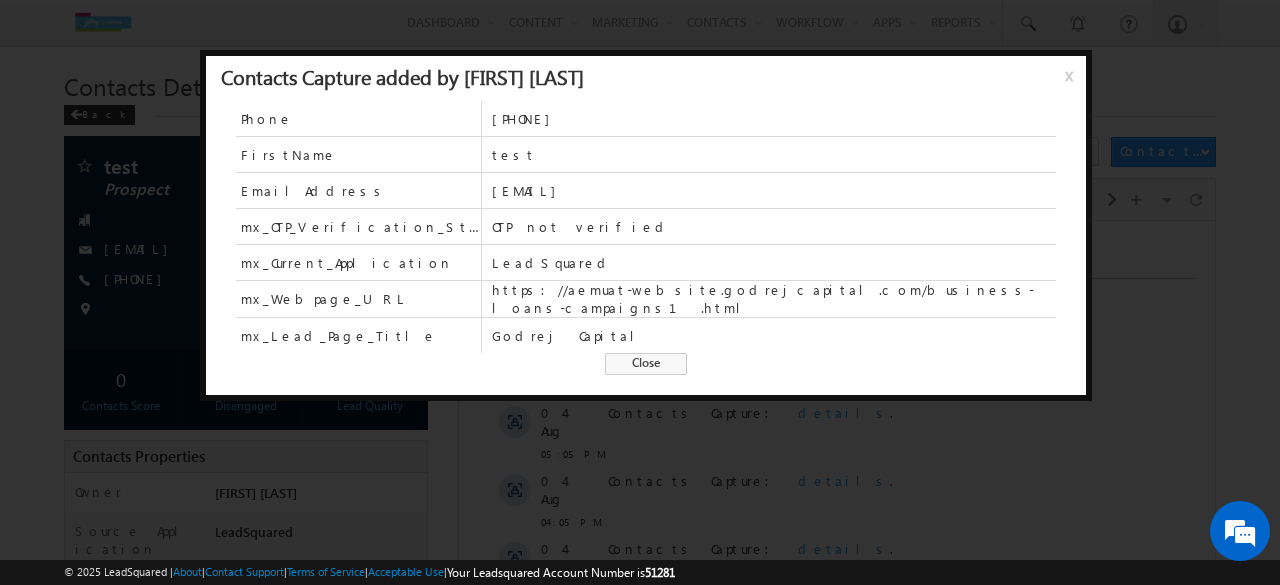 click on "Close" at bounding box center (646, 364) 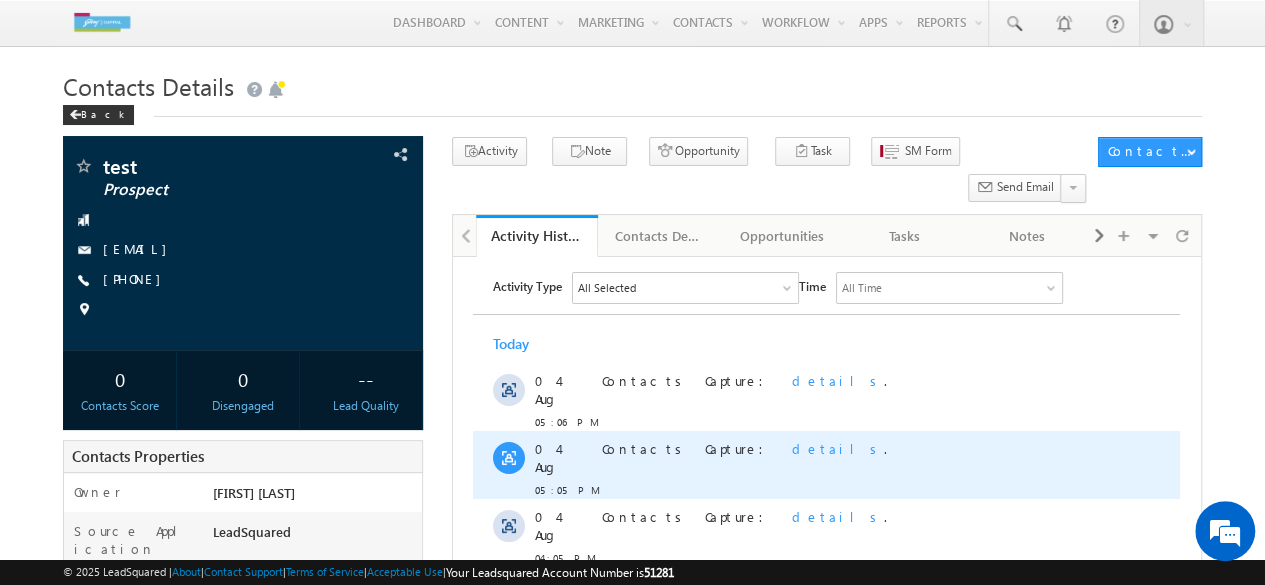 click on "details" at bounding box center (838, 448) 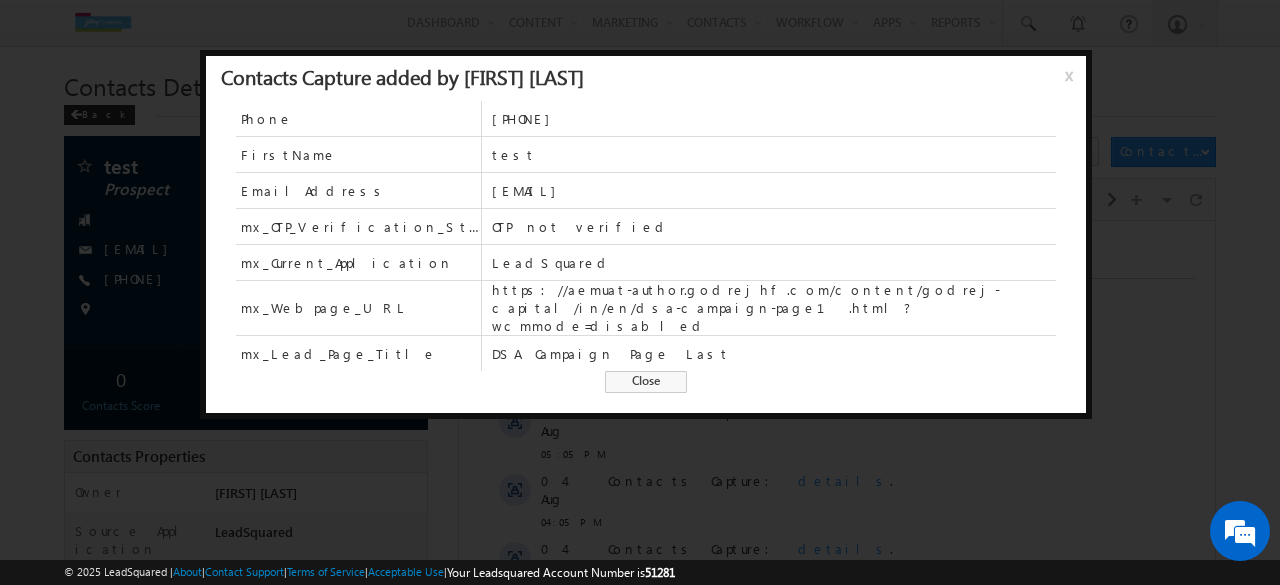 click on "Close" at bounding box center [646, 382] 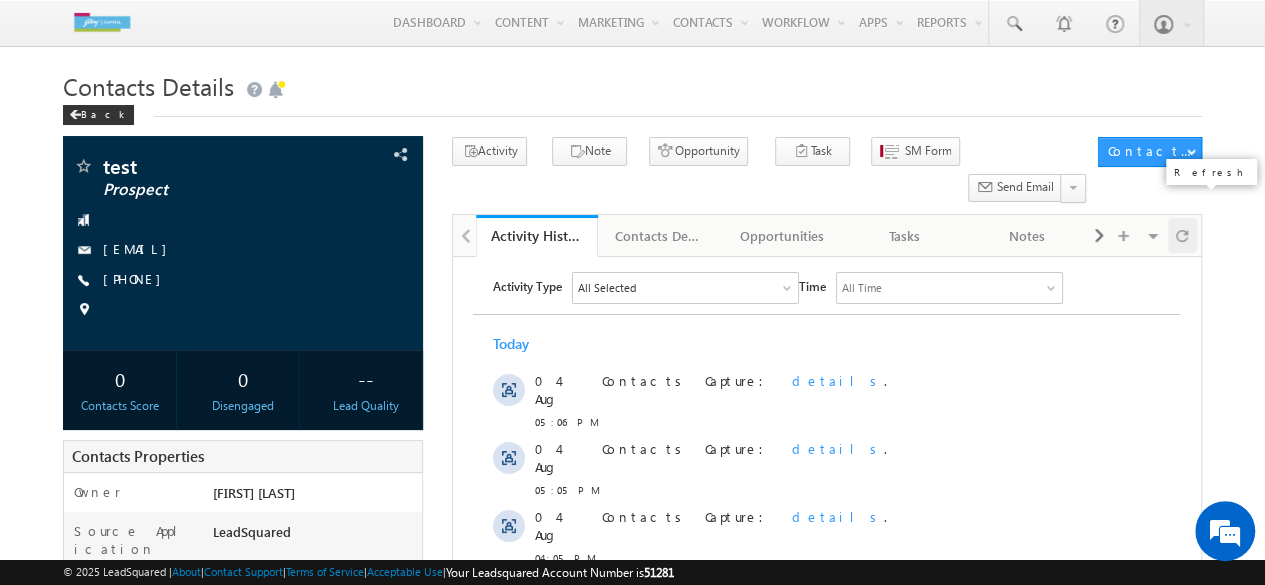 click at bounding box center [1182, 235] 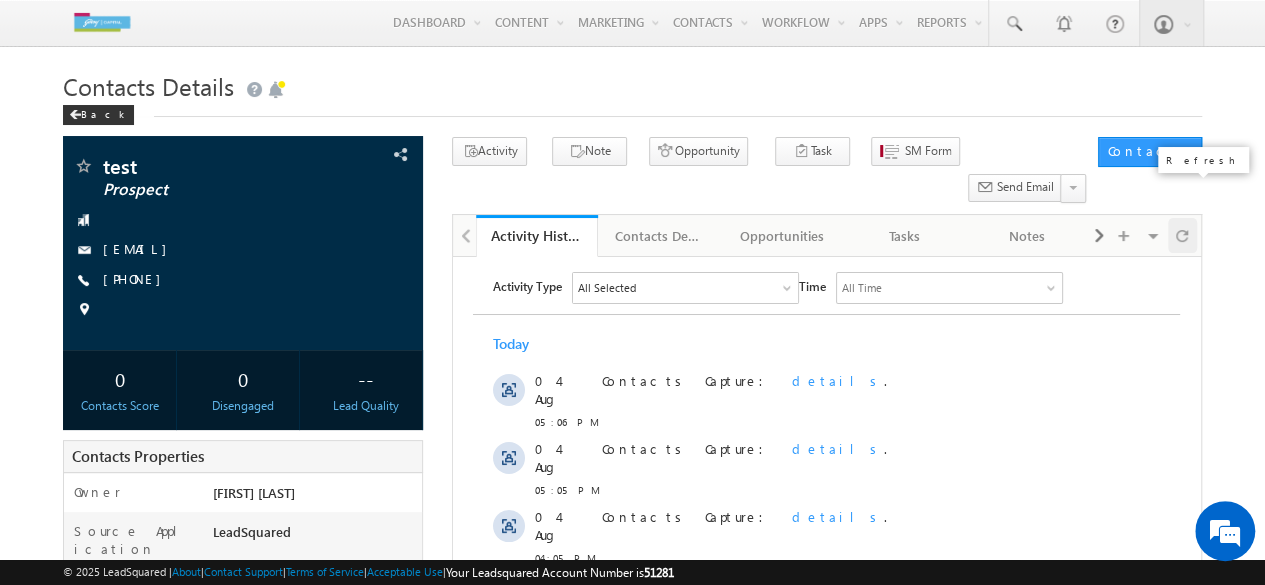scroll, scrollTop: 0, scrollLeft: 0, axis: both 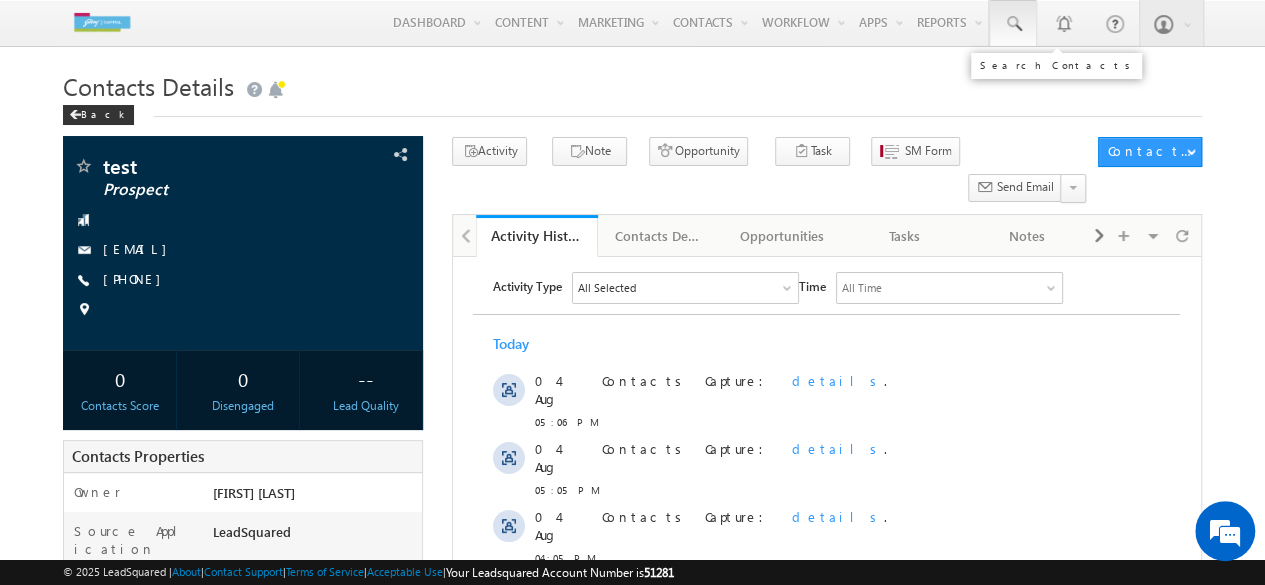 click at bounding box center (1013, 23) 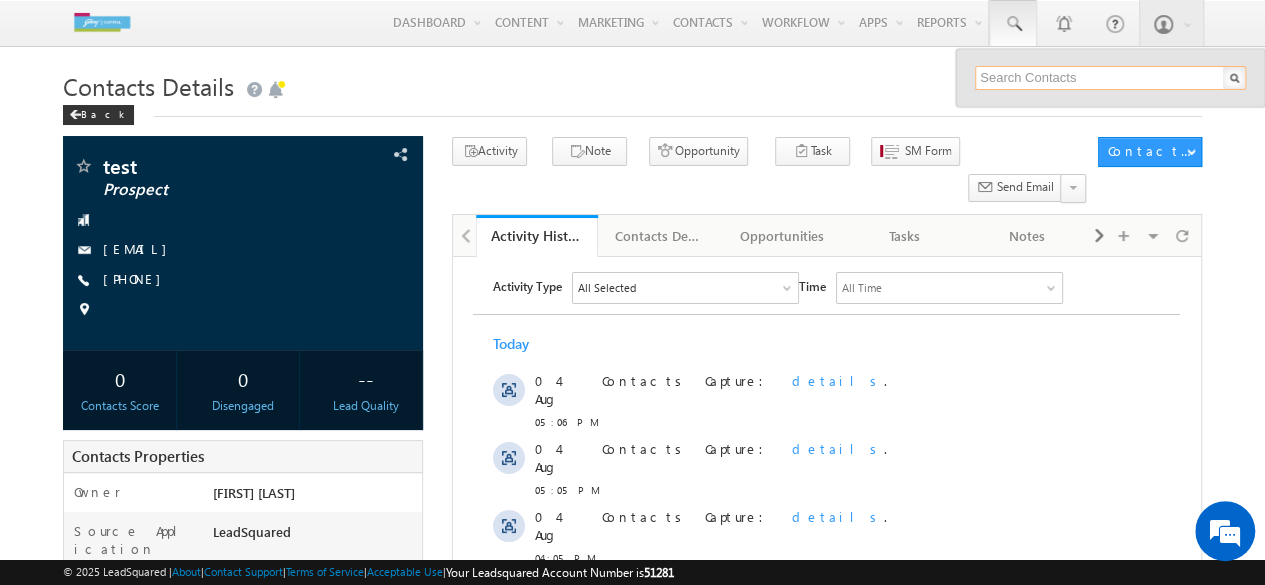 click at bounding box center [1110, 78] 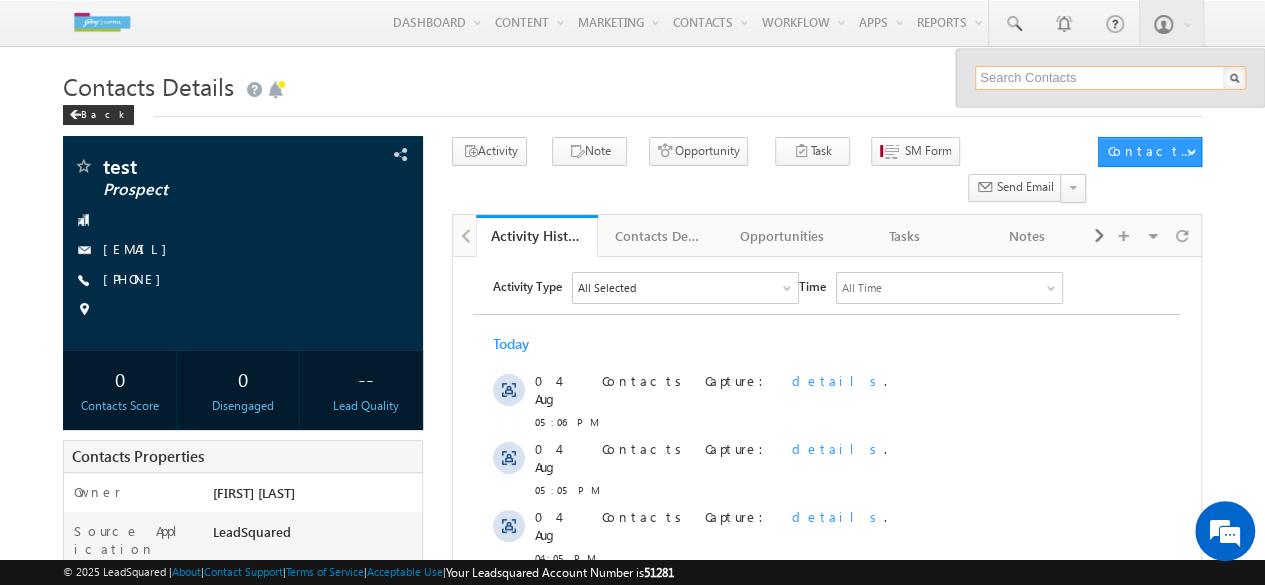 type on "8608038462" 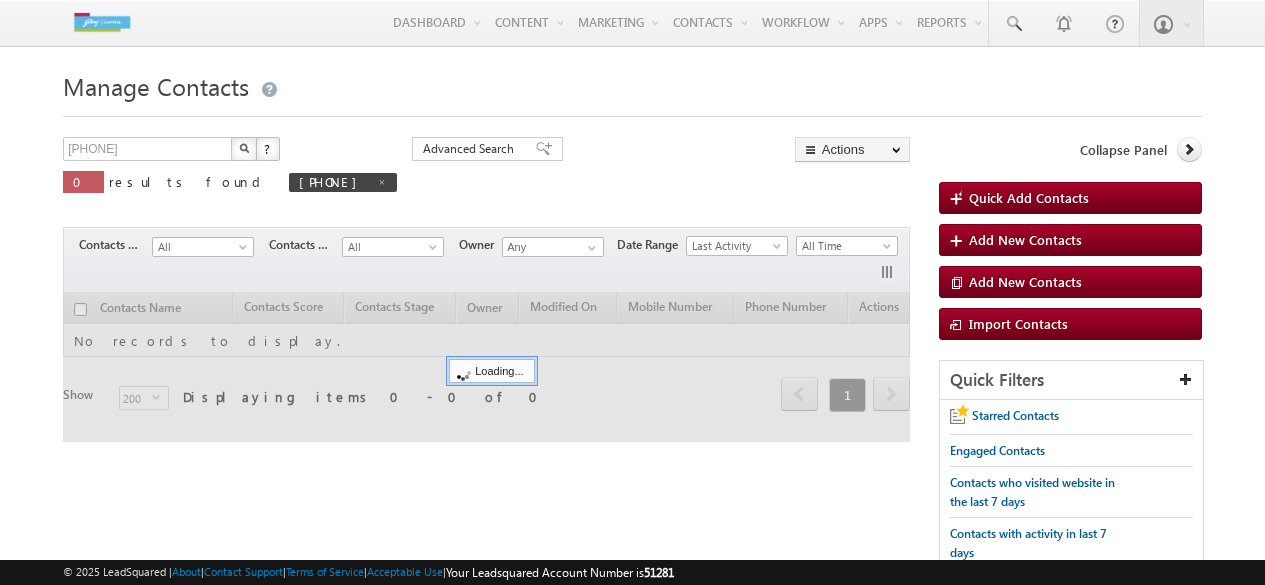 scroll, scrollTop: 0, scrollLeft: 0, axis: both 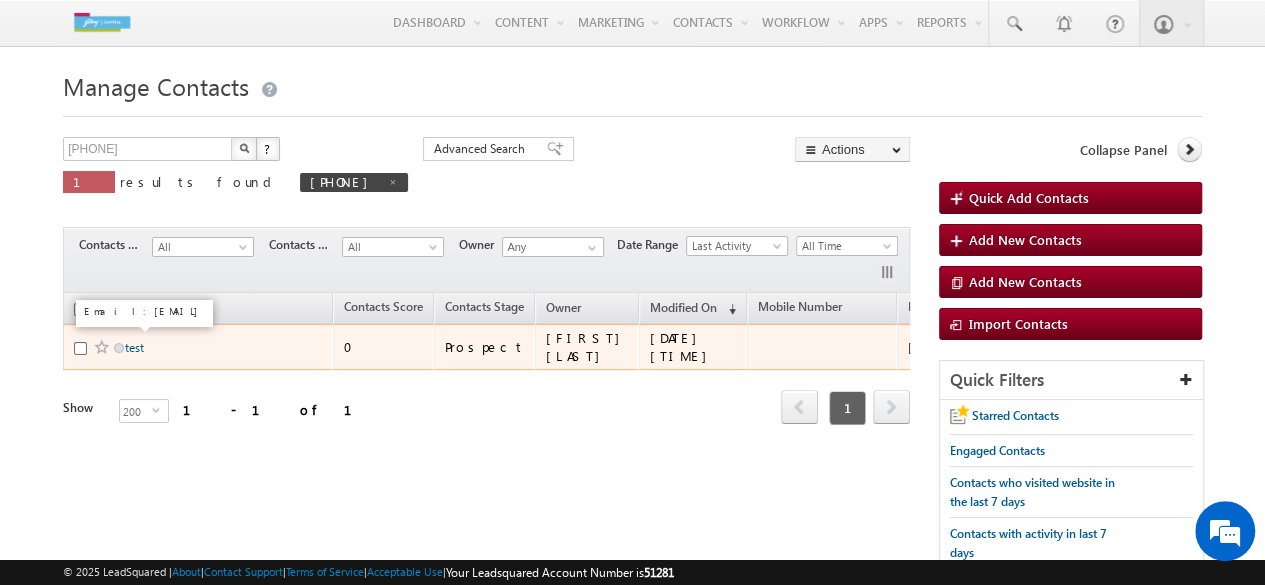 click on "test" at bounding box center [134, 347] 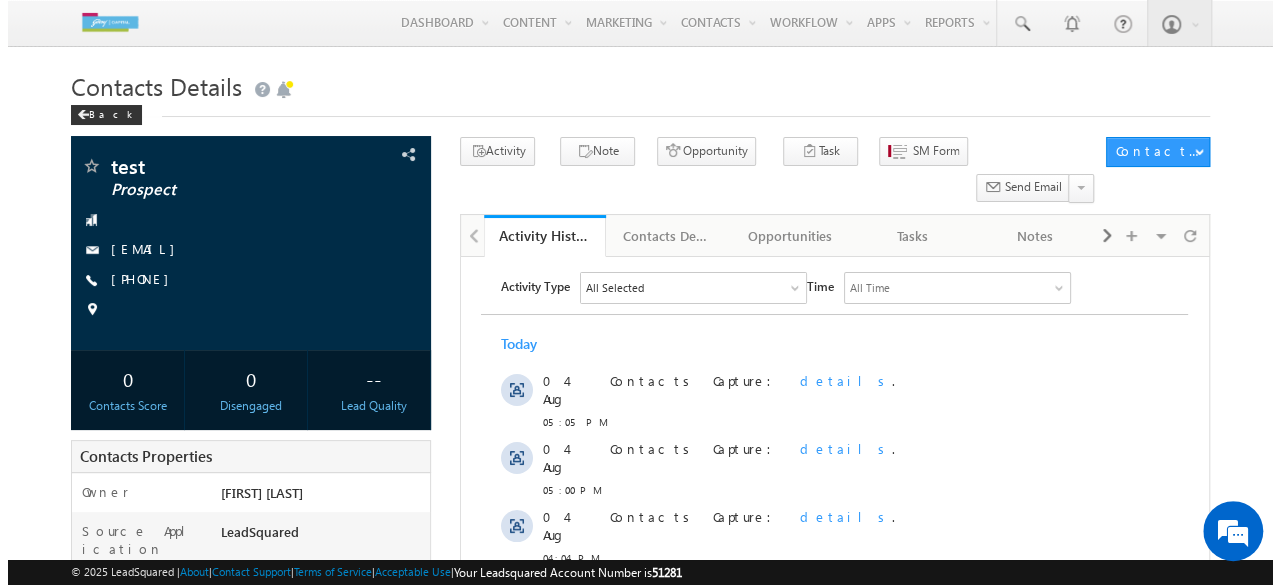 scroll, scrollTop: 0, scrollLeft: 0, axis: both 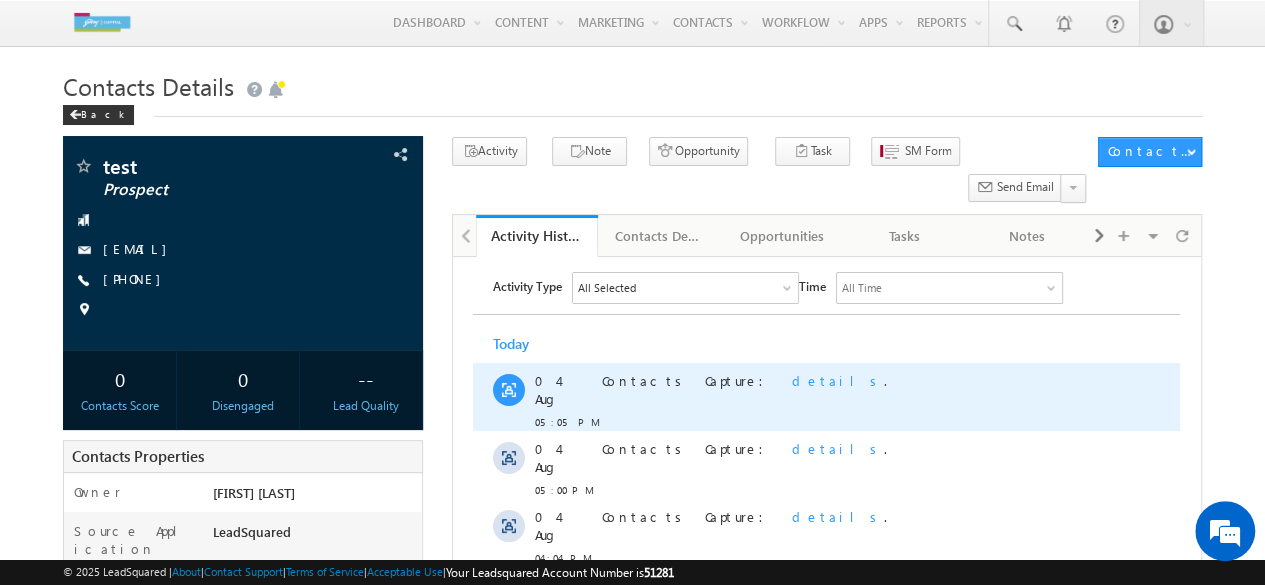click on "details" at bounding box center [838, 380] 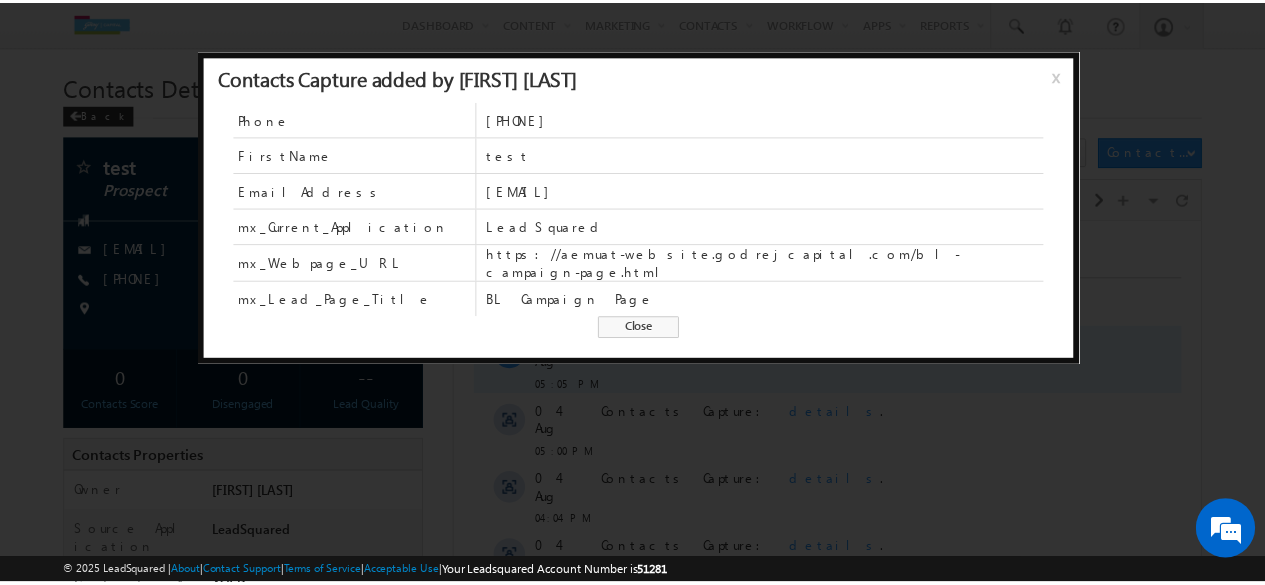 scroll, scrollTop: 0, scrollLeft: 0, axis: both 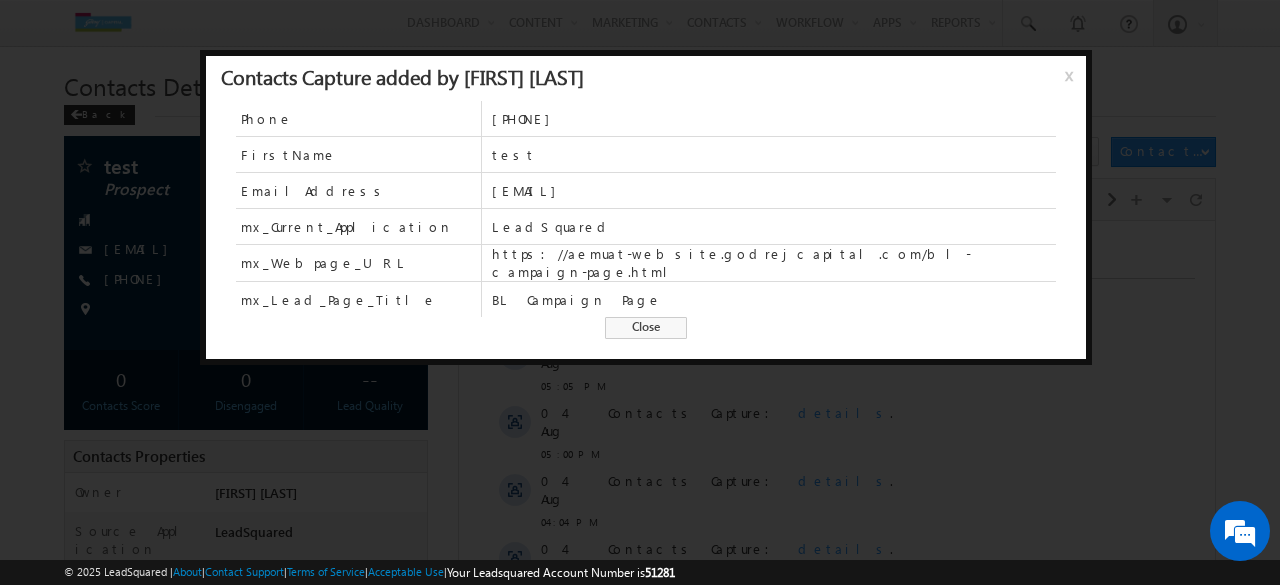 click on "Close" at bounding box center [646, 328] 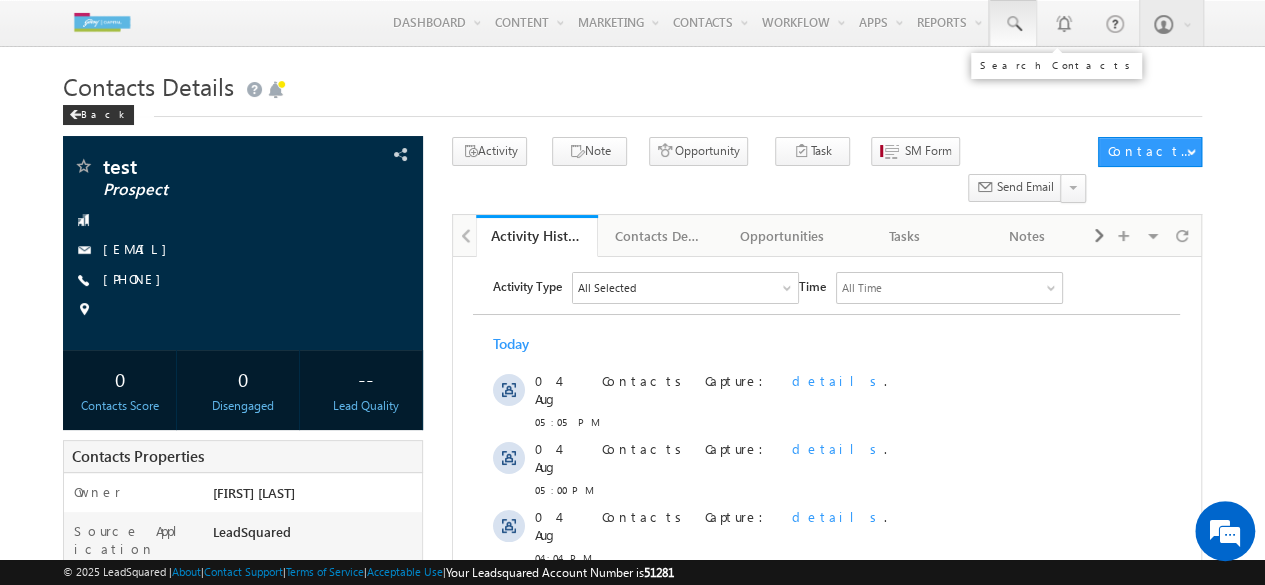 click at bounding box center [1013, 23] 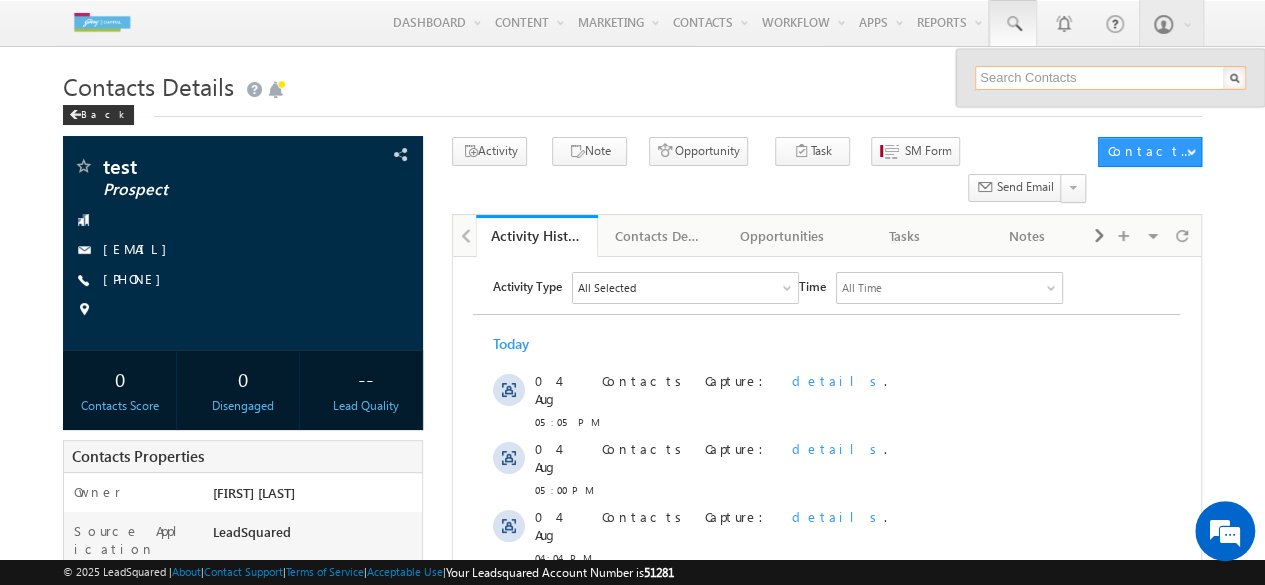 click at bounding box center (1110, 78) 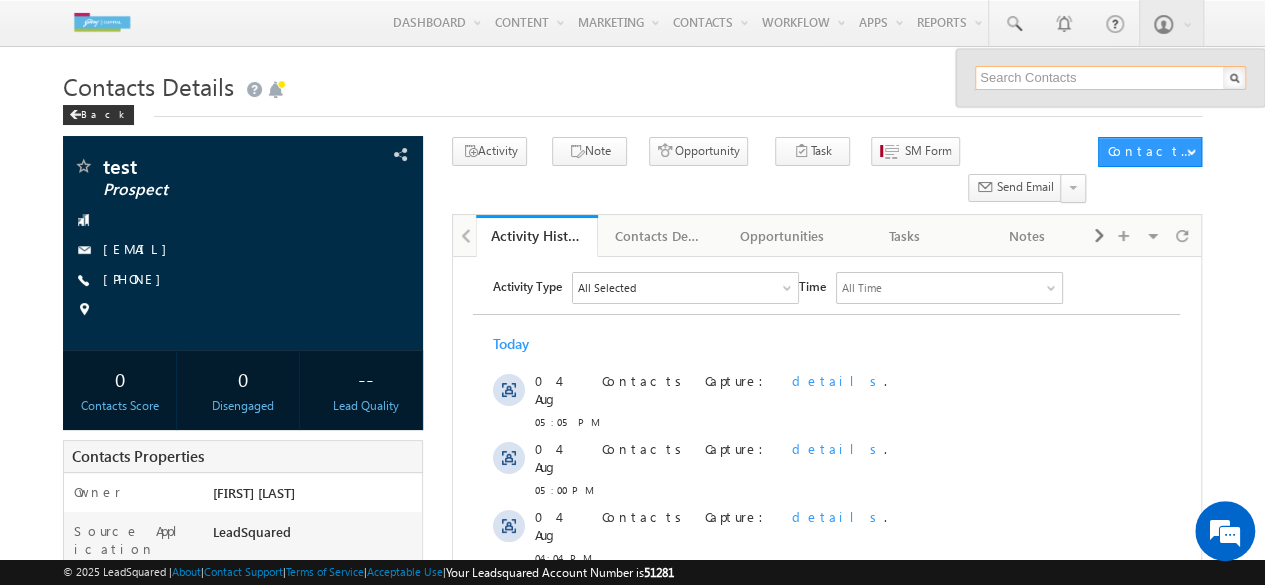 type on "[PHONE]" 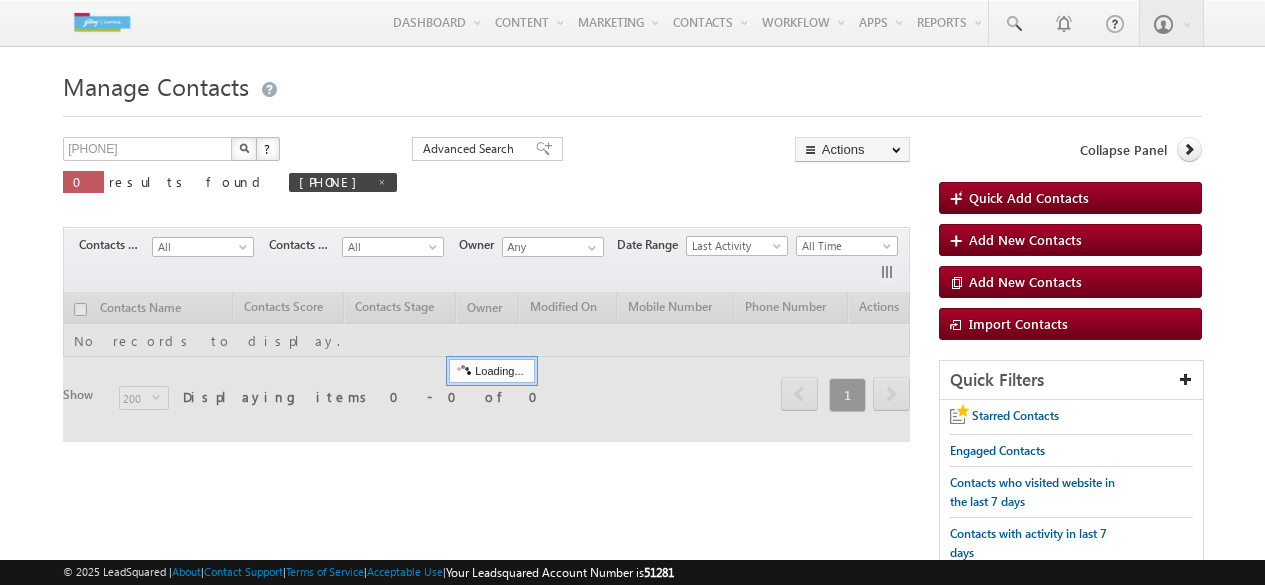 scroll, scrollTop: 0, scrollLeft: 0, axis: both 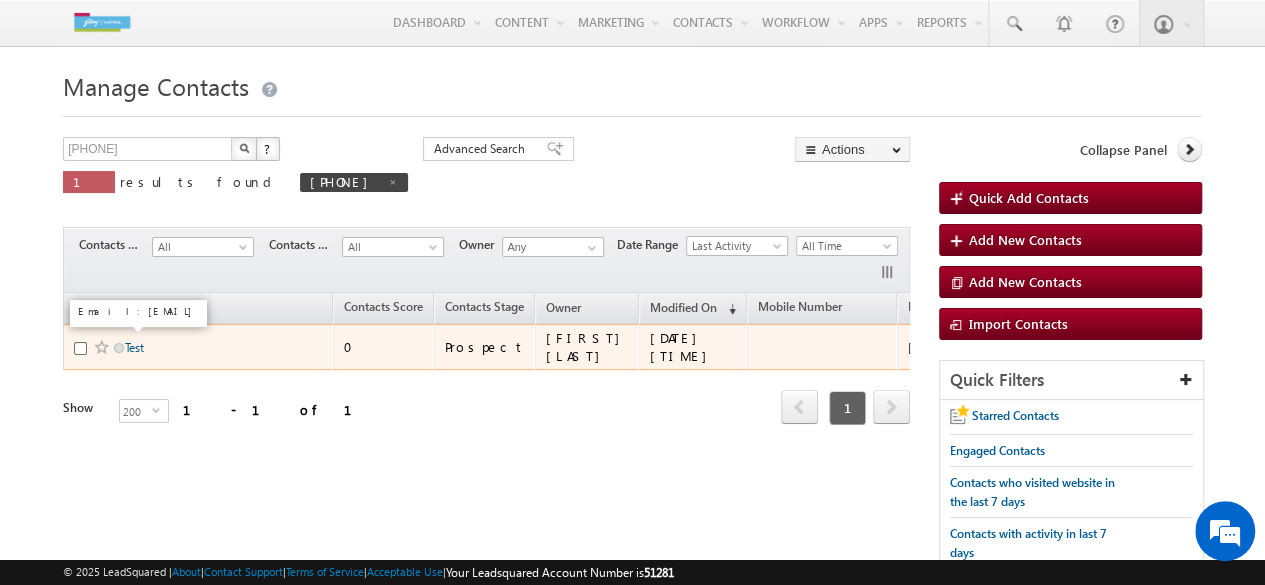 click on "Test" at bounding box center [134, 347] 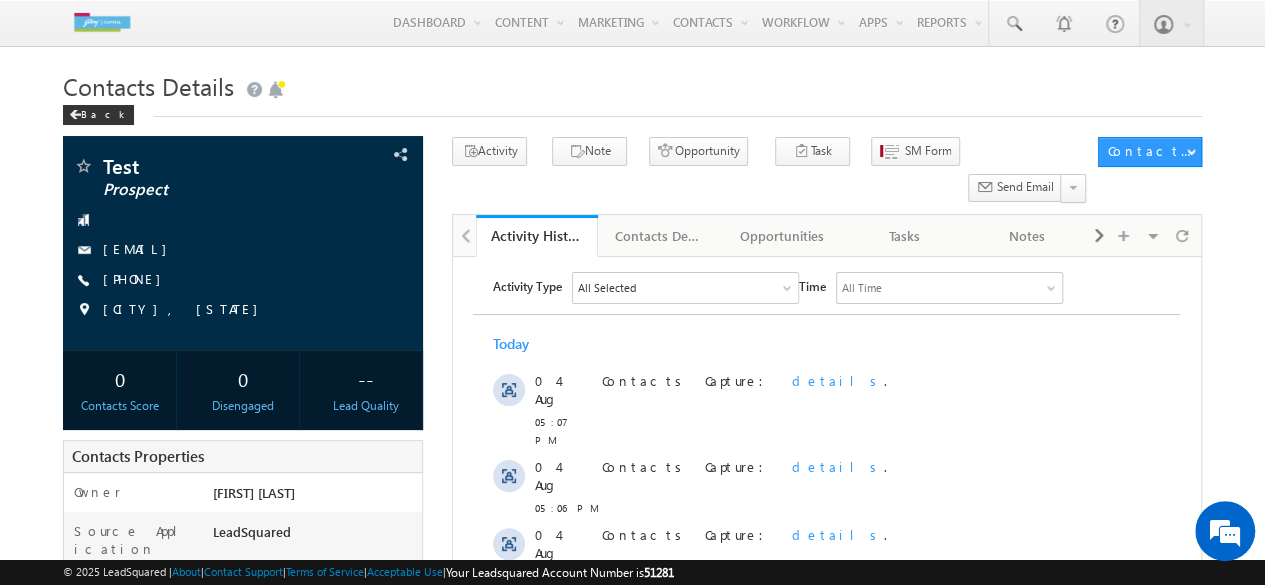 scroll, scrollTop: 0, scrollLeft: 0, axis: both 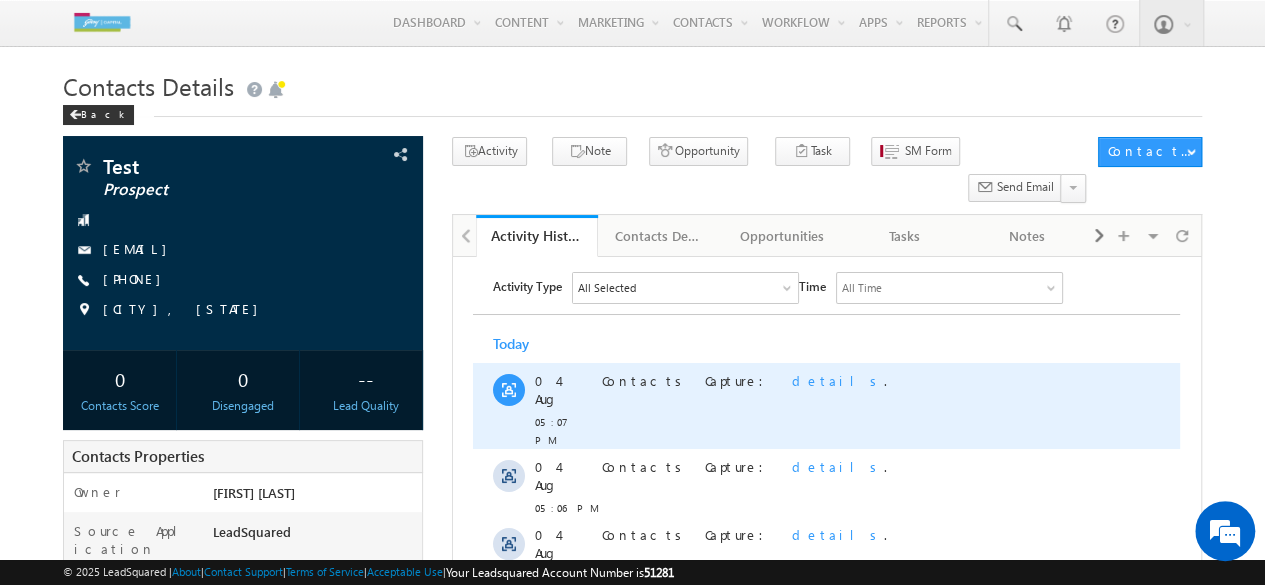 click on "details" at bounding box center (838, 380) 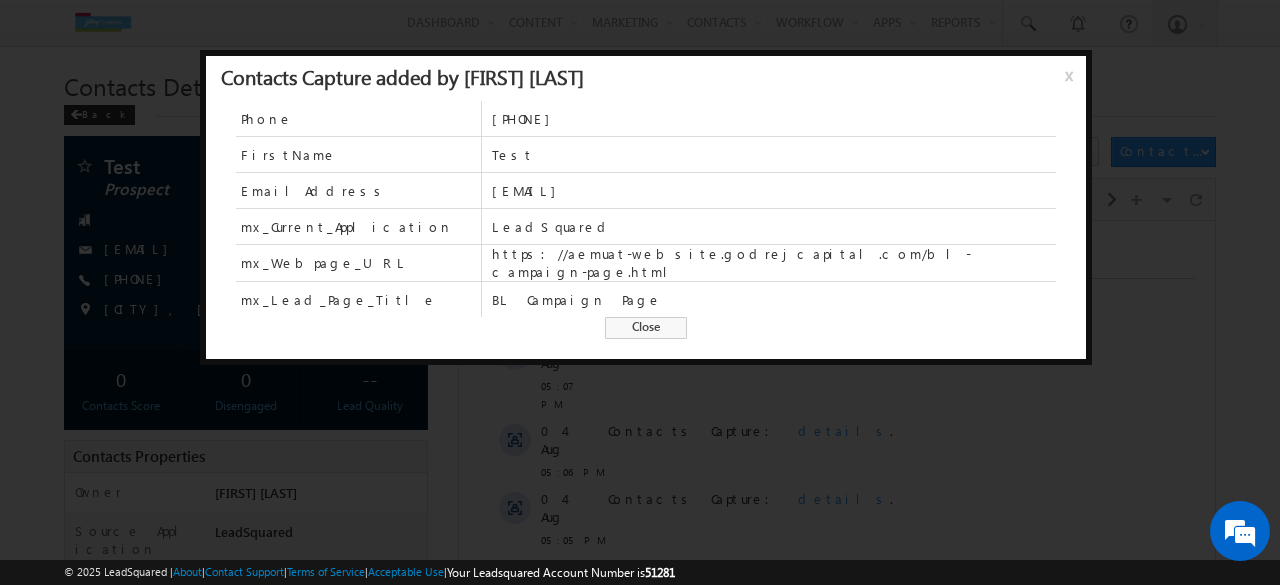 drag, startPoint x: 645, startPoint y: 326, endPoint x: 626, endPoint y: 329, distance: 19.235384 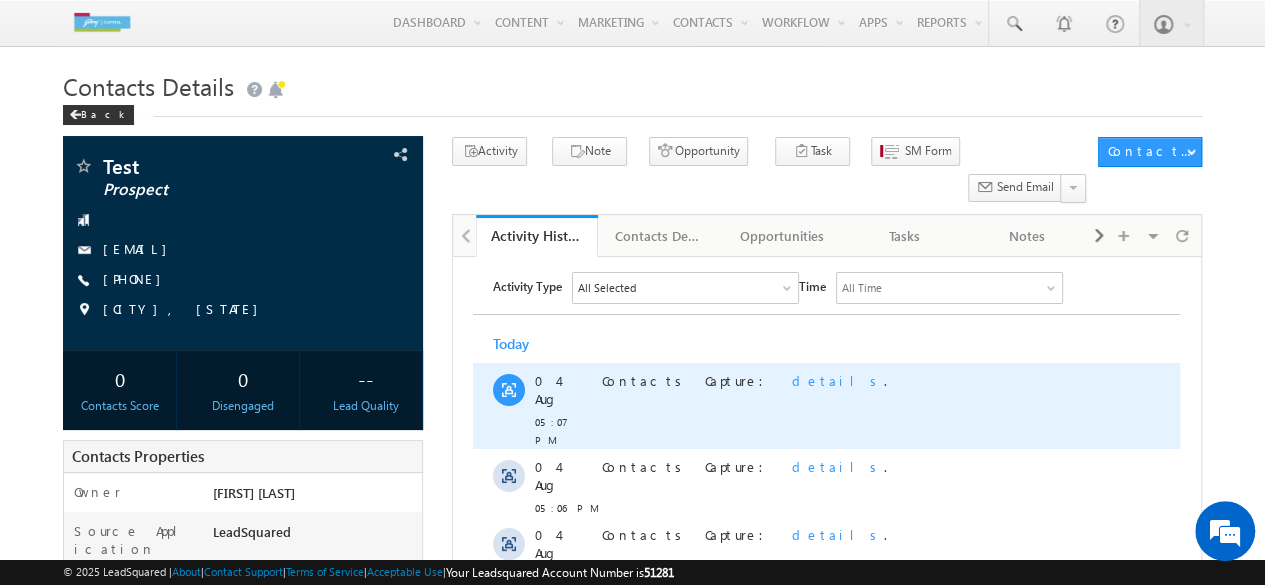 scroll, scrollTop: 0, scrollLeft: 0, axis: both 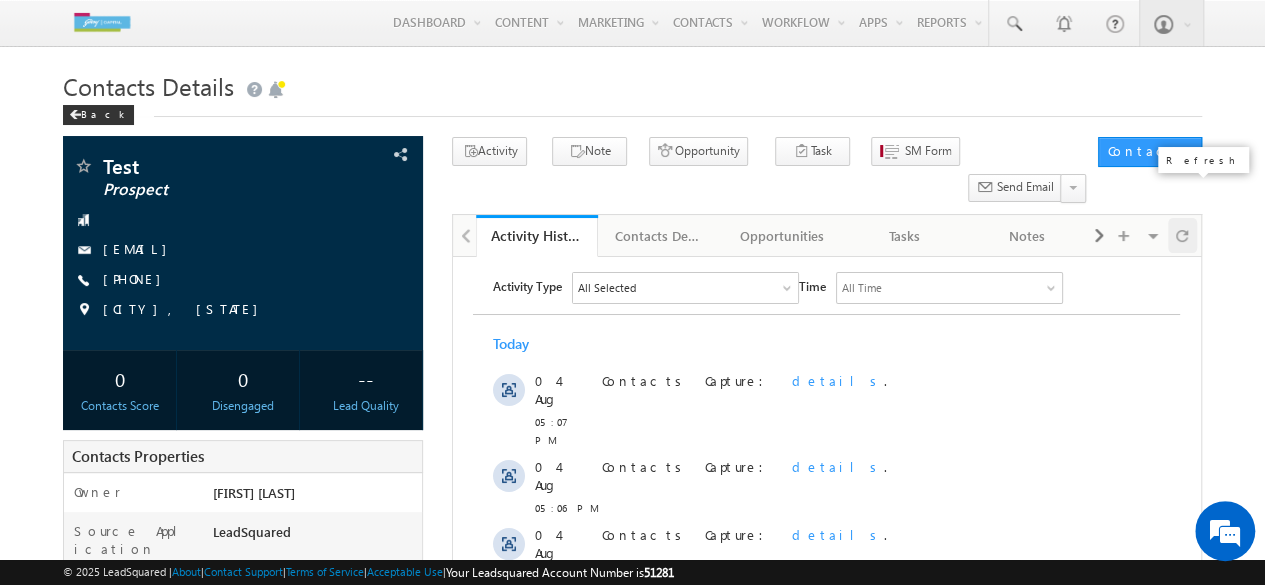 click at bounding box center [1182, 235] 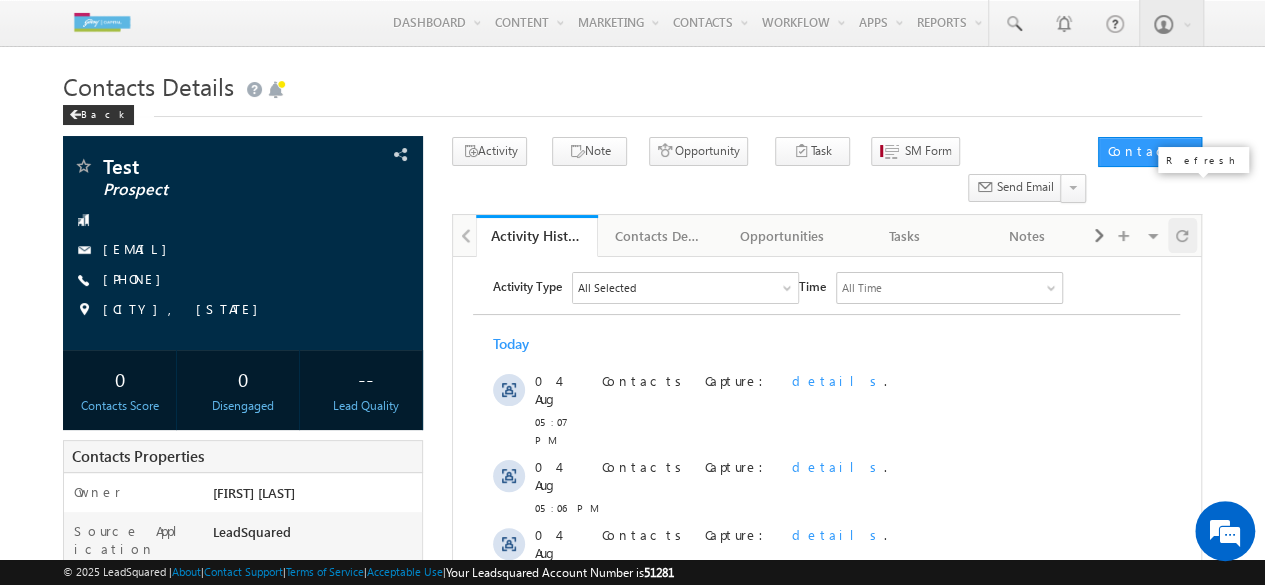 scroll, scrollTop: 0, scrollLeft: 0, axis: both 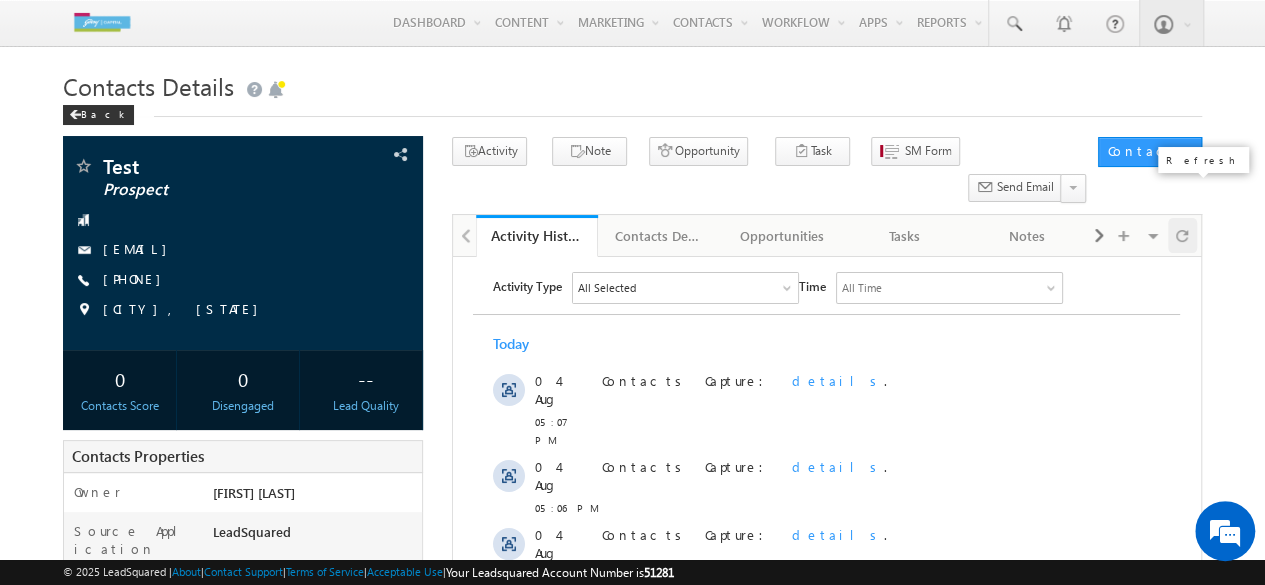 click at bounding box center [1182, 235] 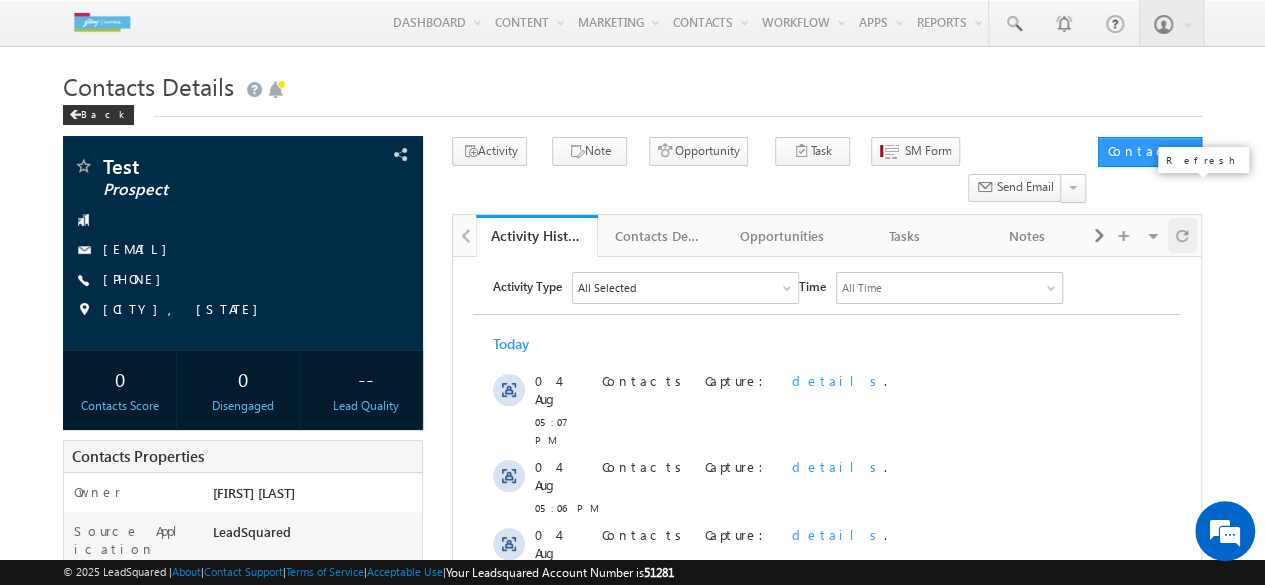 scroll, scrollTop: 0, scrollLeft: 0, axis: both 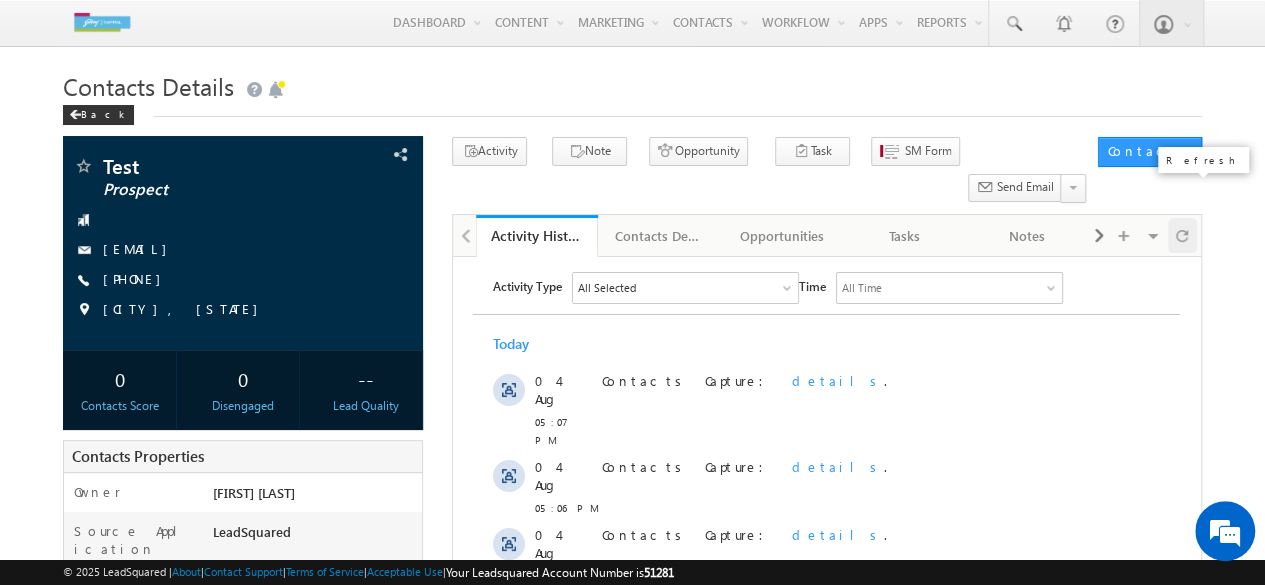 click at bounding box center (1182, 235) 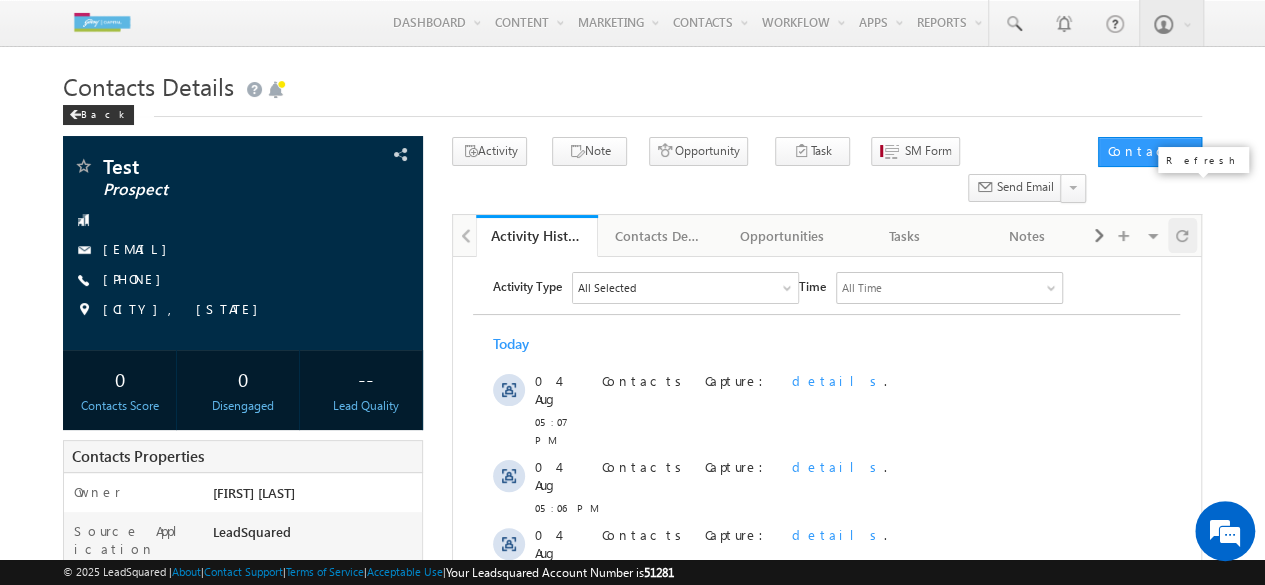 scroll, scrollTop: 0, scrollLeft: 0, axis: both 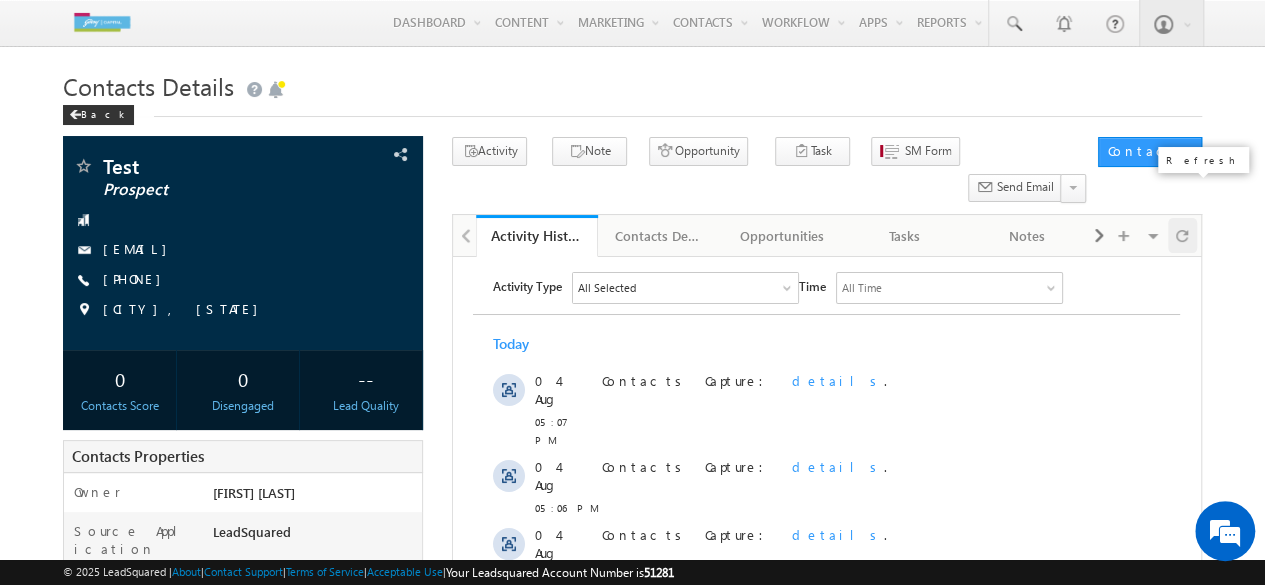 click at bounding box center (1182, 235) 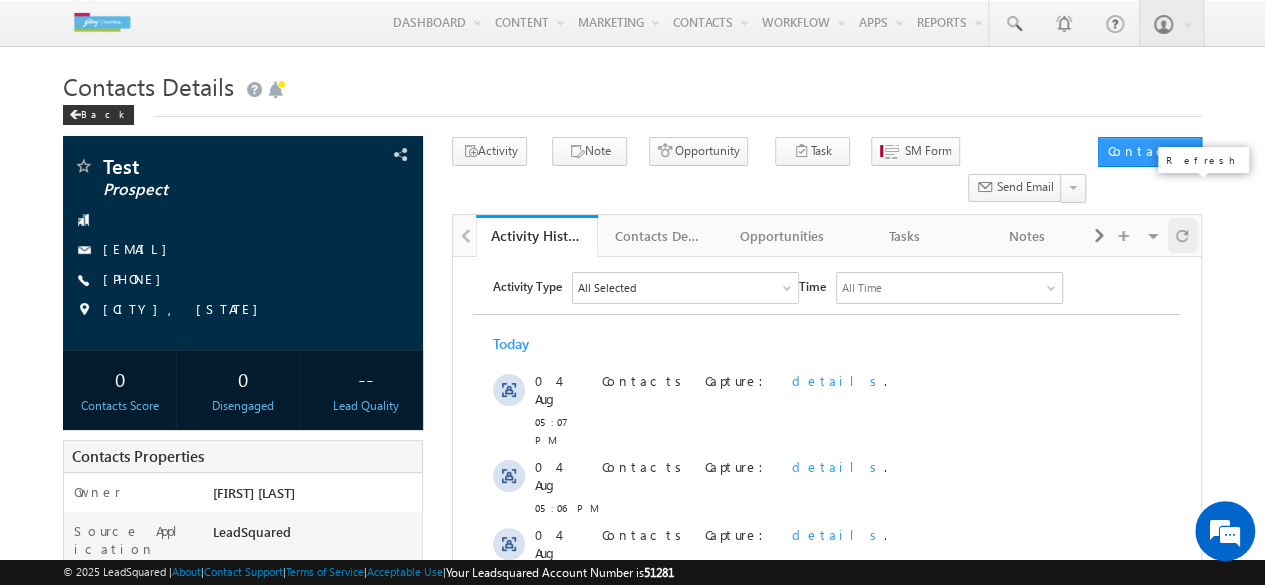 scroll, scrollTop: 0, scrollLeft: 0, axis: both 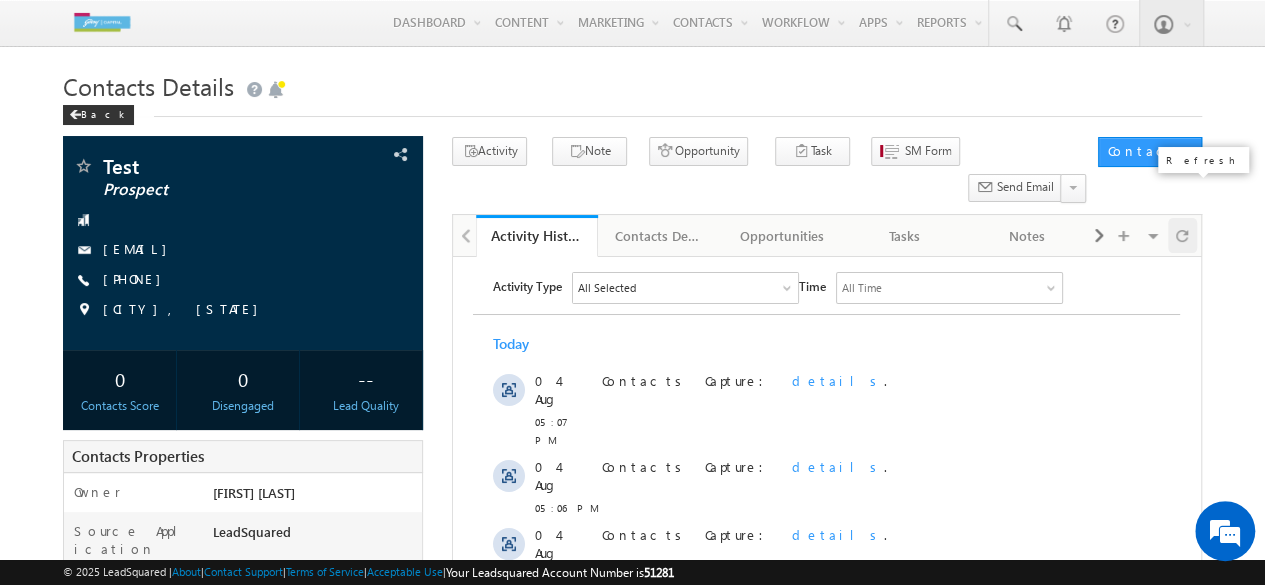 click at bounding box center (1182, 235) 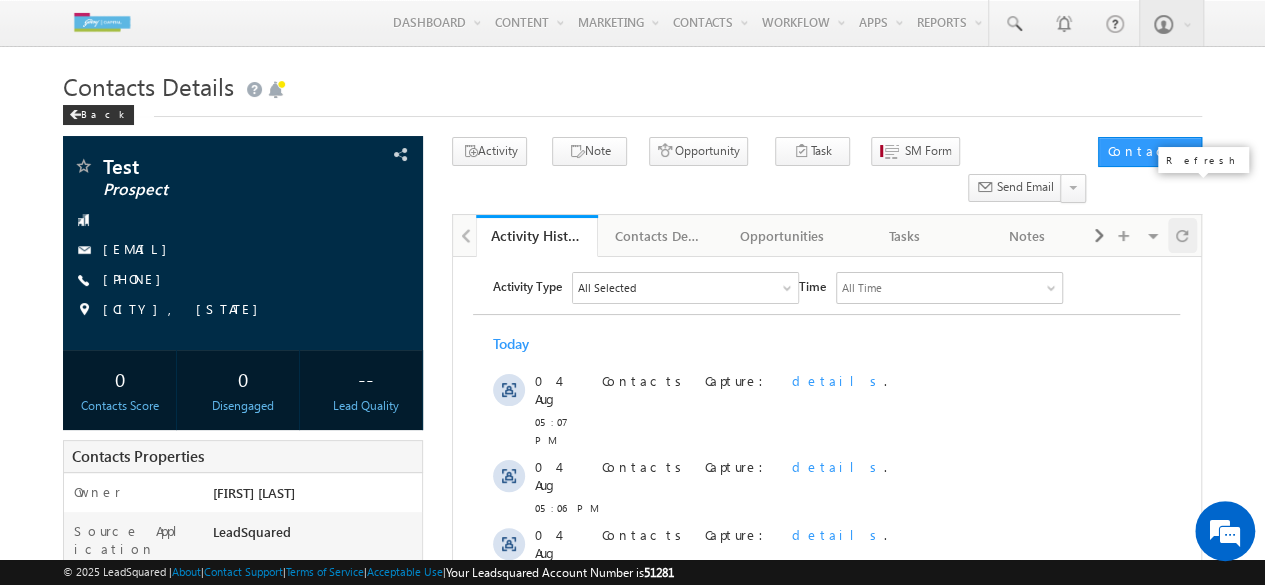 scroll, scrollTop: 0, scrollLeft: 0, axis: both 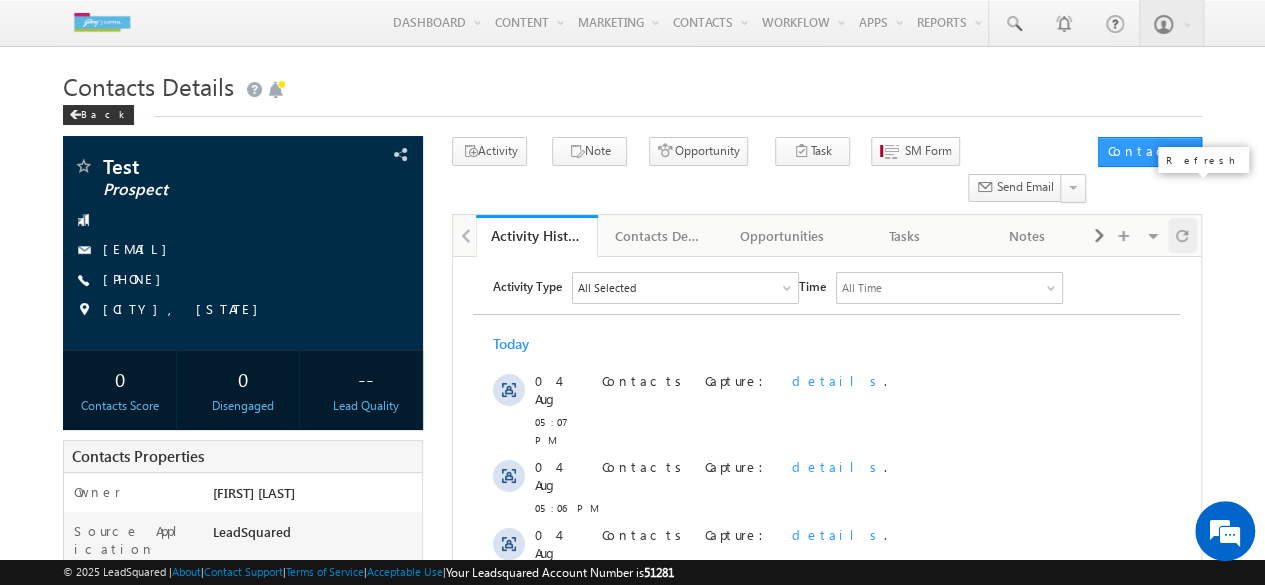 click at bounding box center (1182, 235) 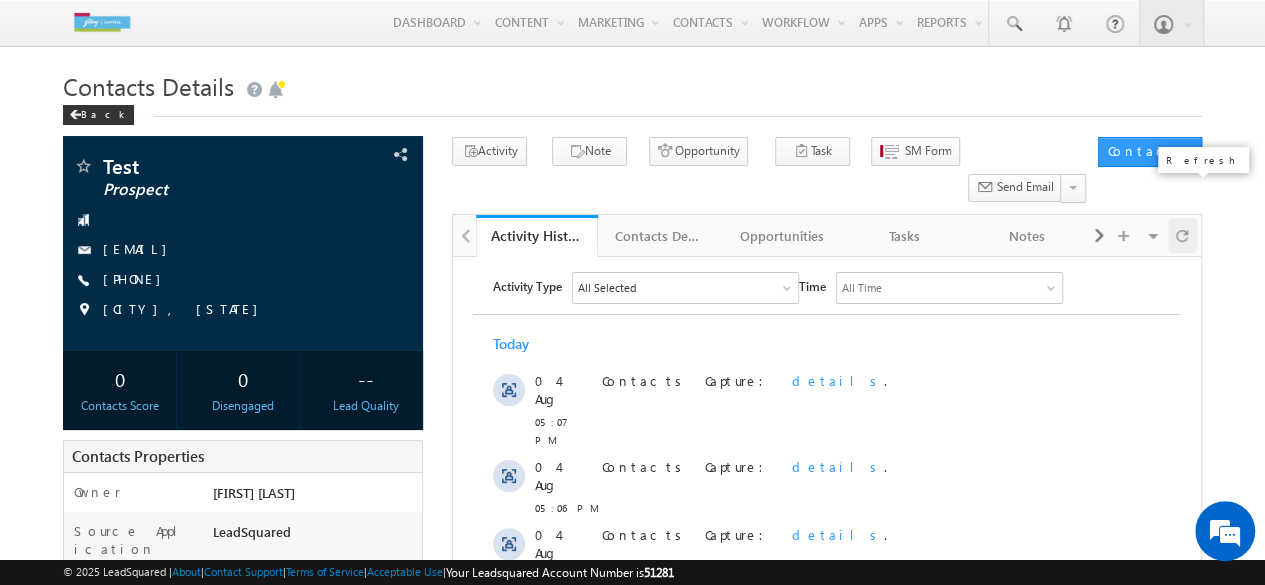 scroll, scrollTop: 0, scrollLeft: 0, axis: both 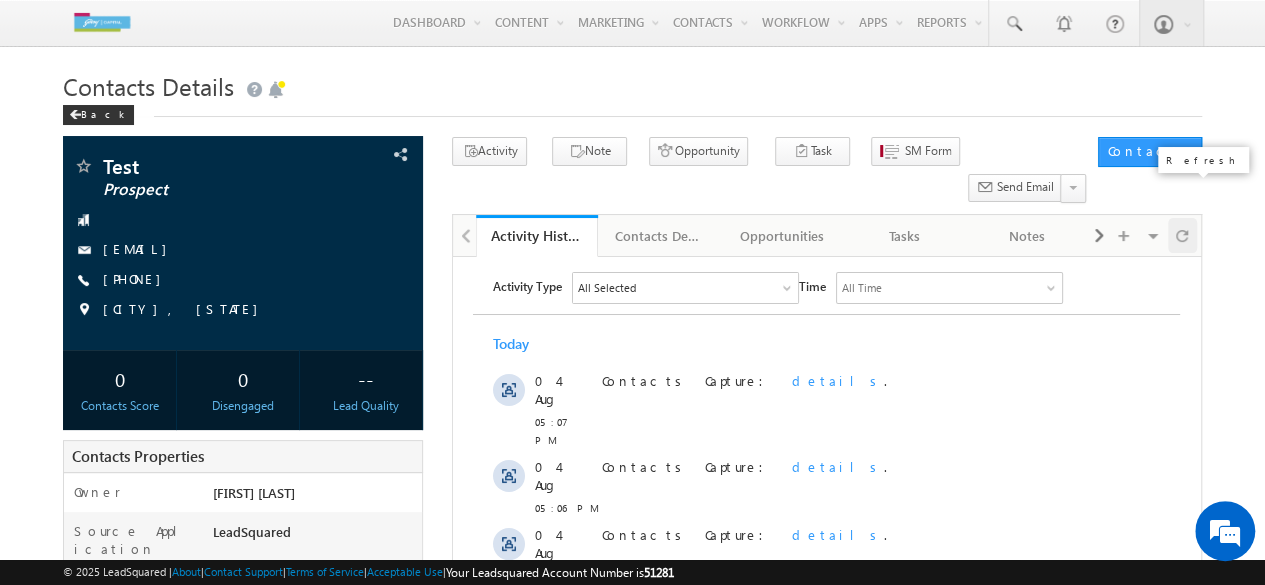 click at bounding box center [1182, 235] 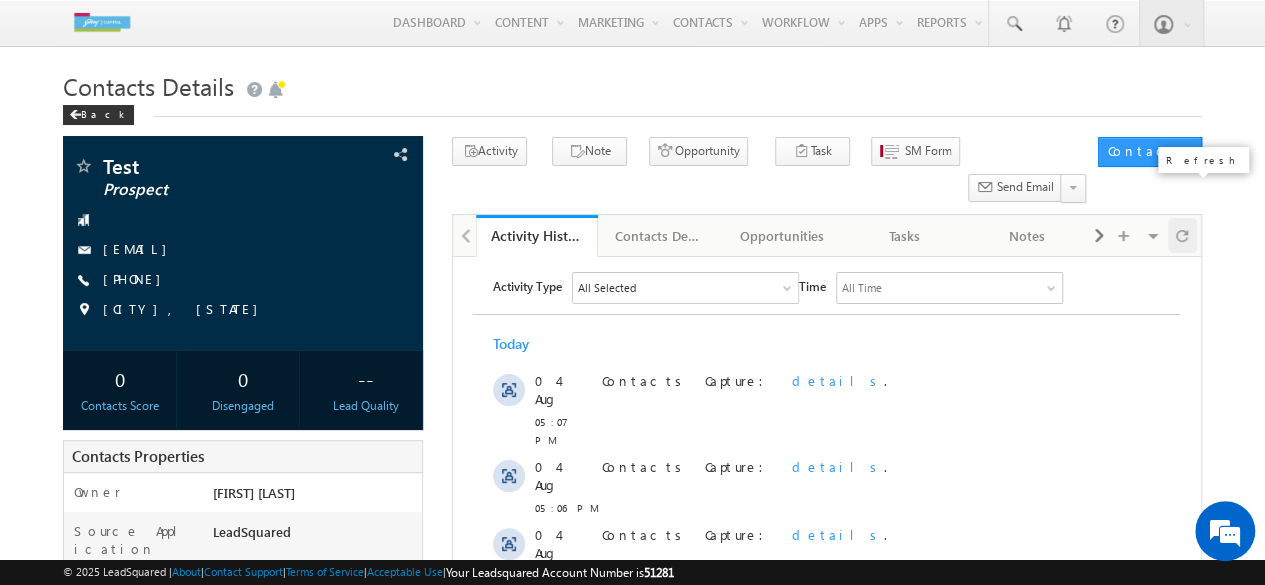 scroll, scrollTop: 0, scrollLeft: 0, axis: both 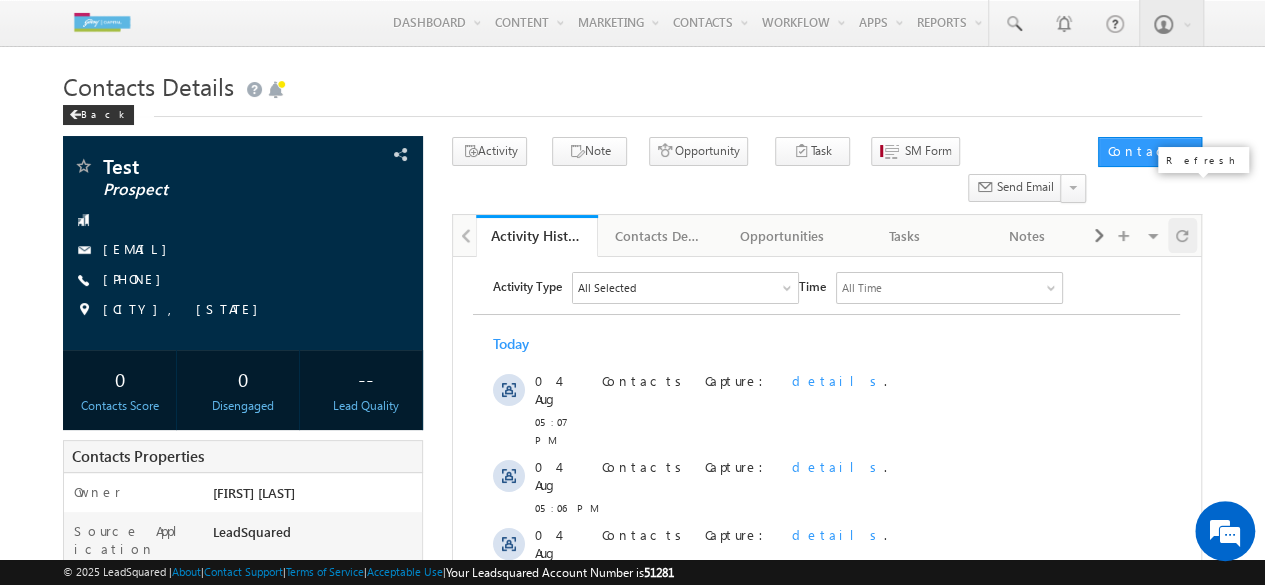 click at bounding box center [1182, 235] 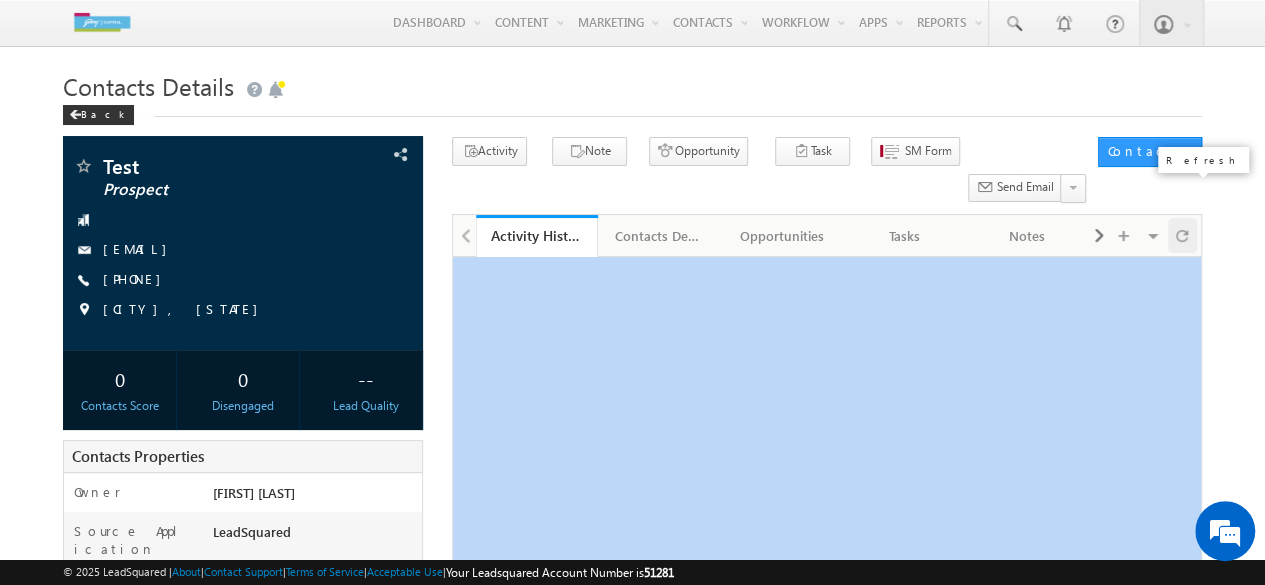 click at bounding box center [1182, 235] 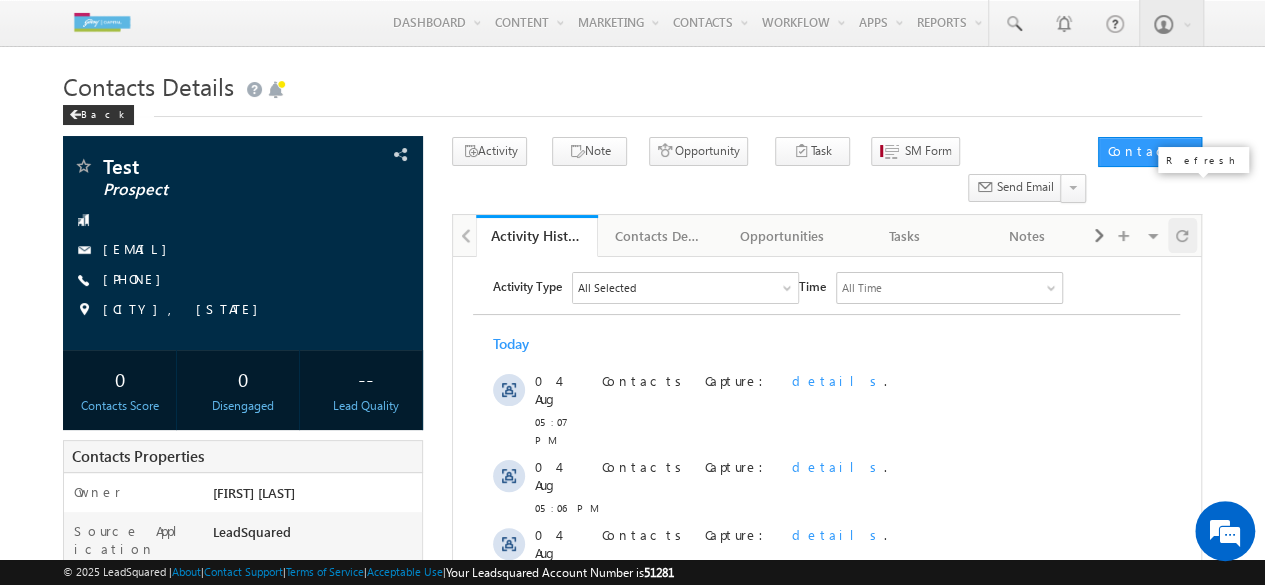 scroll, scrollTop: 0, scrollLeft: 0, axis: both 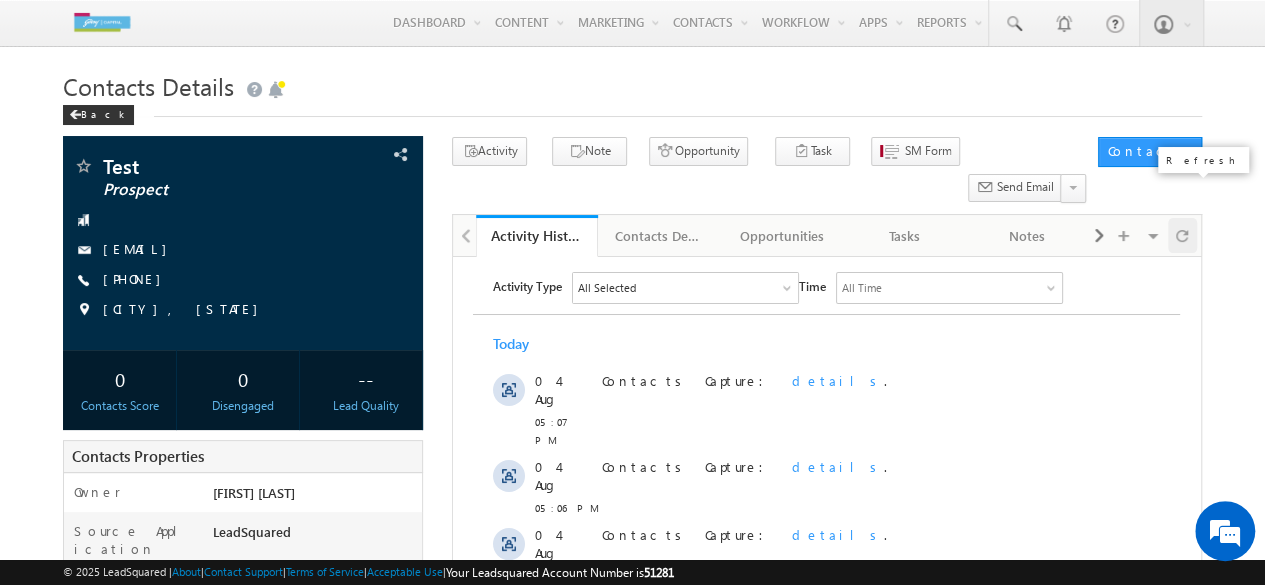 click at bounding box center [1182, 235] 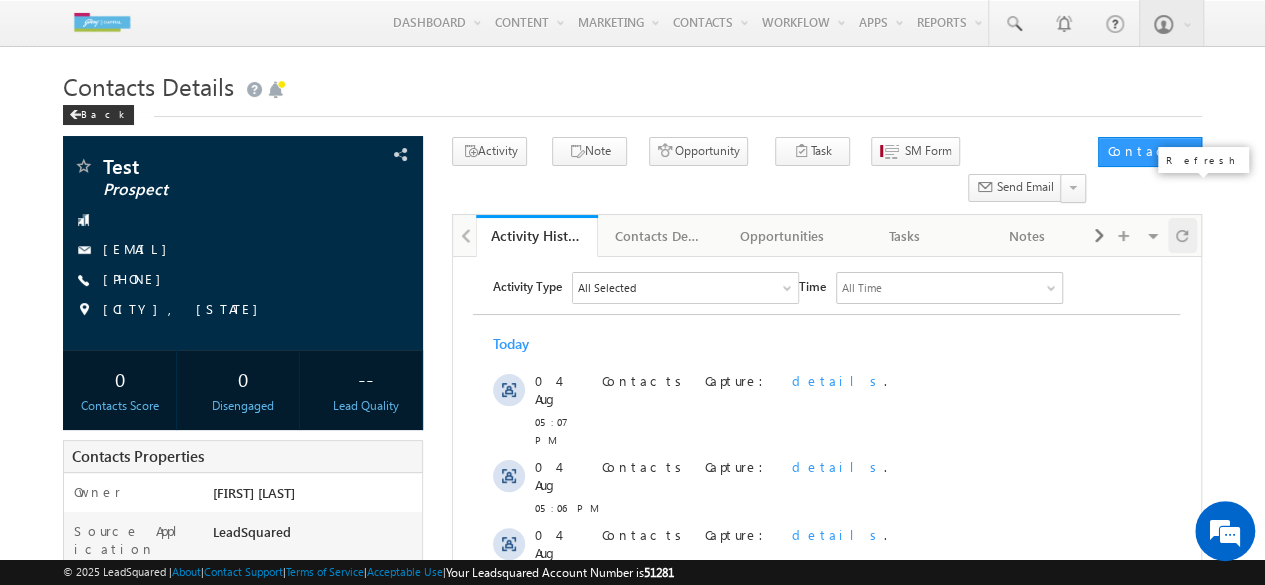 scroll, scrollTop: 0, scrollLeft: 0, axis: both 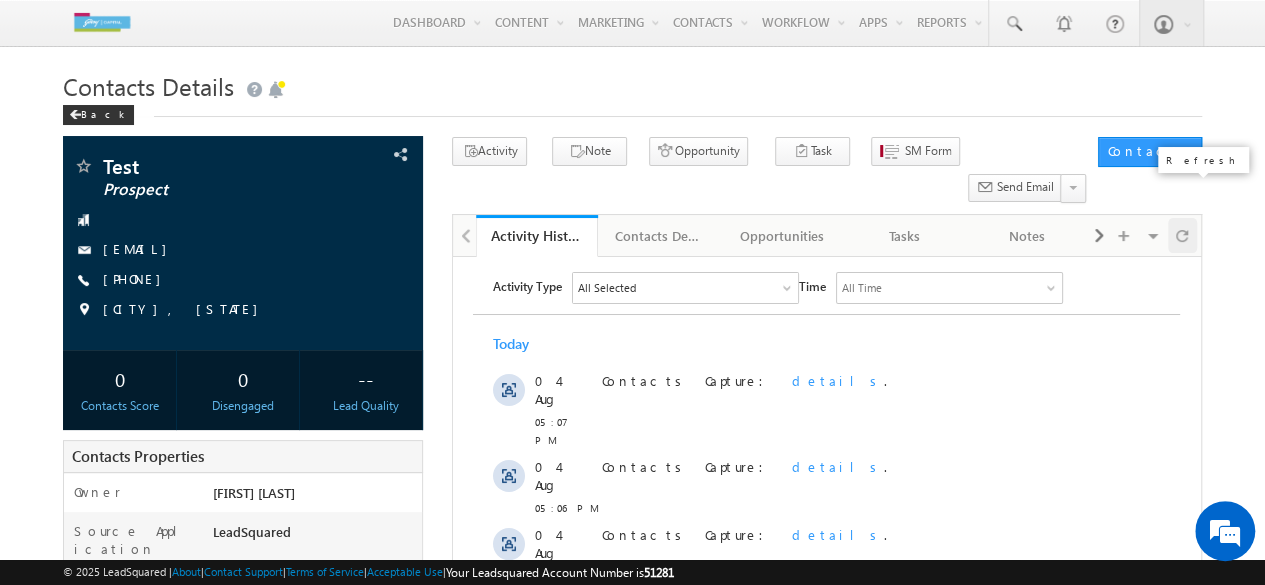 click at bounding box center (1182, 235) 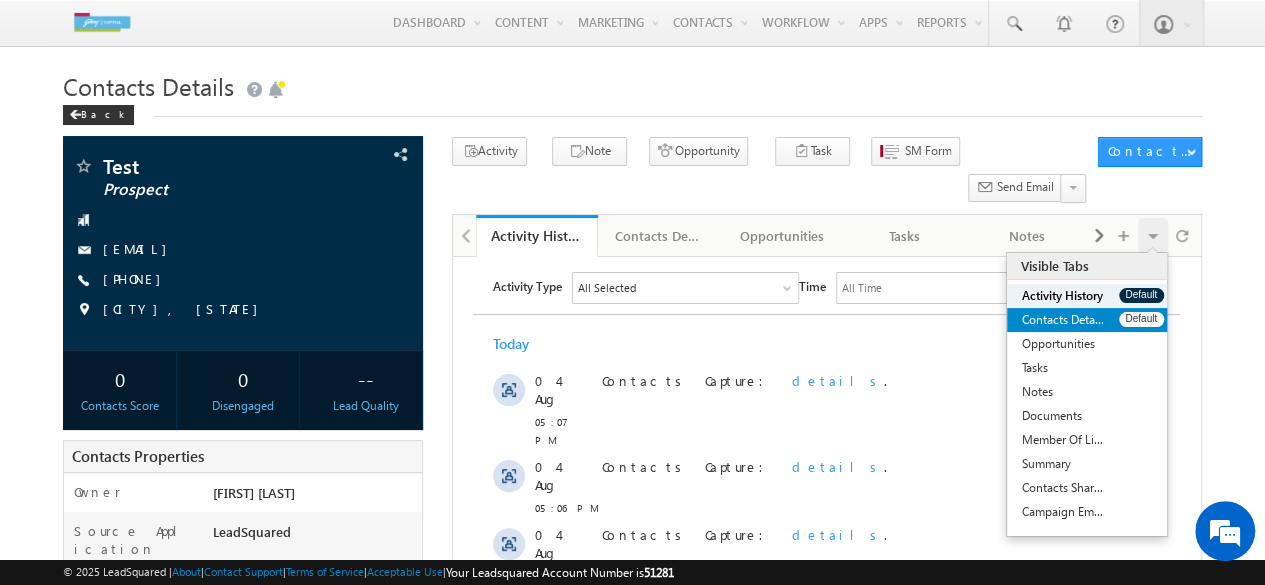 scroll, scrollTop: 0, scrollLeft: 0, axis: both 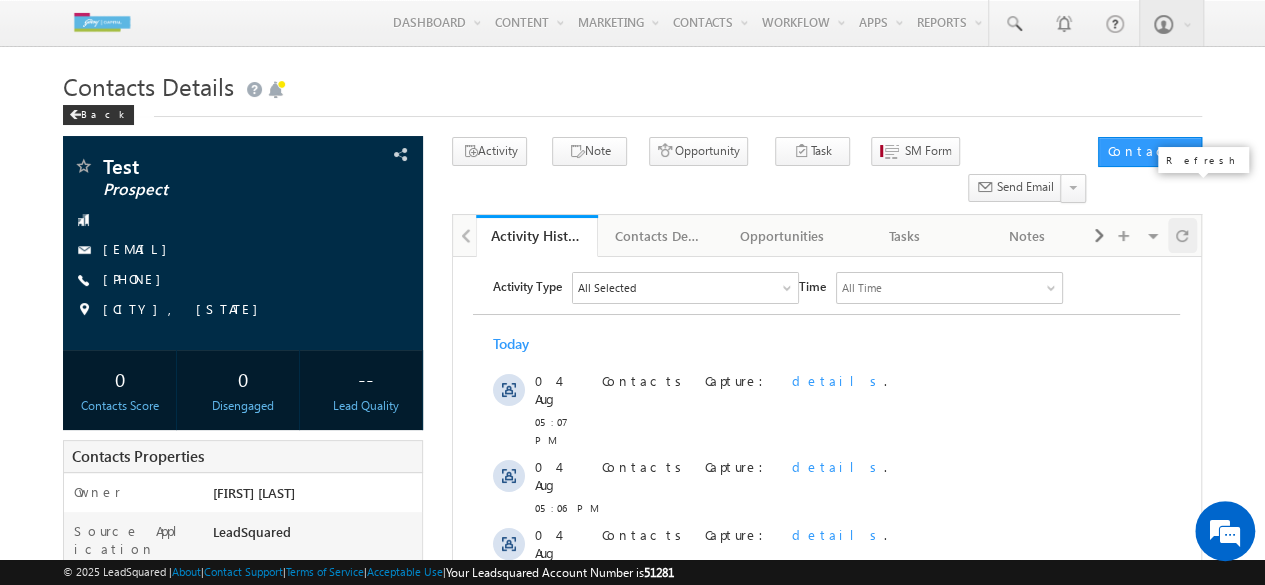 click at bounding box center (1182, 235) 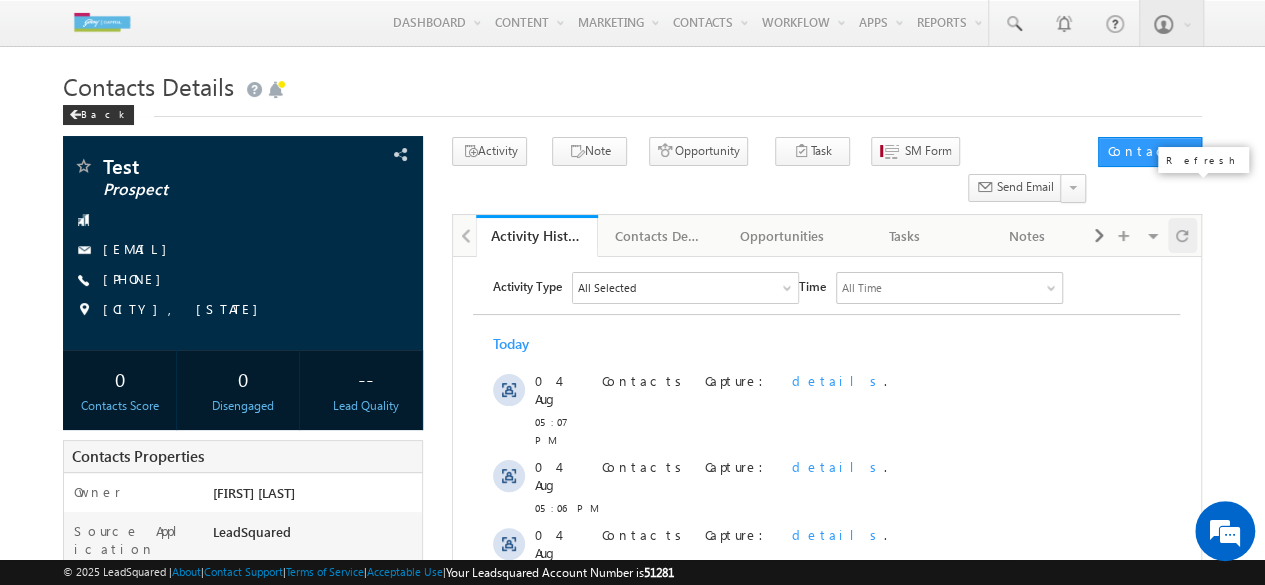 scroll, scrollTop: 0, scrollLeft: 0, axis: both 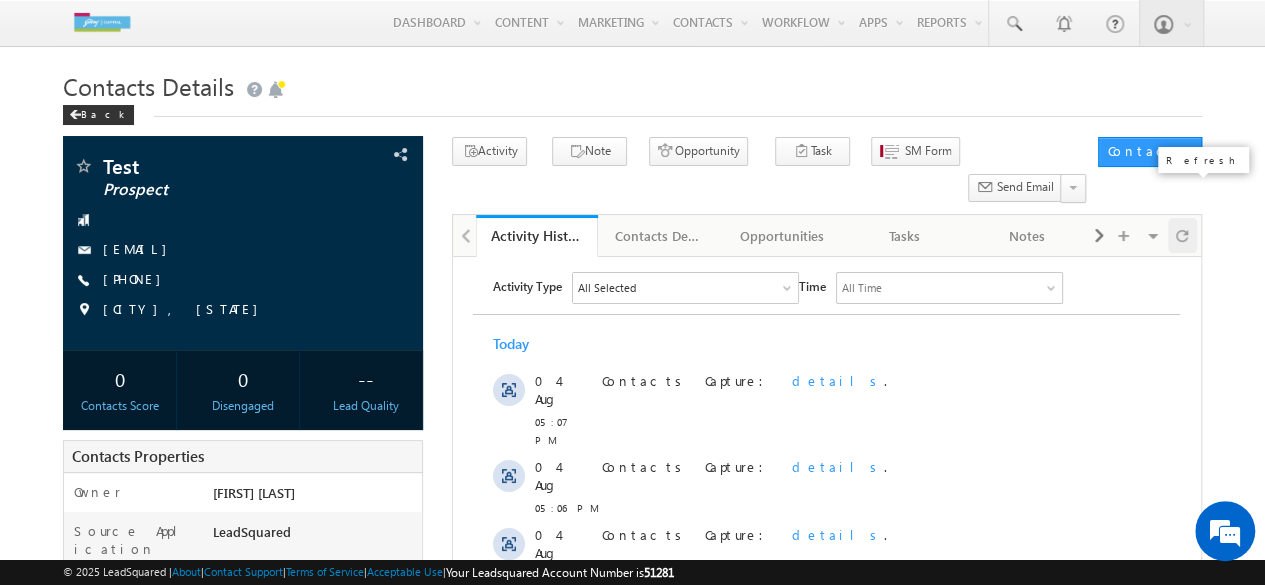 click at bounding box center (1182, 235) 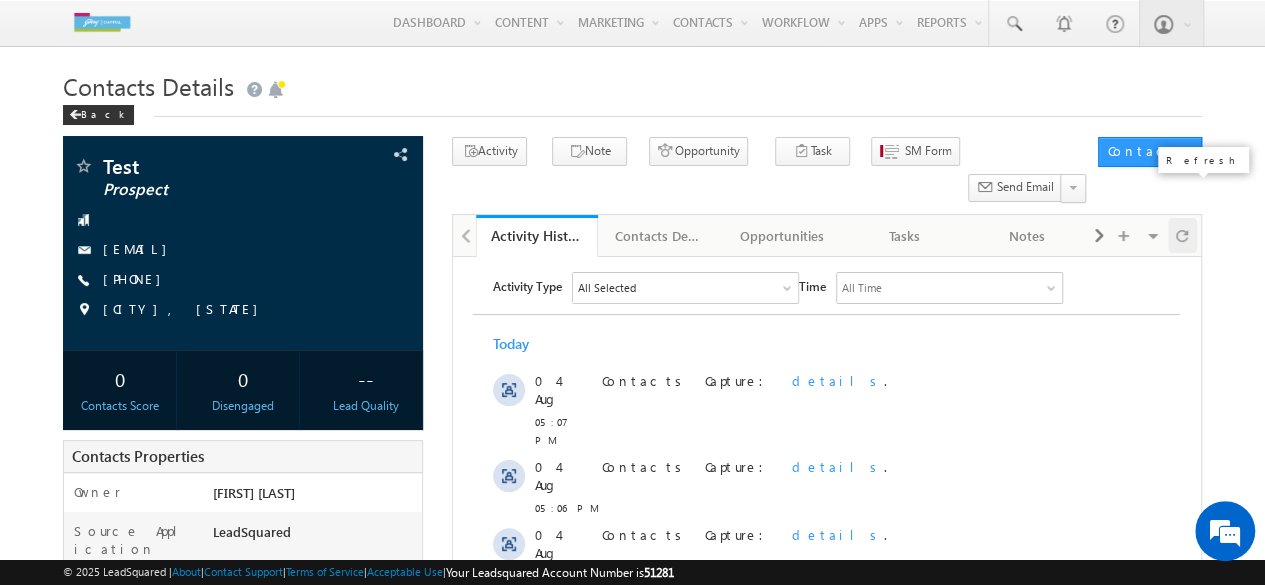 scroll, scrollTop: 0, scrollLeft: 0, axis: both 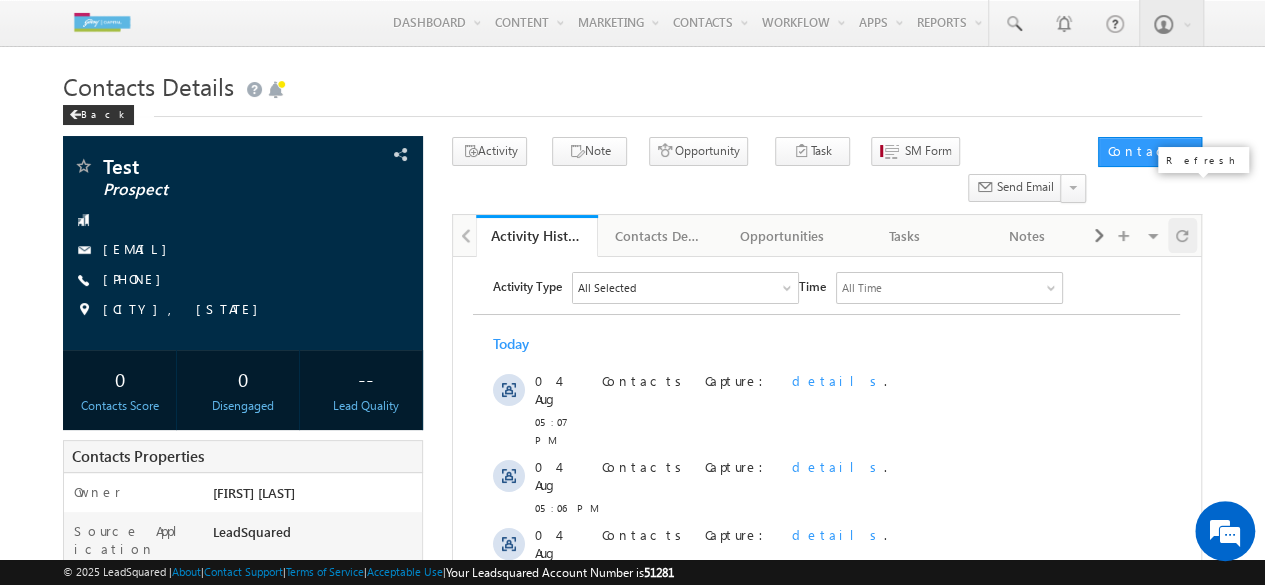 click at bounding box center [1182, 235] 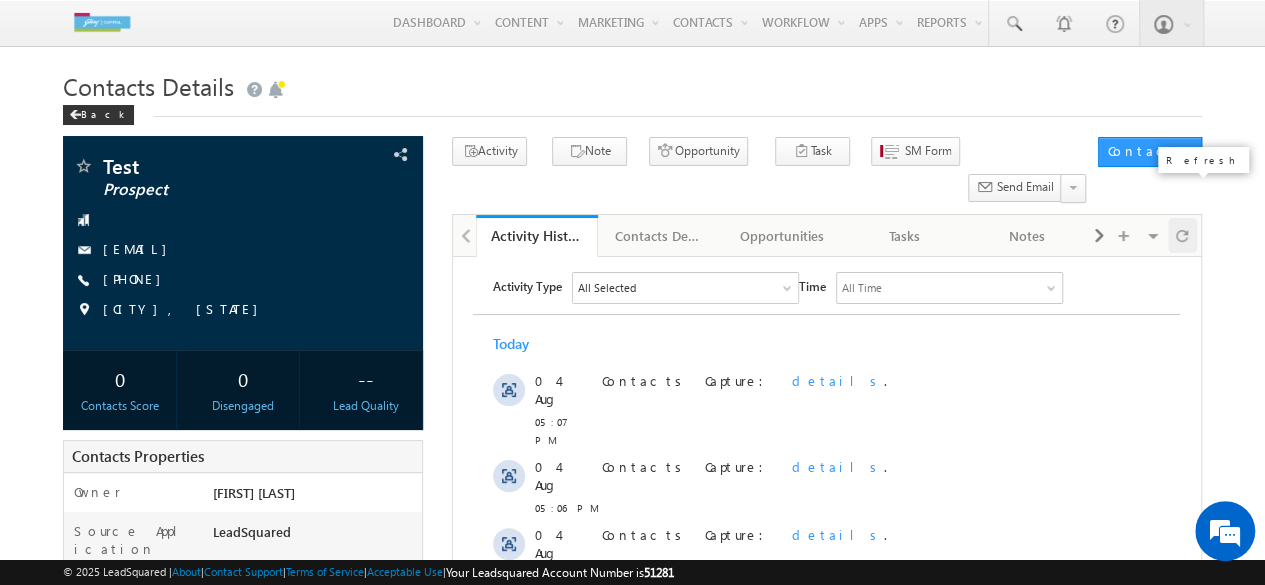 scroll, scrollTop: 0, scrollLeft: 0, axis: both 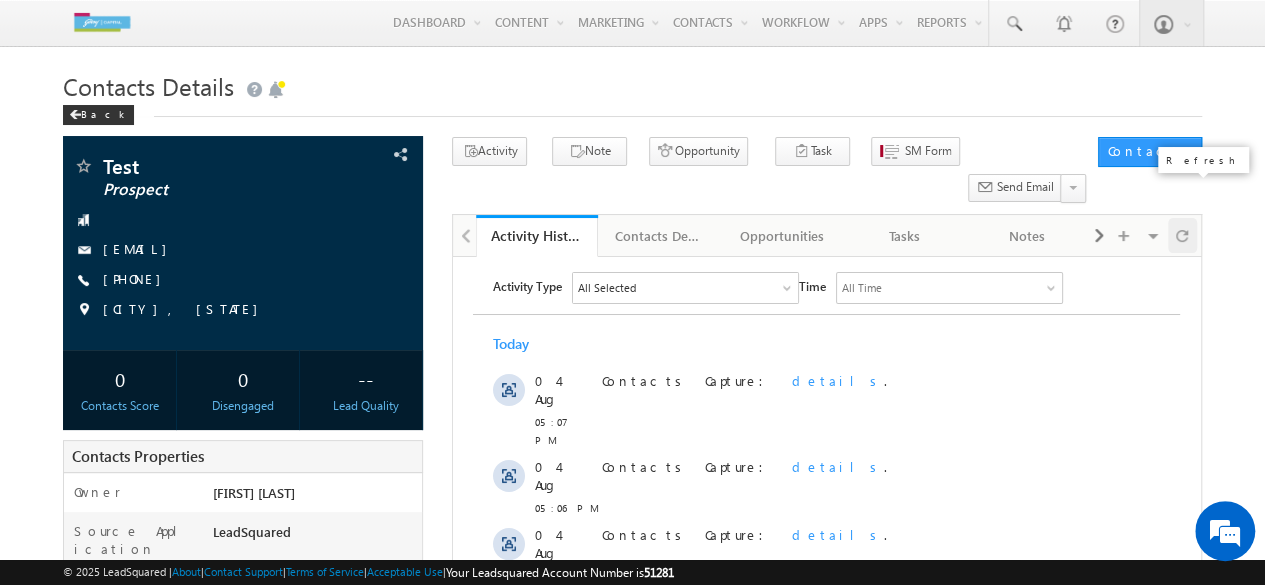 click at bounding box center (1182, 235) 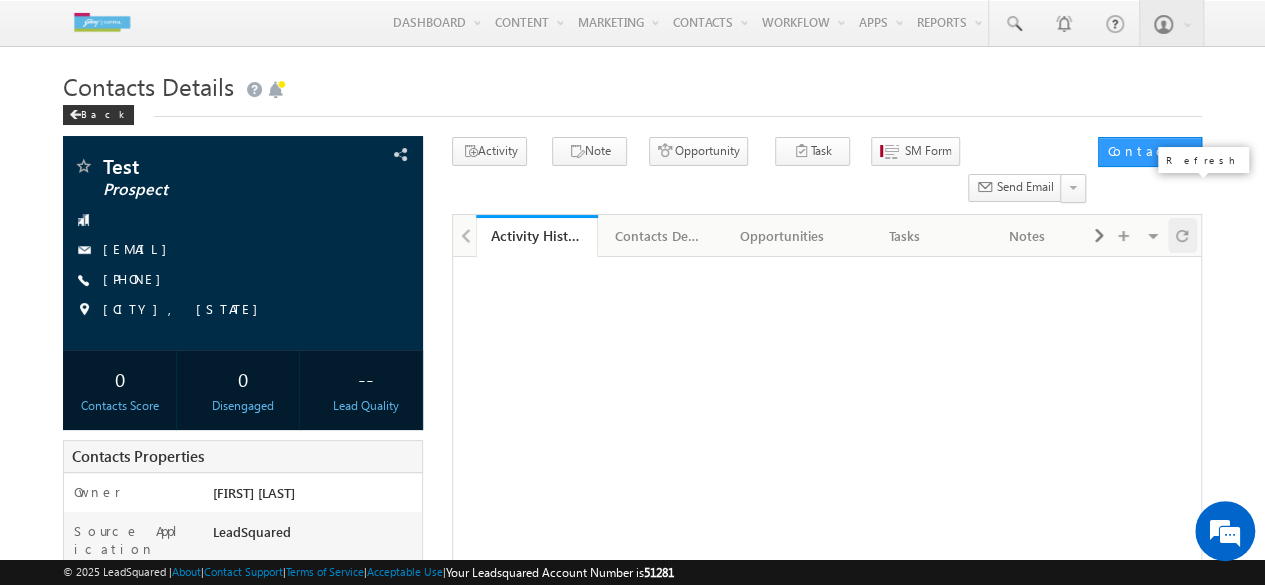 click at bounding box center [1182, 235] 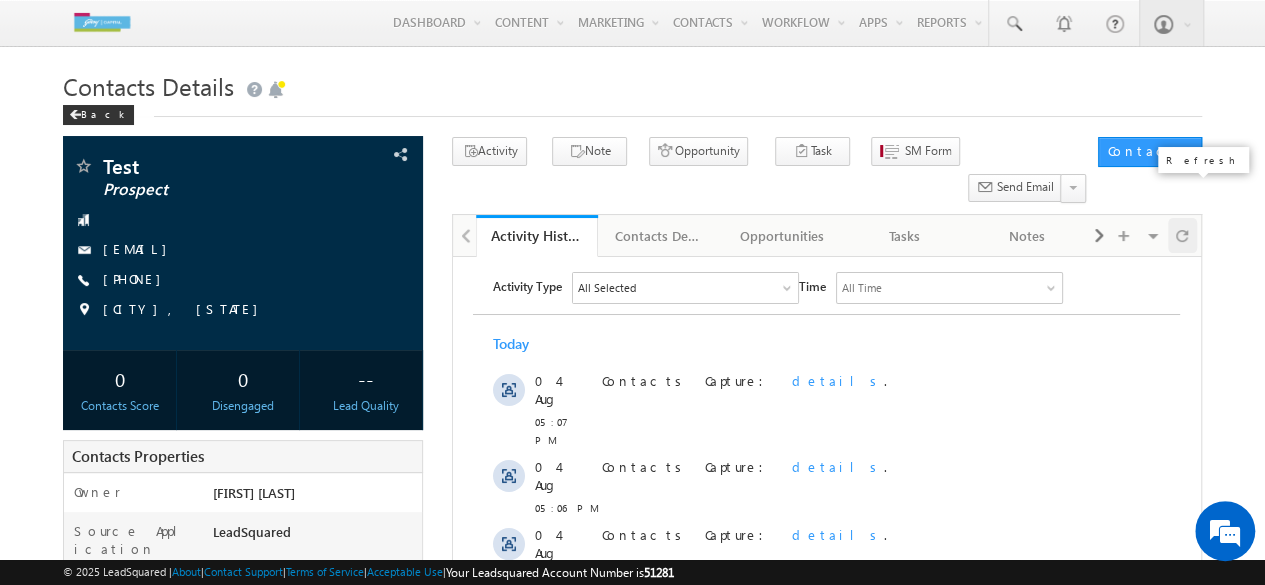 scroll, scrollTop: 0, scrollLeft: 0, axis: both 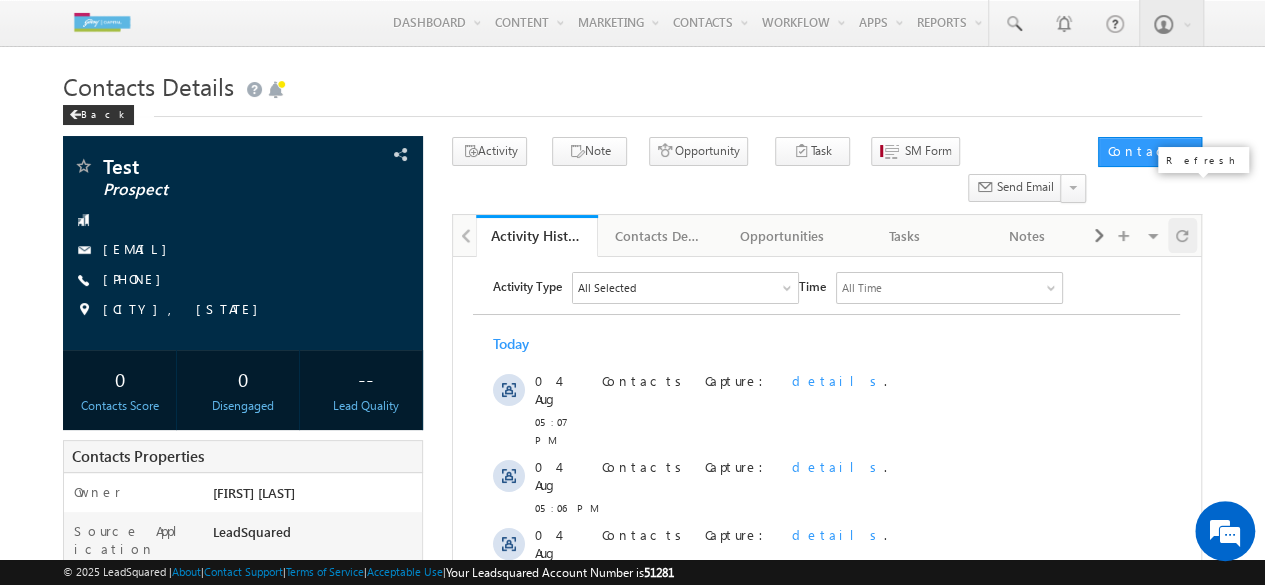 click at bounding box center (1182, 235) 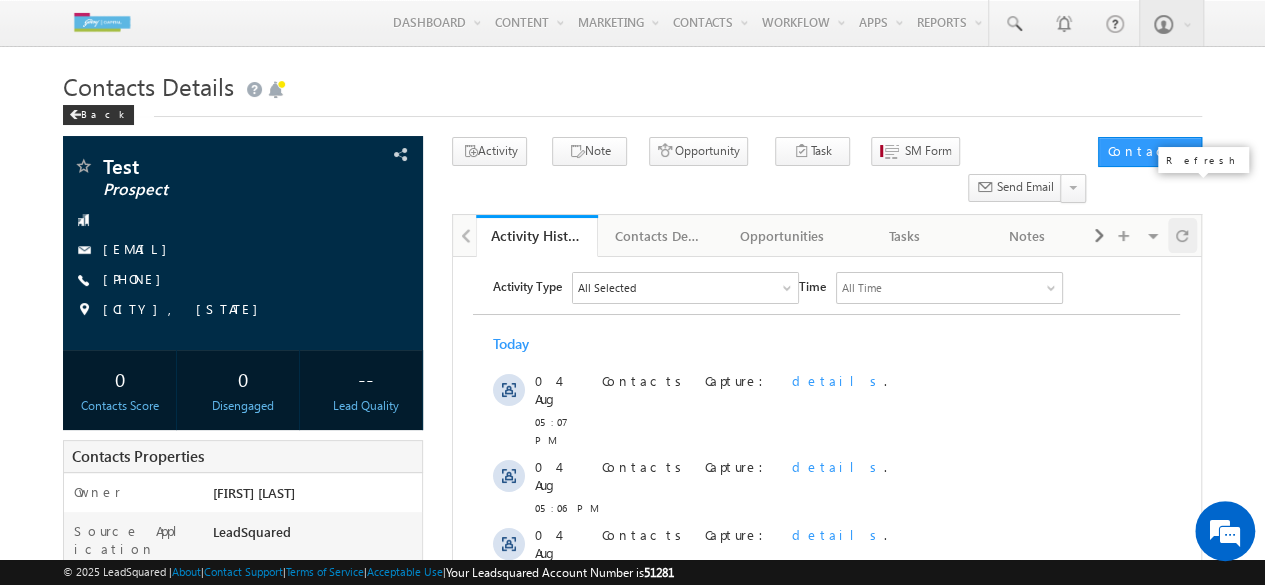 scroll, scrollTop: 0, scrollLeft: 0, axis: both 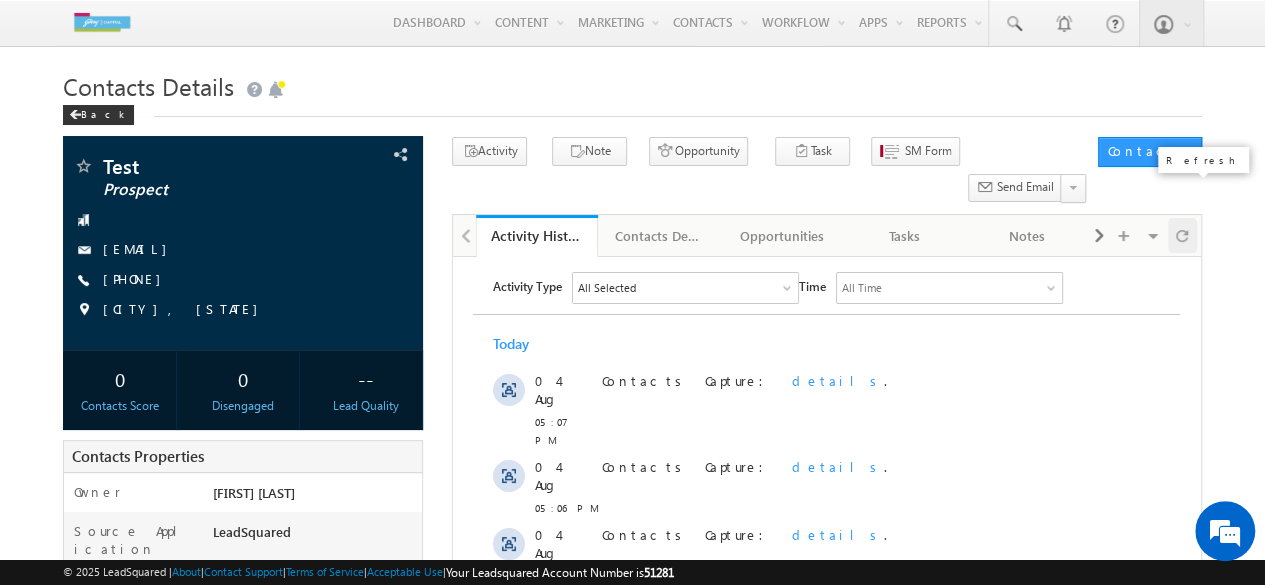 click at bounding box center [1182, 235] 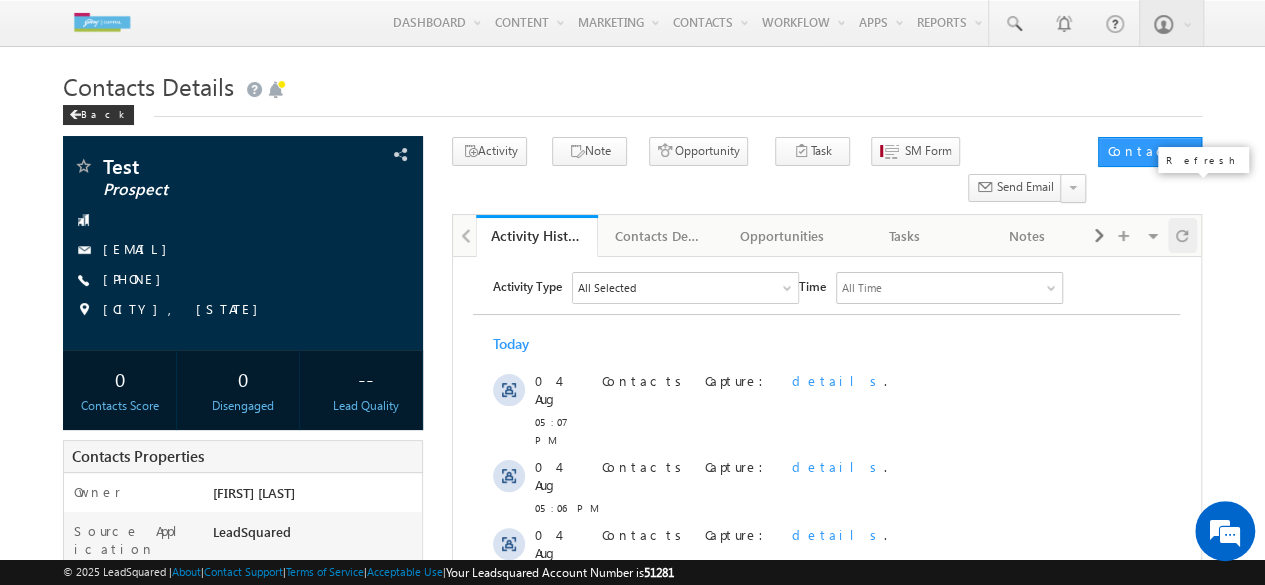 scroll, scrollTop: 0, scrollLeft: 0, axis: both 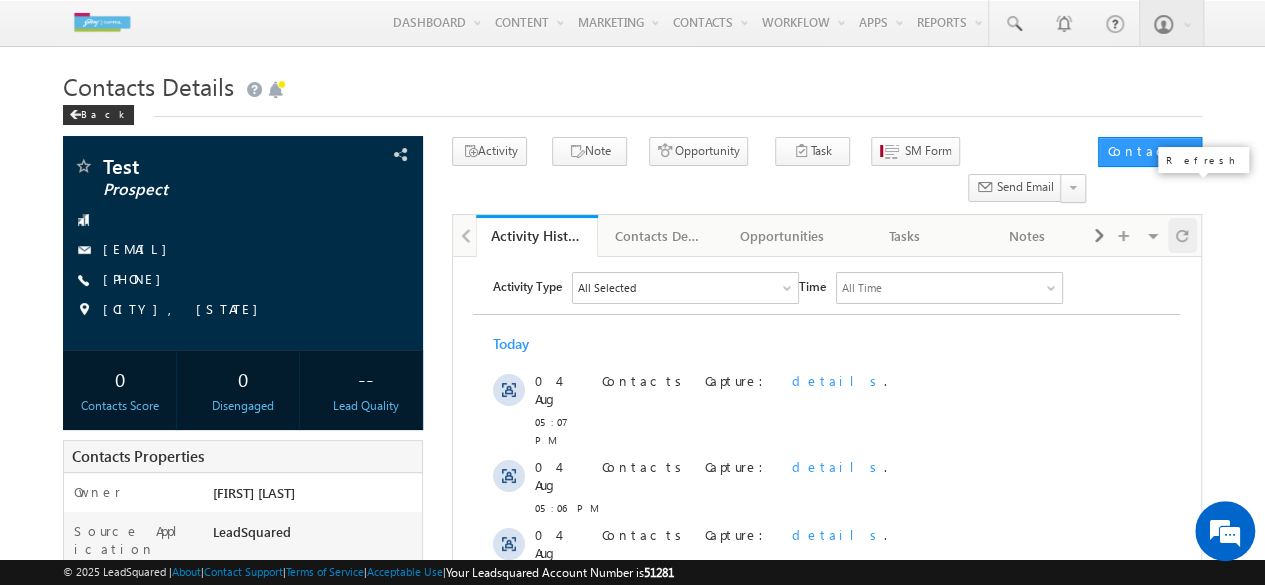 click at bounding box center (1182, 235) 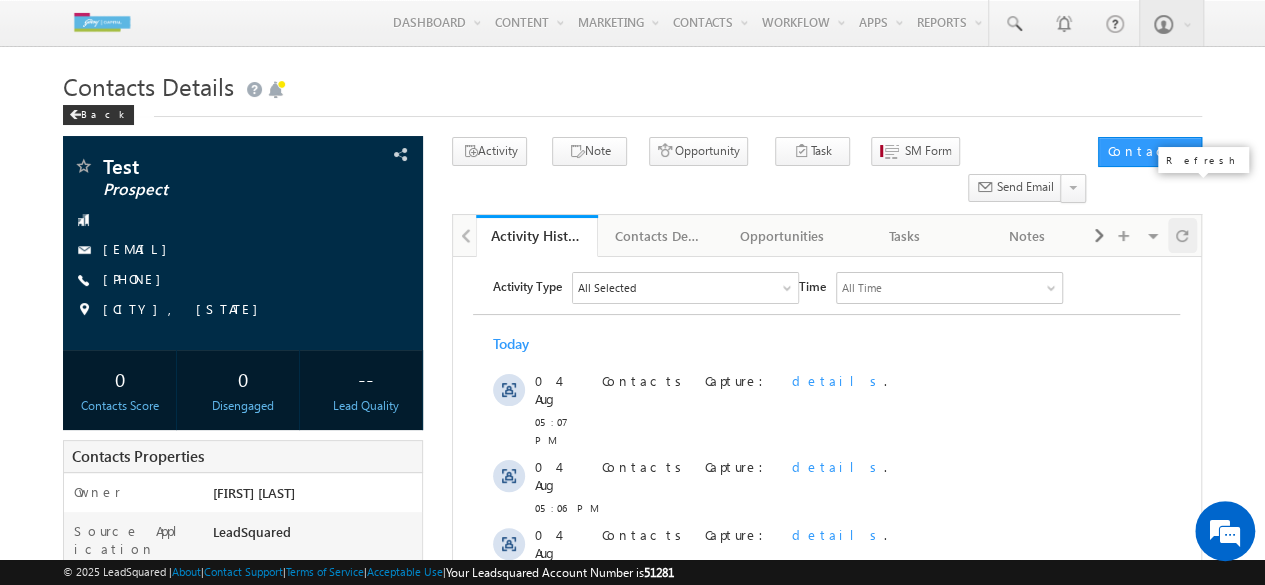 scroll, scrollTop: 0, scrollLeft: 0, axis: both 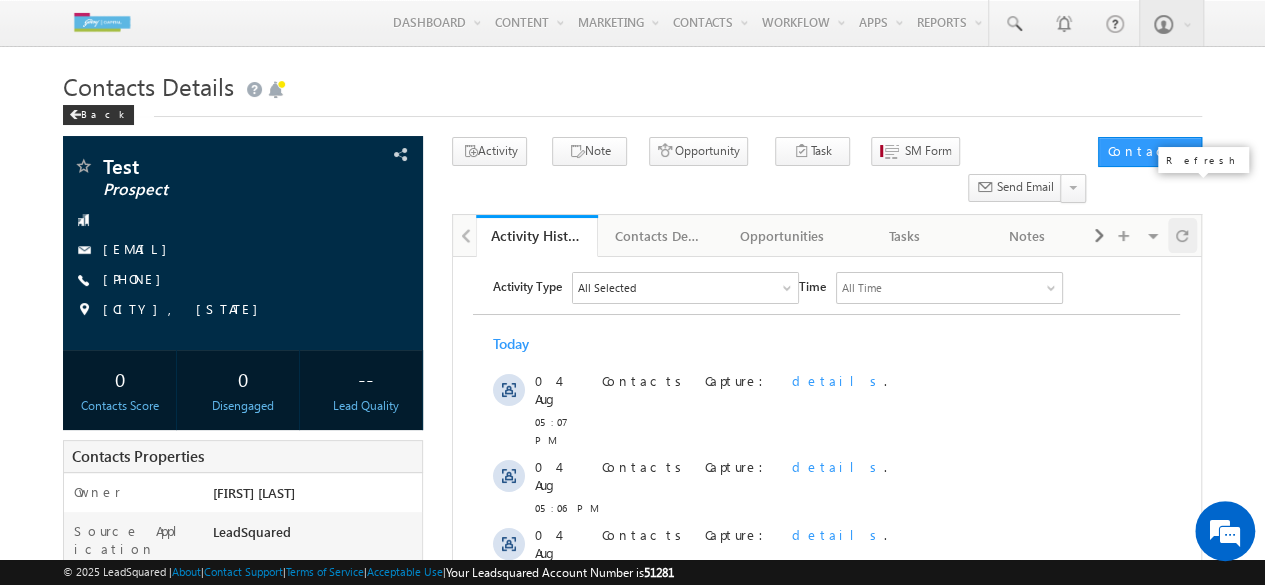 click at bounding box center [1182, 235] 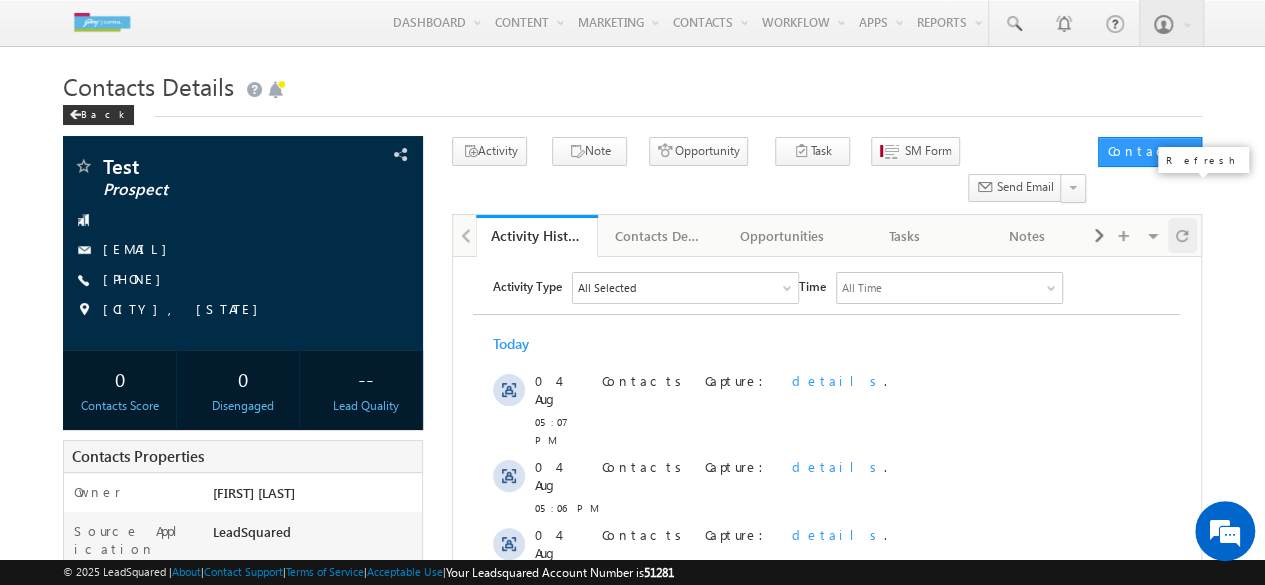 scroll, scrollTop: 0, scrollLeft: 0, axis: both 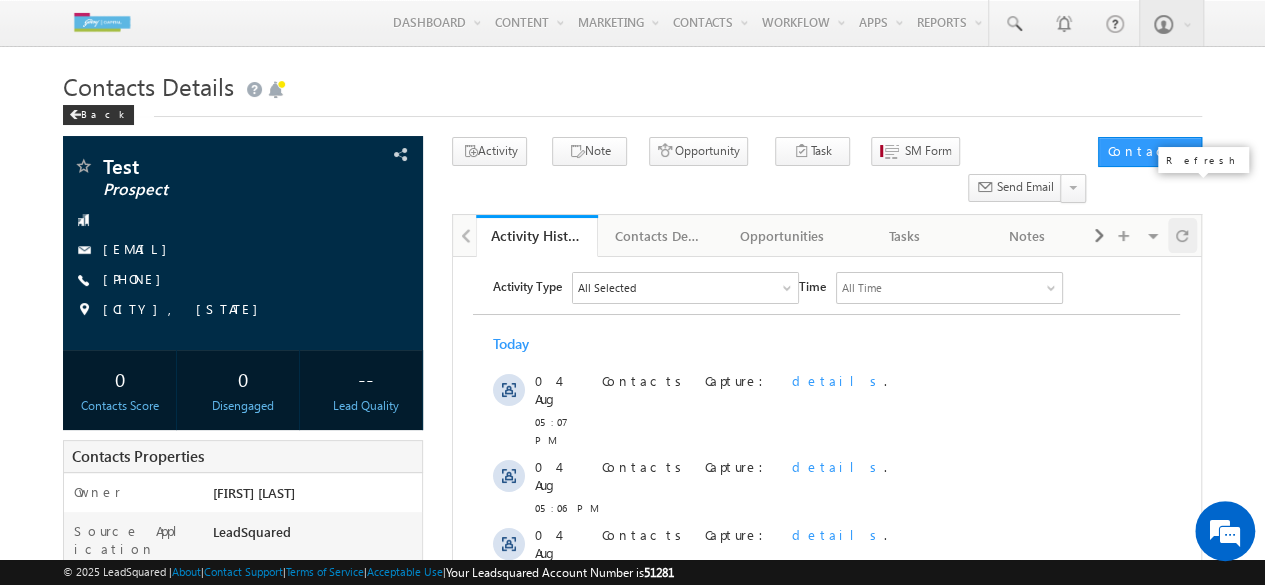 click at bounding box center [1182, 235] 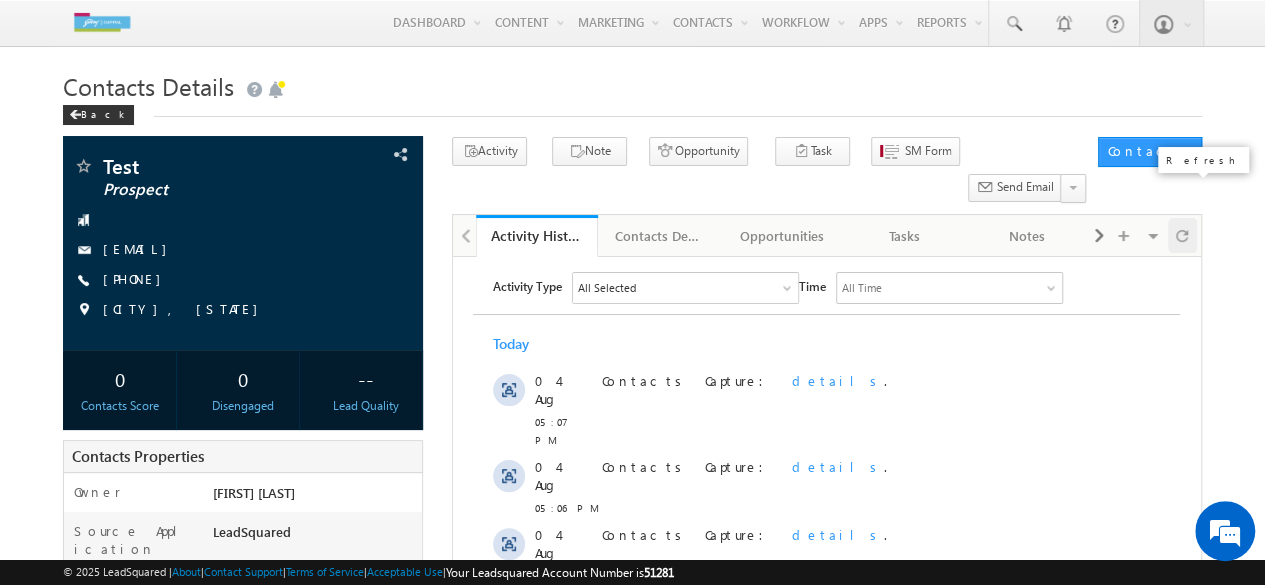scroll, scrollTop: 0, scrollLeft: 0, axis: both 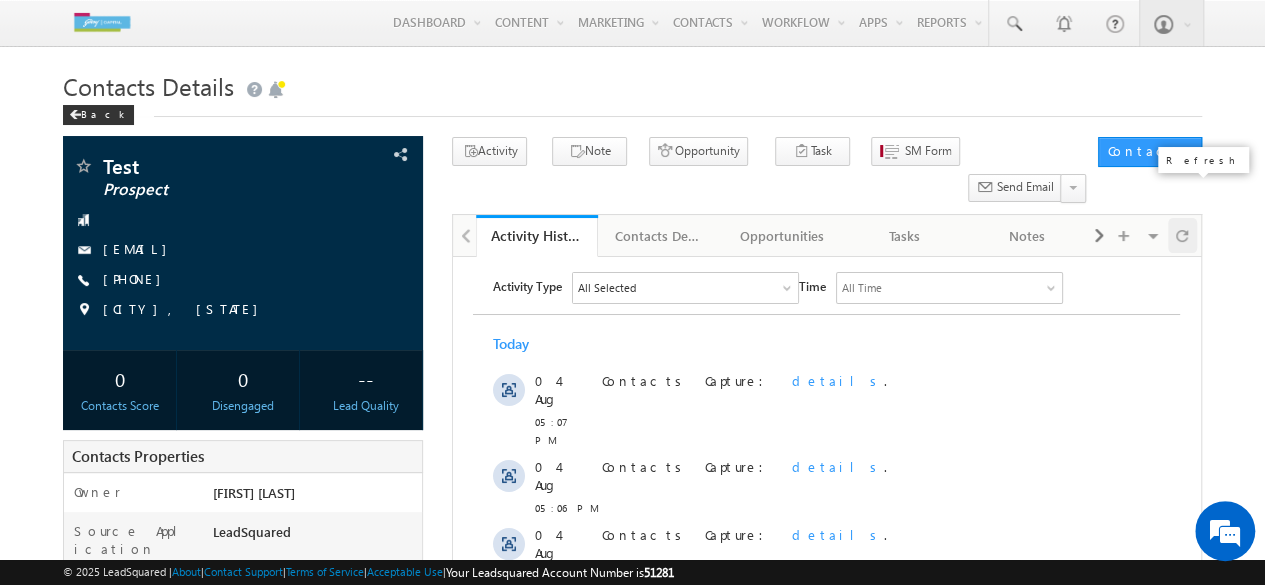 click at bounding box center [1182, 235] 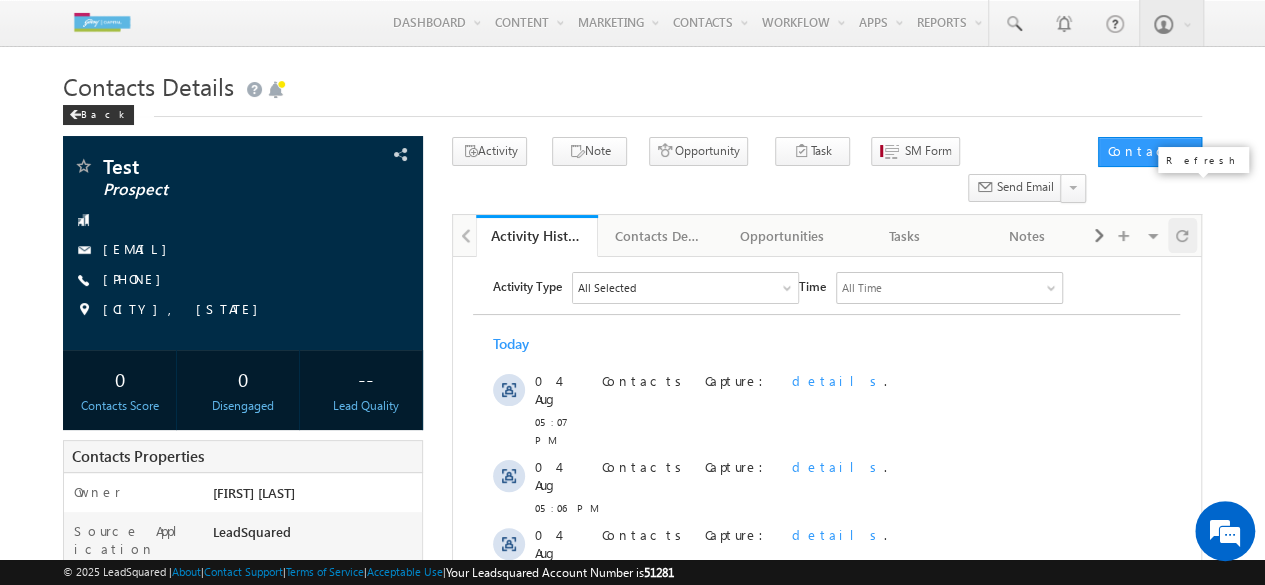 scroll, scrollTop: 0, scrollLeft: 0, axis: both 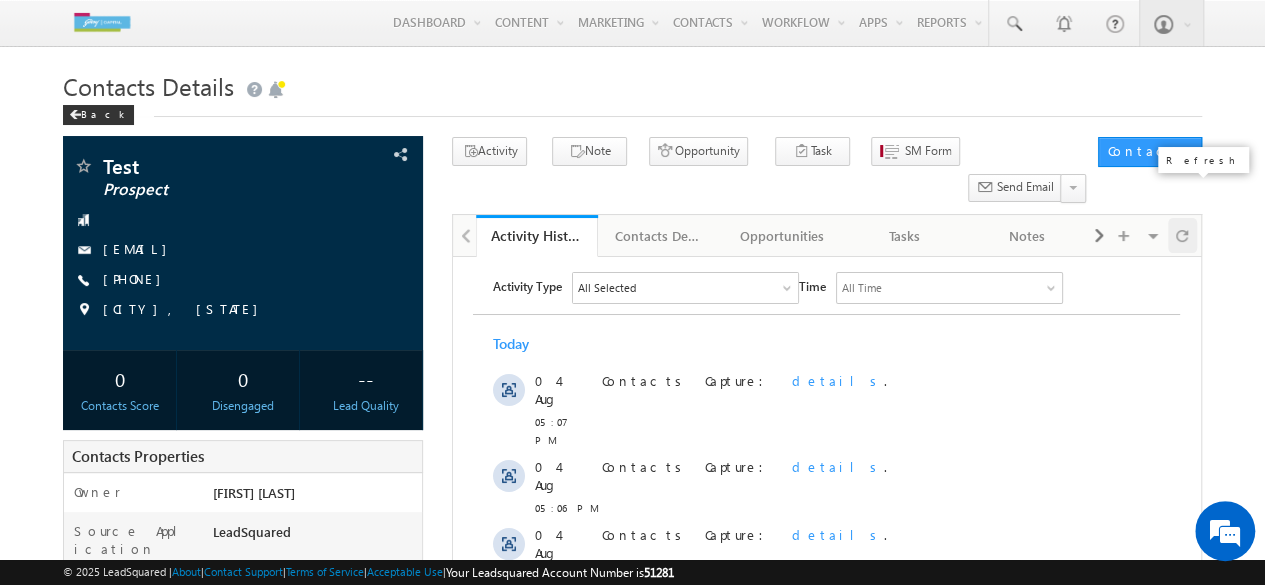 click at bounding box center (1182, 235) 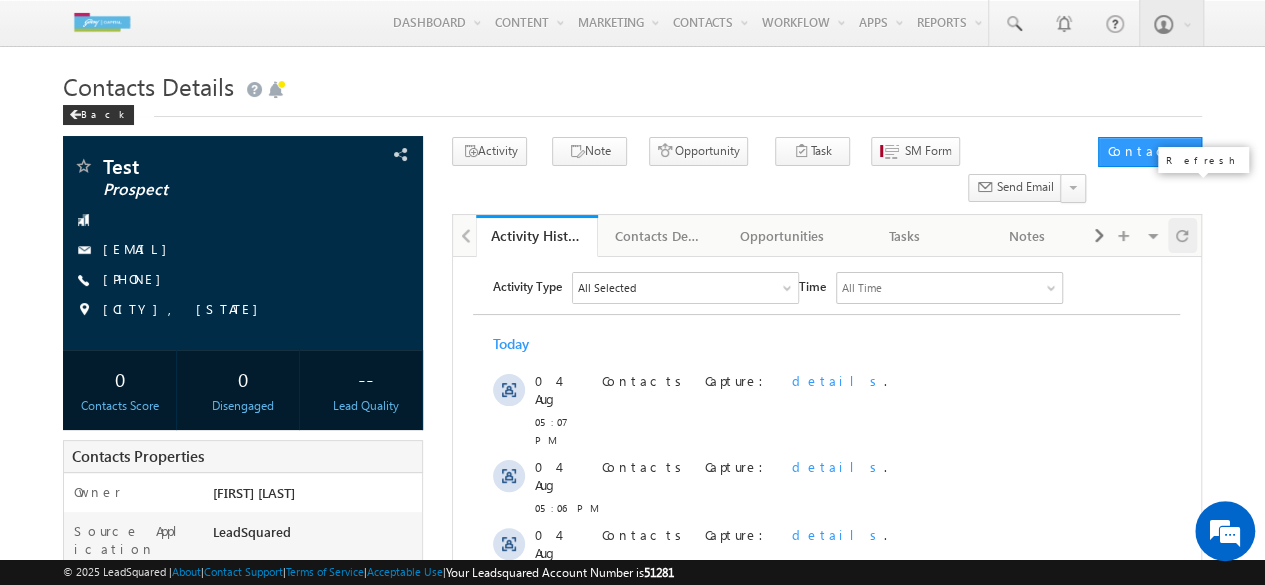 scroll, scrollTop: 0, scrollLeft: 0, axis: both 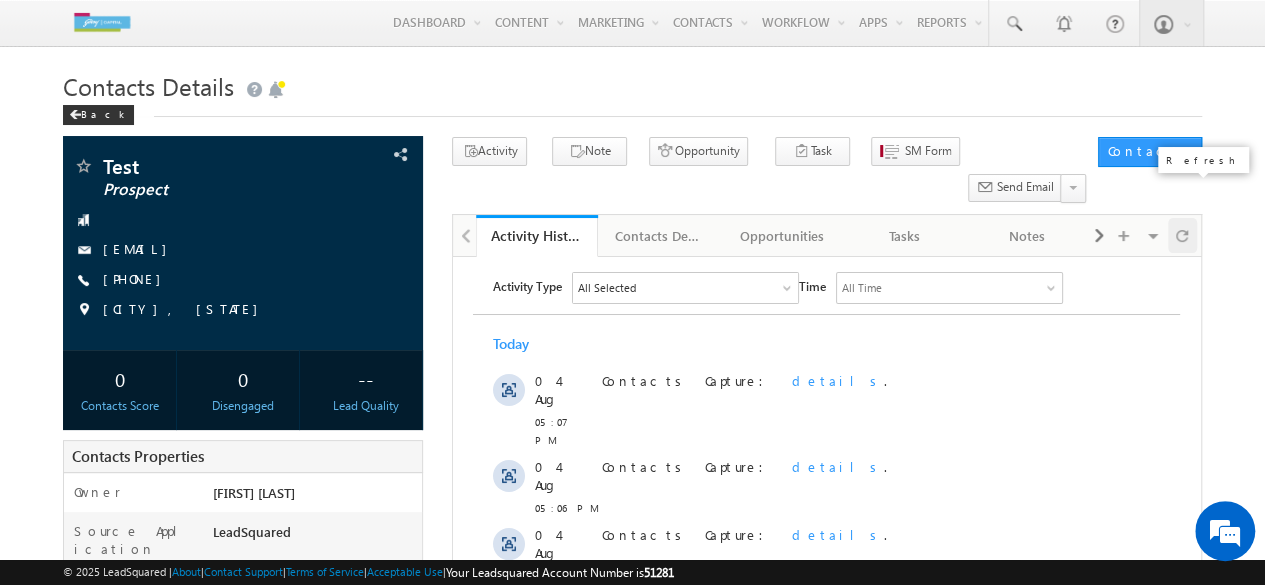 click at bounding box center [1182, 235] 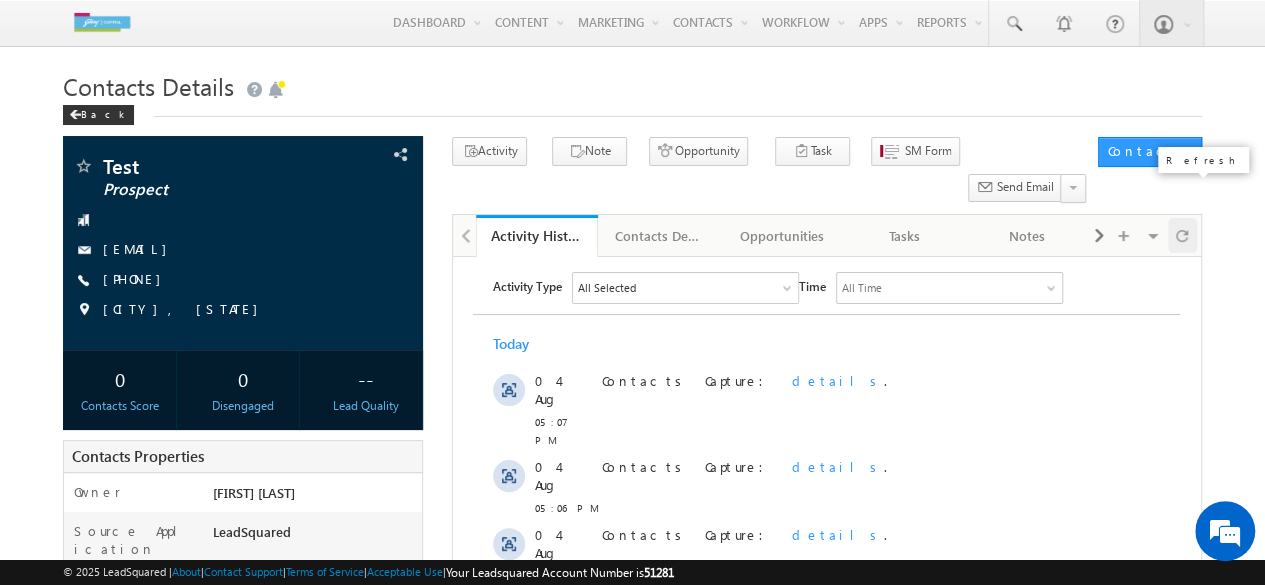 scroll, scrollTop: 0, scrollLeft: 0, axis: both 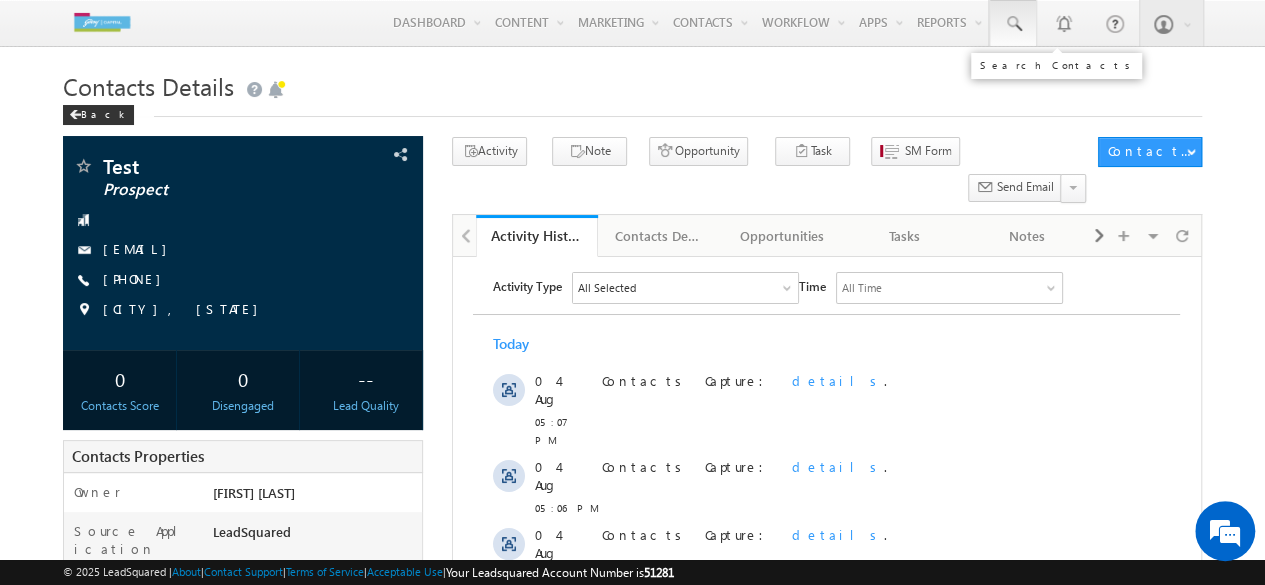 click at bounding box center [1013, 23] 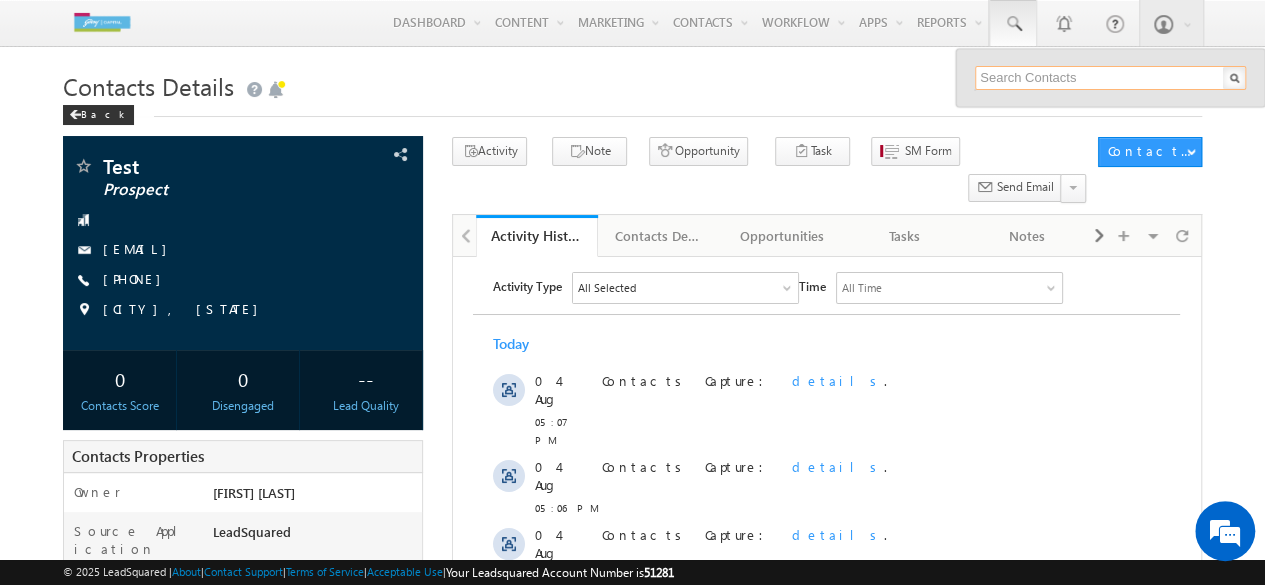 click at bounding box center (1110, 78) 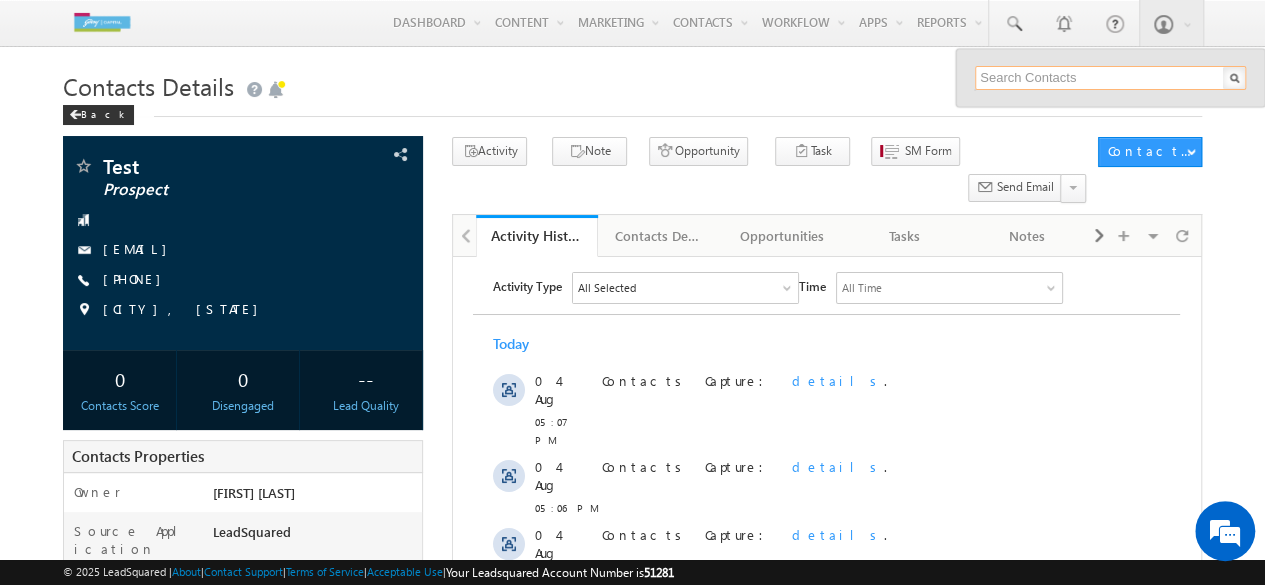 type on "555-555-5555" 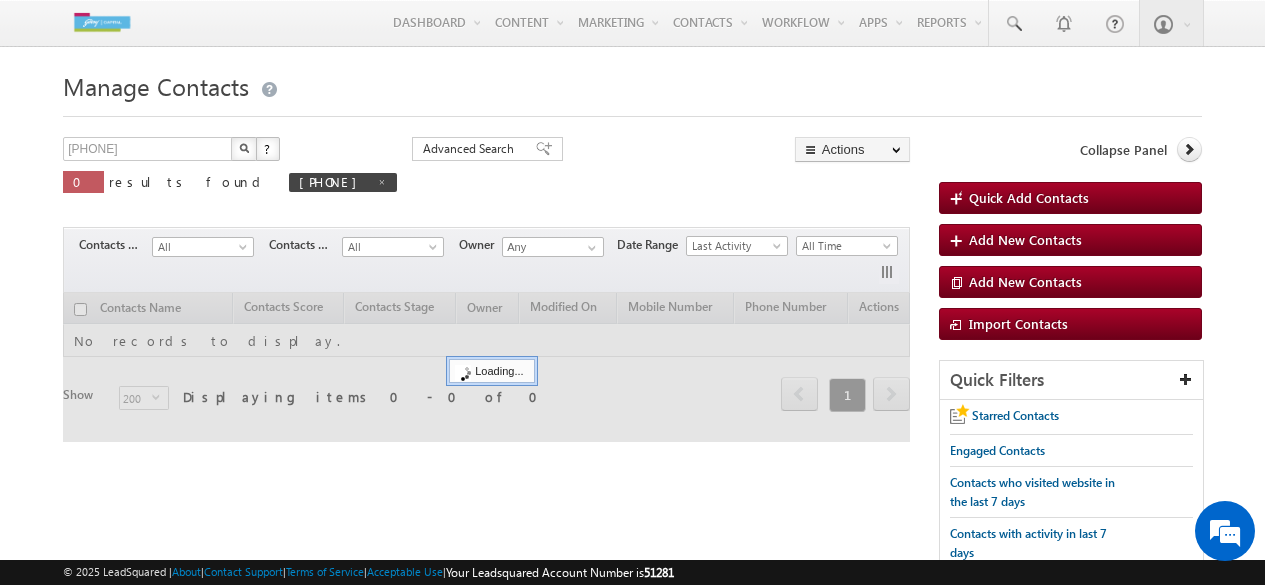 scroll, scrollTop: 0, scrollLeft: 0, axis: both 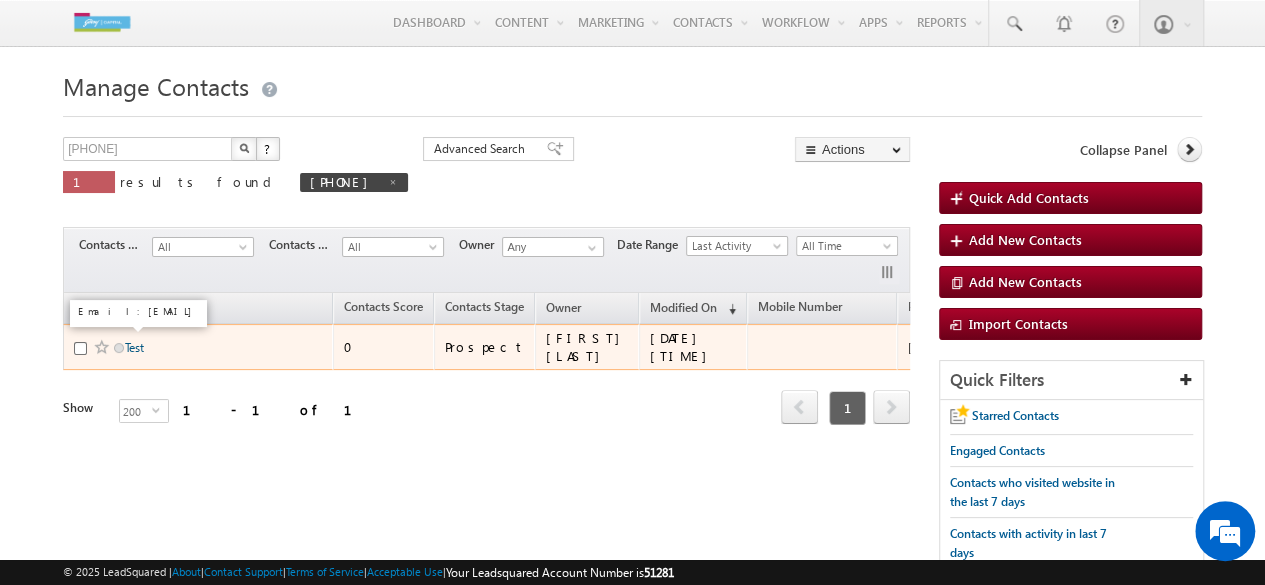 click on "Test" at bounding box center [134, 347] 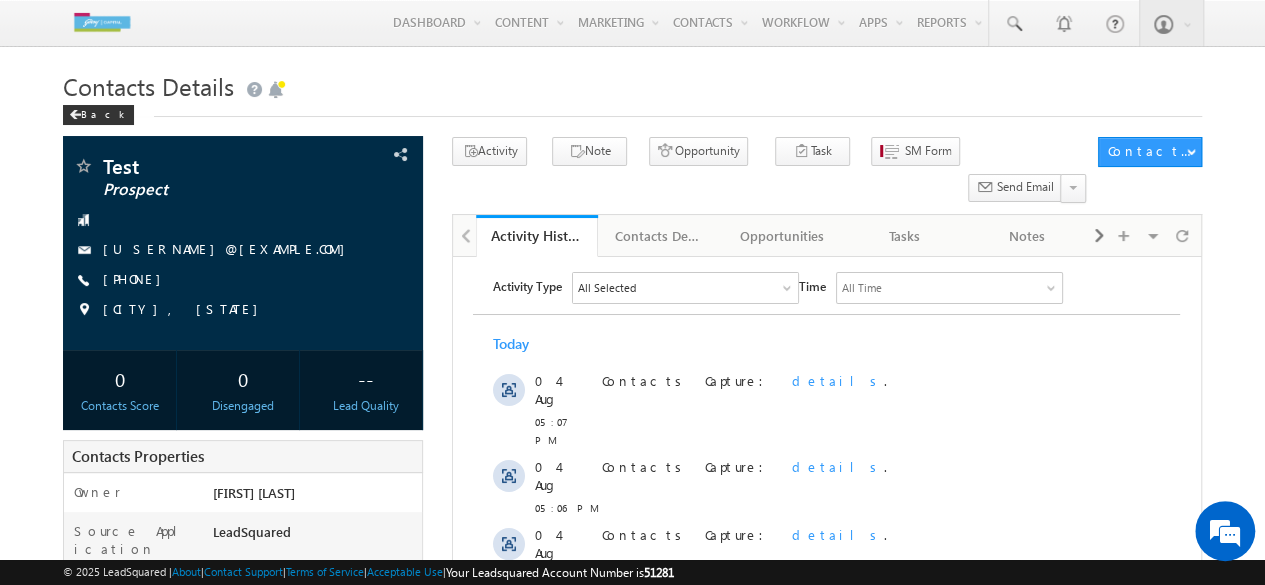 scroll, scrollTop: 0, scrollLeft: 0, axis: both 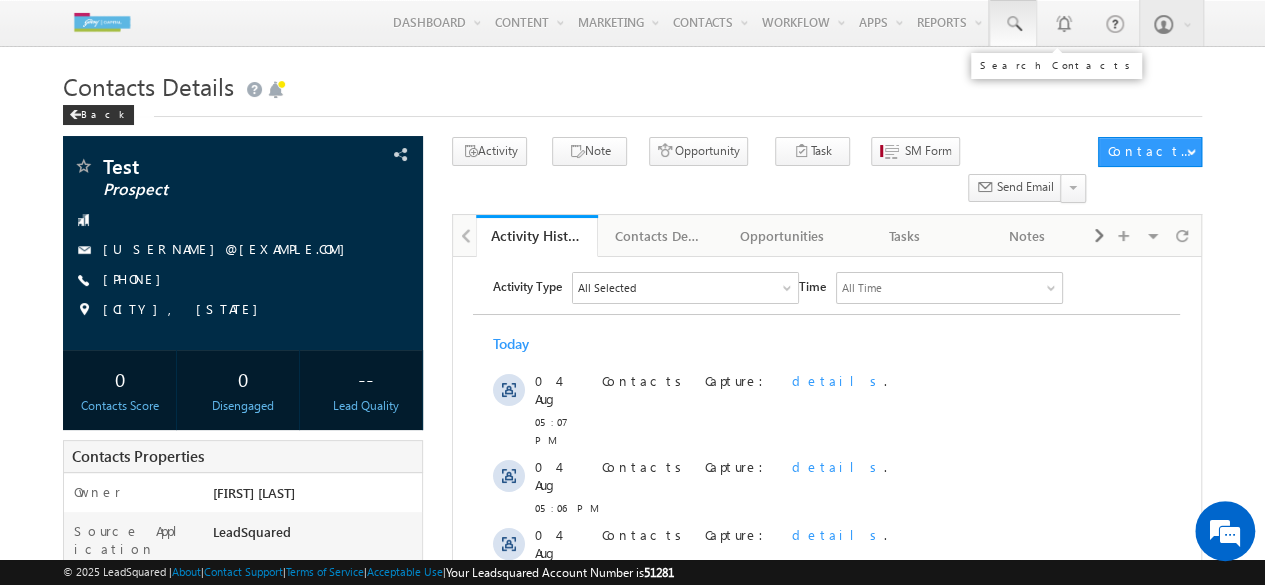 click at bounding box center (1013, 24) 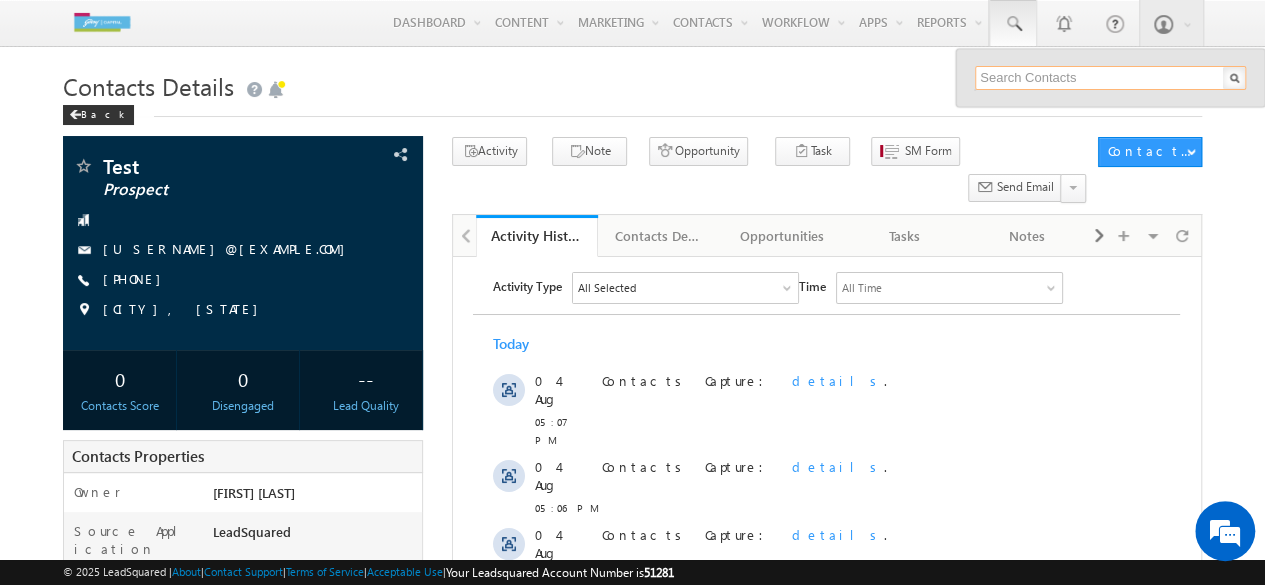 click at bounding box center (1110, 78) 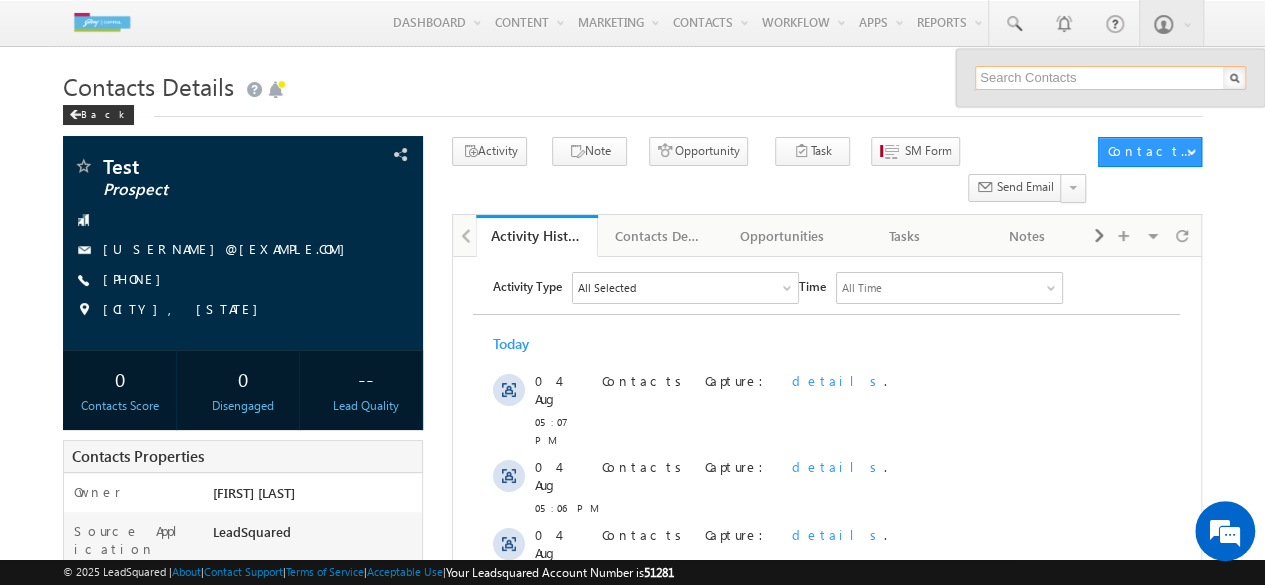 type on "555-555-5555" 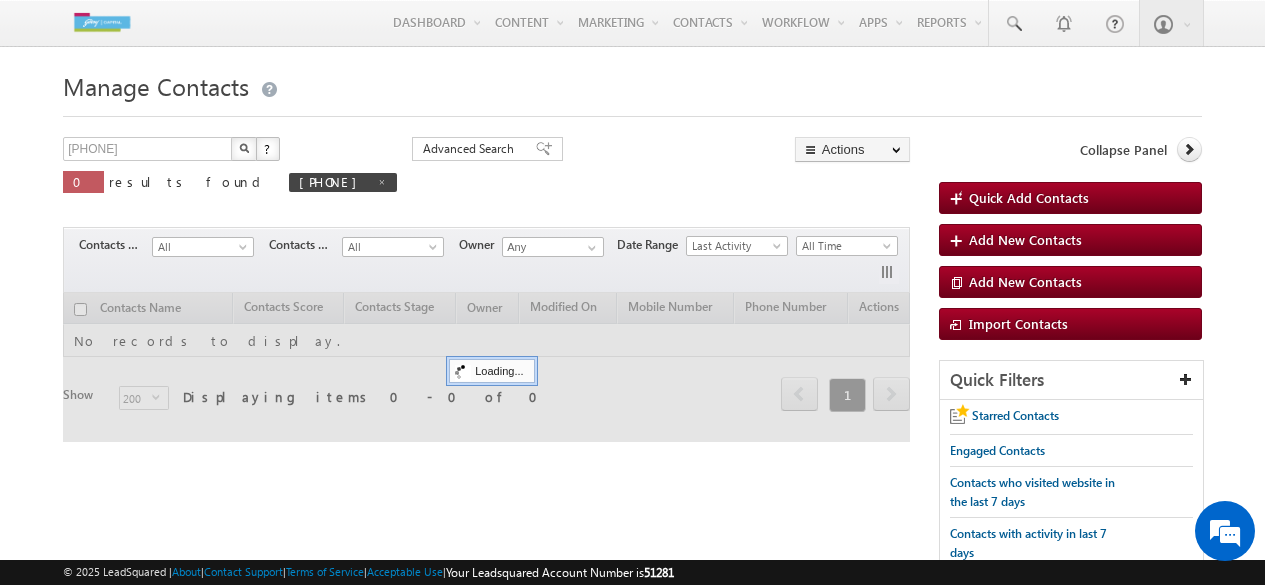 scroll, scrollTop: 0, scrollLeft: 0, axis: both 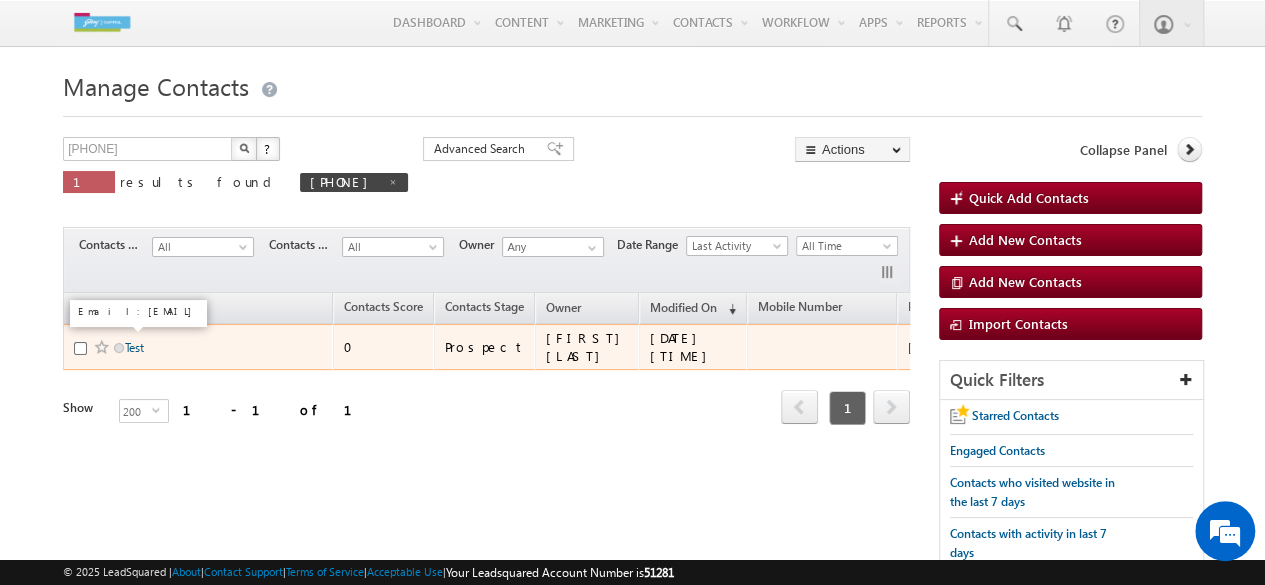 click on "Test" at bounding box center (134, 347) 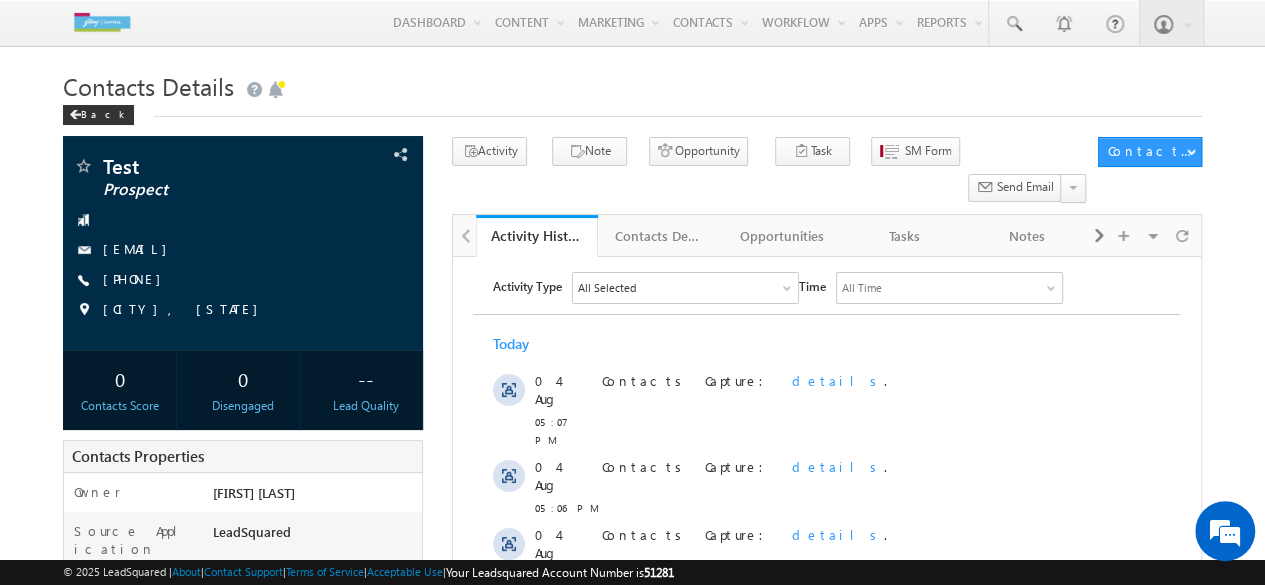 scroll, scrollTop: 0, scrollLeft: 0, axis: both 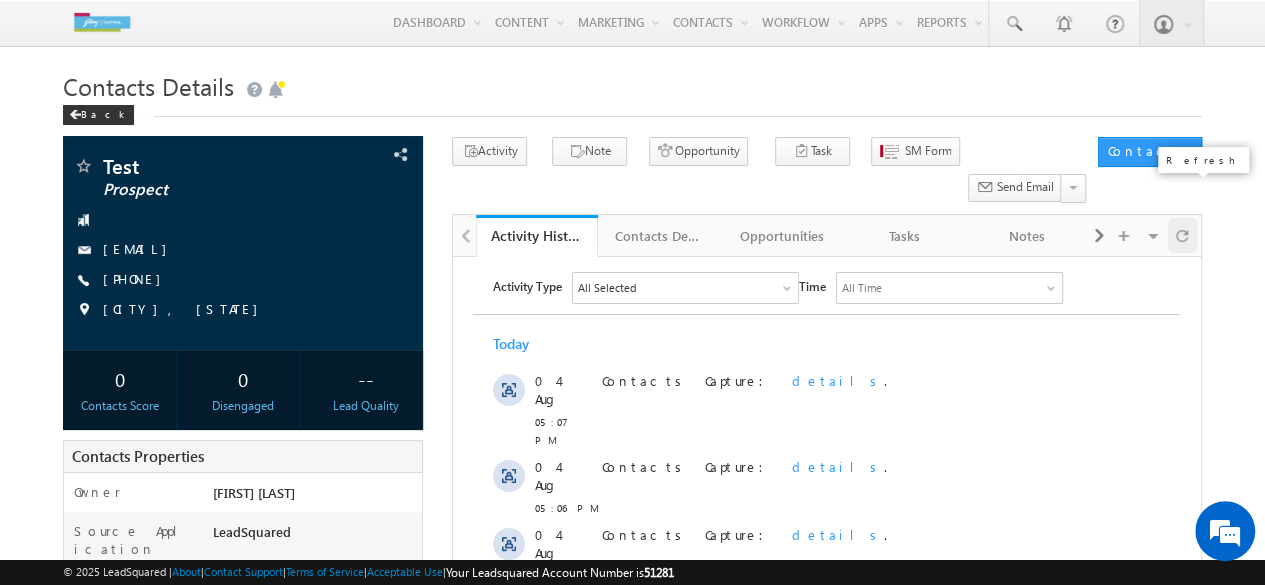 click at bounding box center (1182, 235) 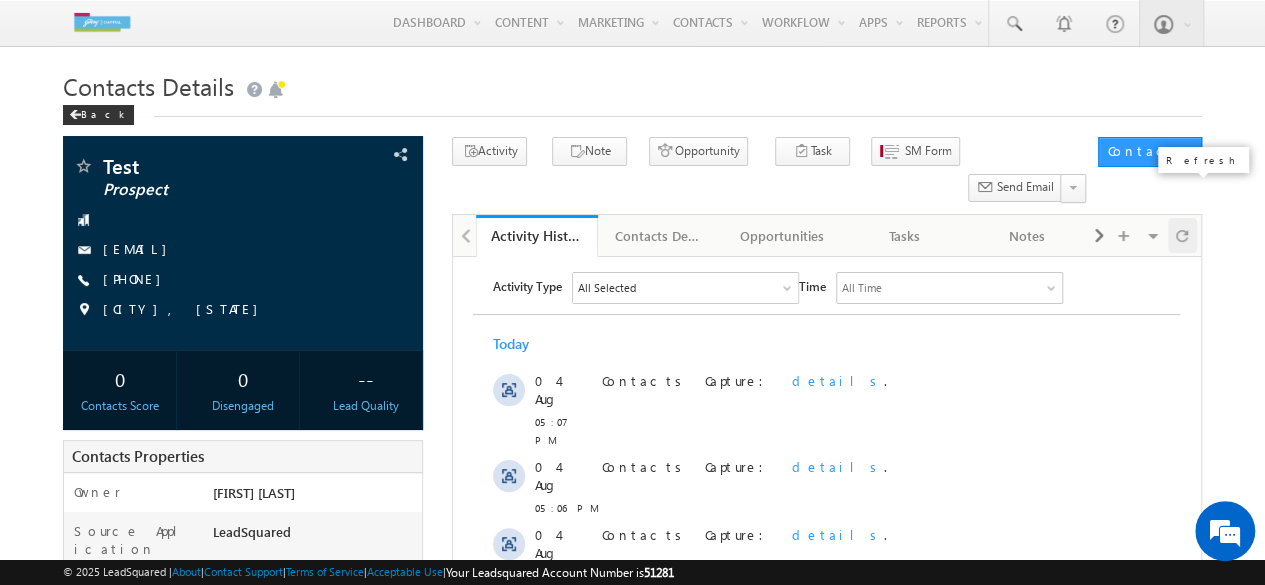 scroll, scrollTop: 0, scrollLeft: 0, axis: both 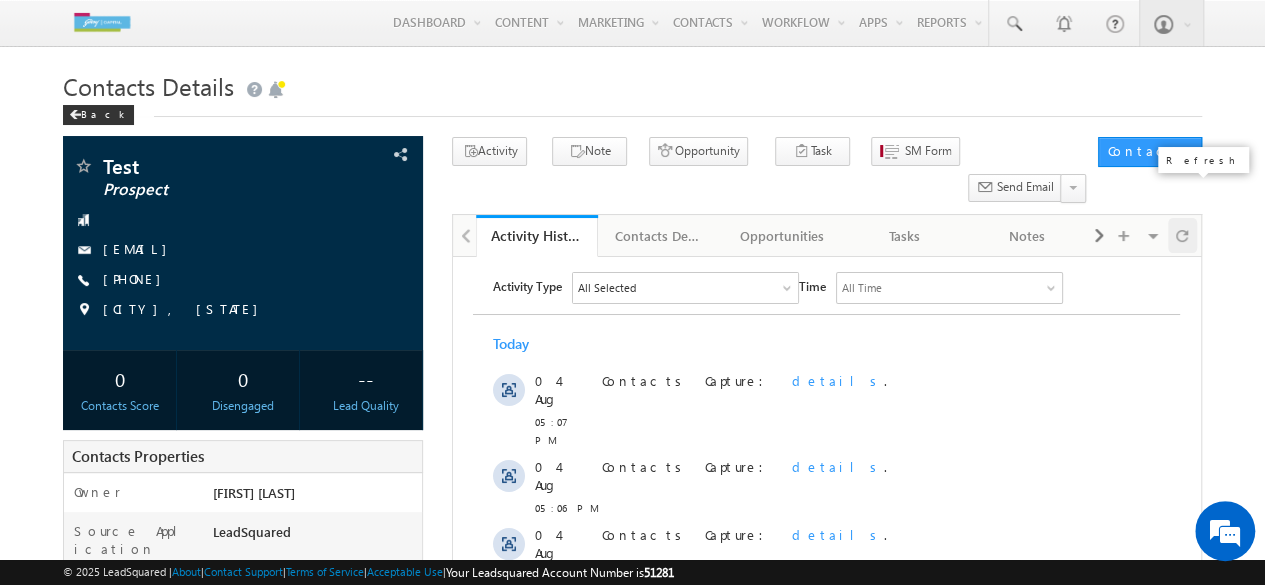 click at bounding box center [1182, 235] 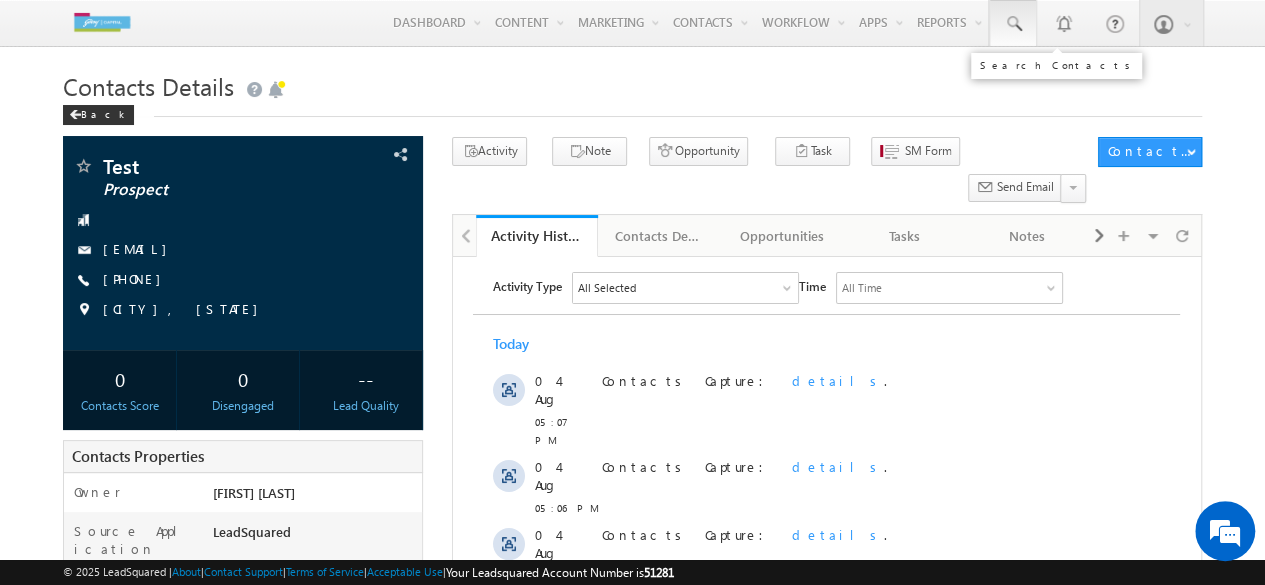 click at bounding box center [1013, 24] 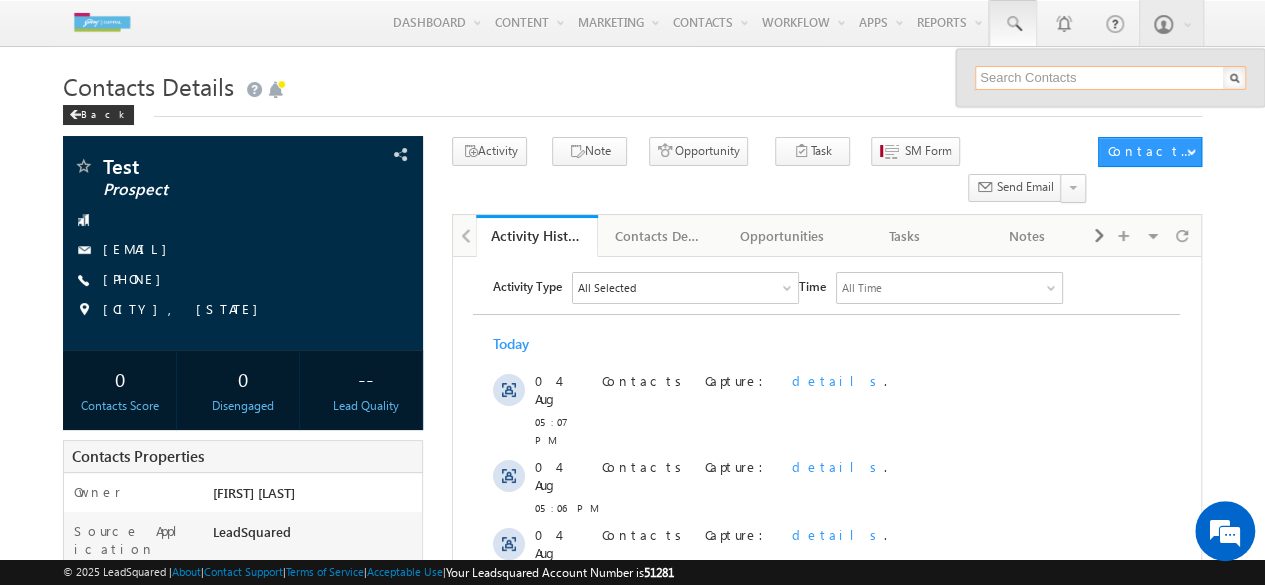click at bounding box center [1110, 78] 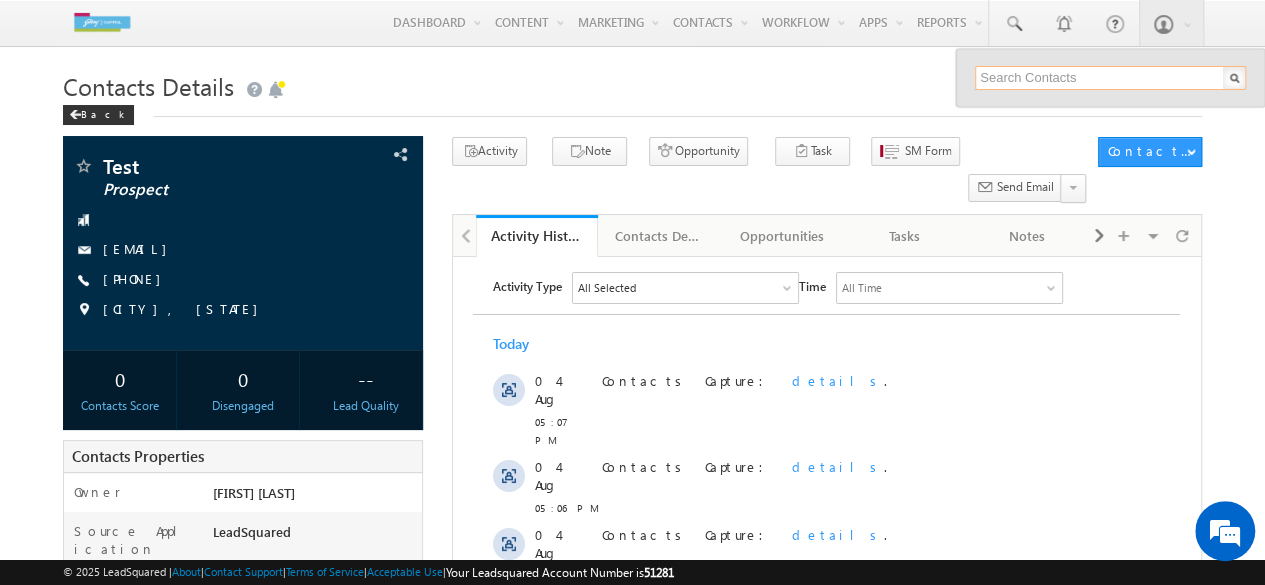 type on "555-555-5555" 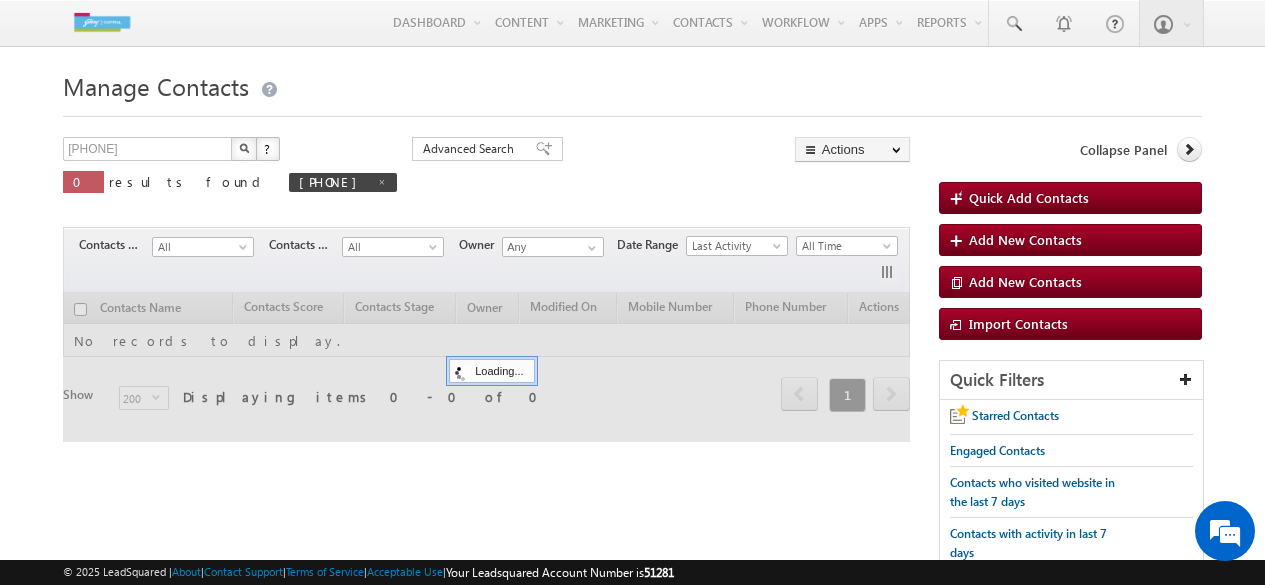 scroll, scrollTop: 0, scrollLeft: 0, axis: both 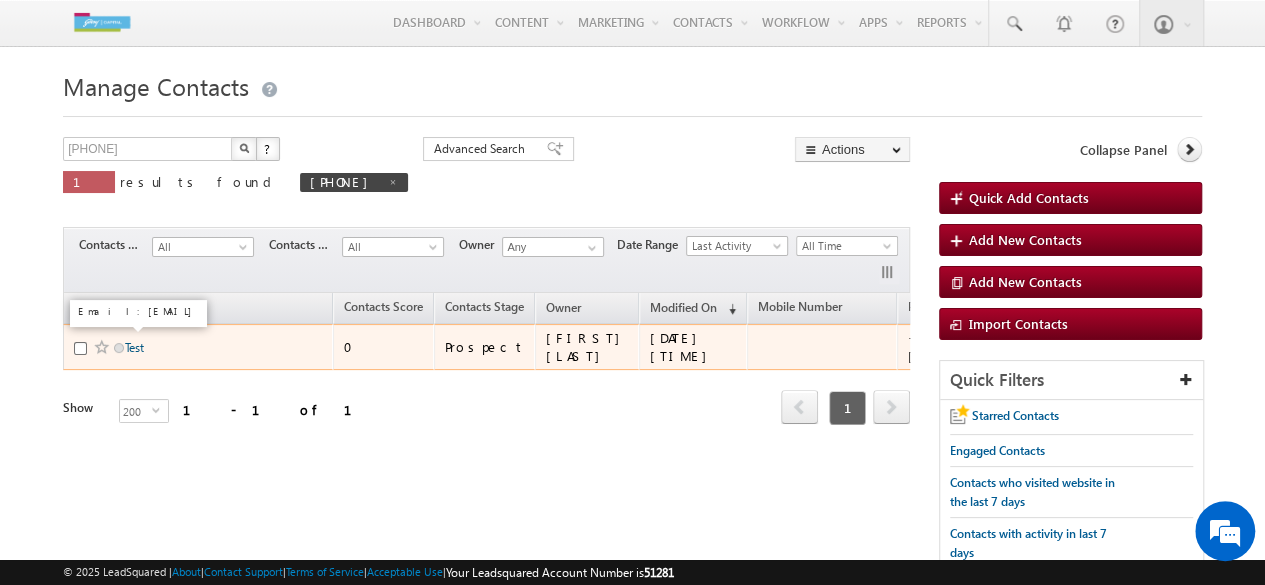 click on "Test" at bounding box center [134, 347] 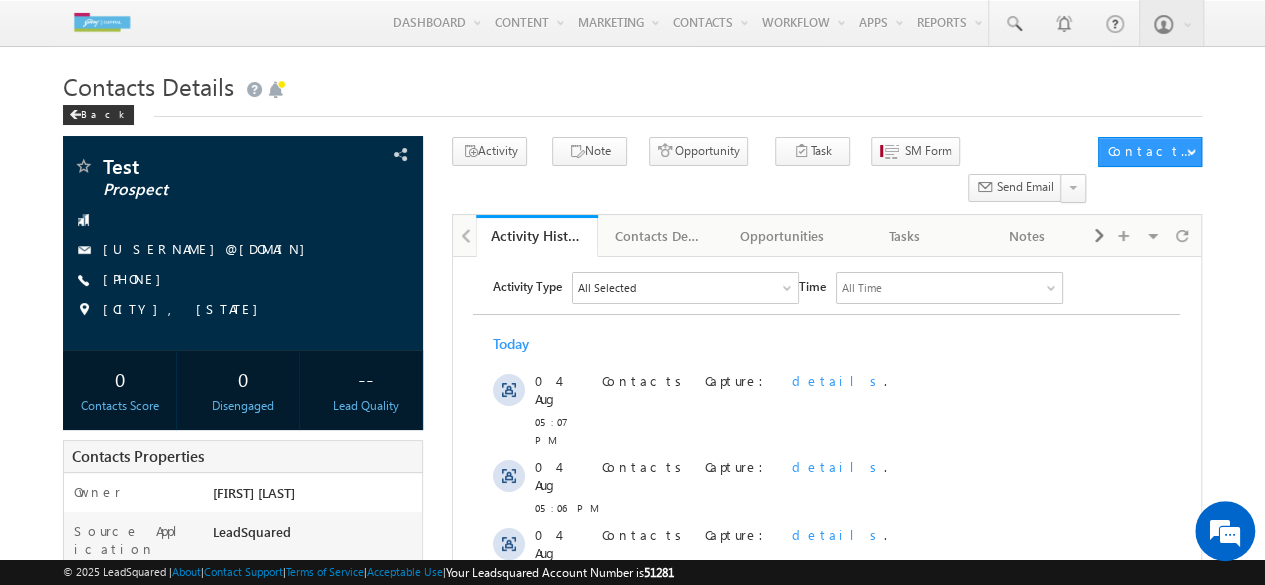 scroll, scrollTop: 0, scrollLeft: 0, axis: both 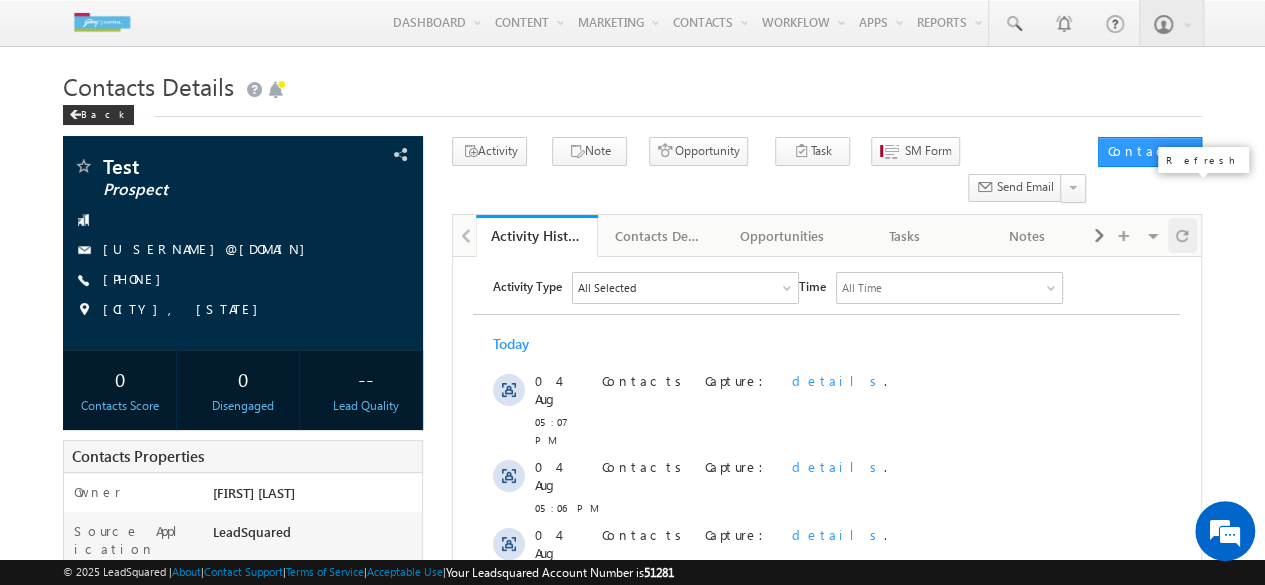 click at bounding box center (1182, 235) 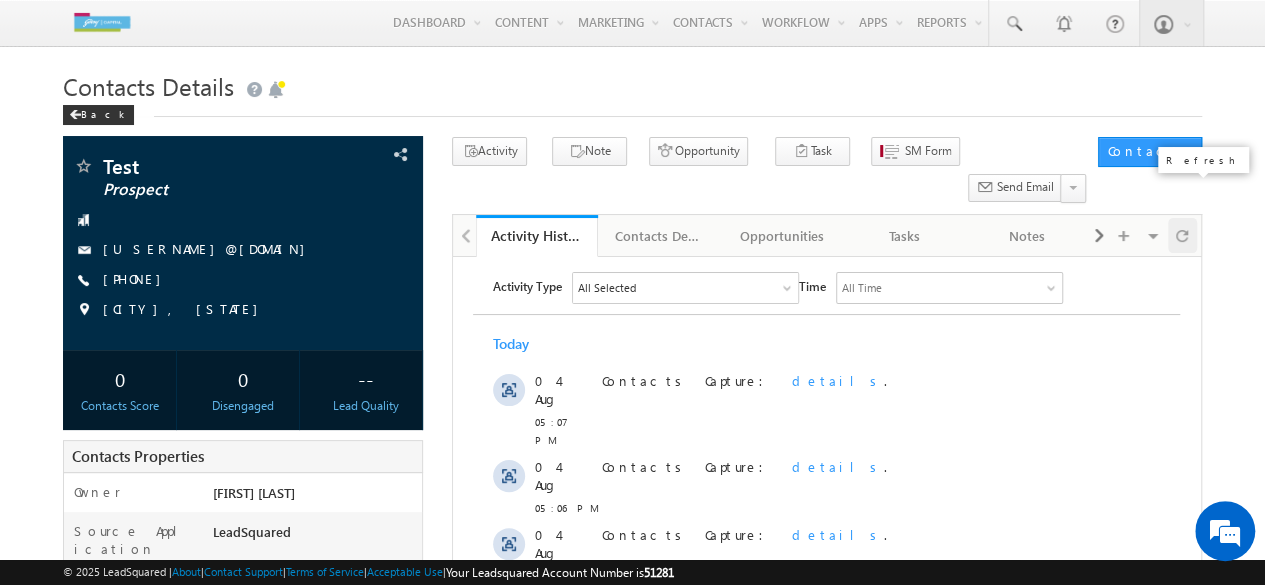 scroll, scrollTop: 0, scrollLeft: 0, axis: both 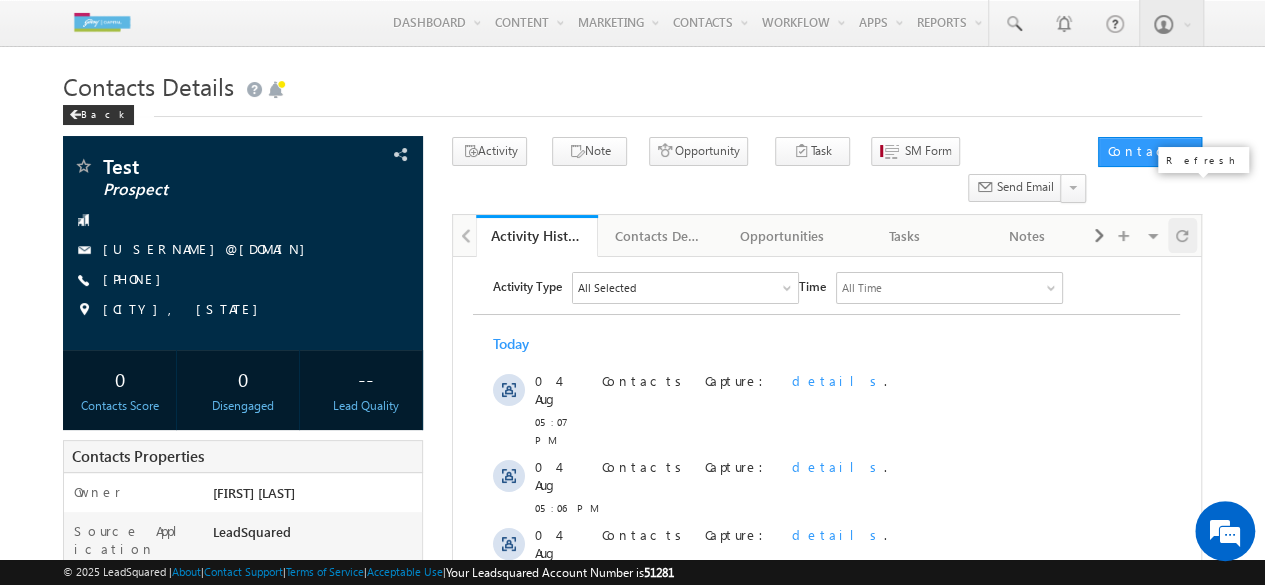 click at bounding box center [1182, 235] 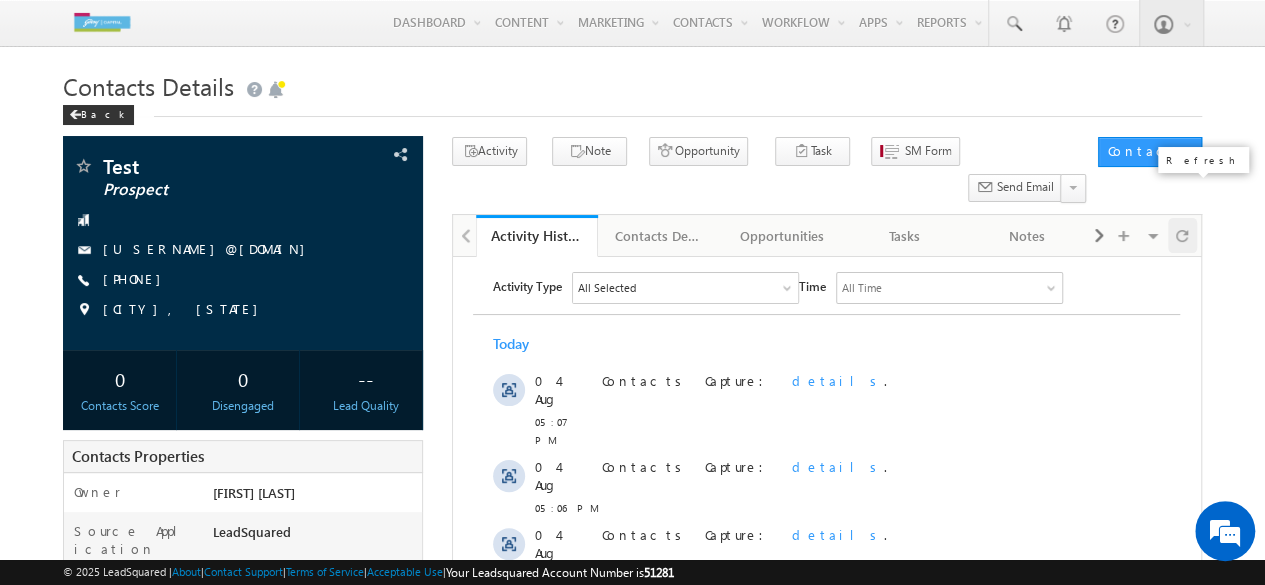 scroll, scrollTop: 0, scrollLeft: 0, axis: both 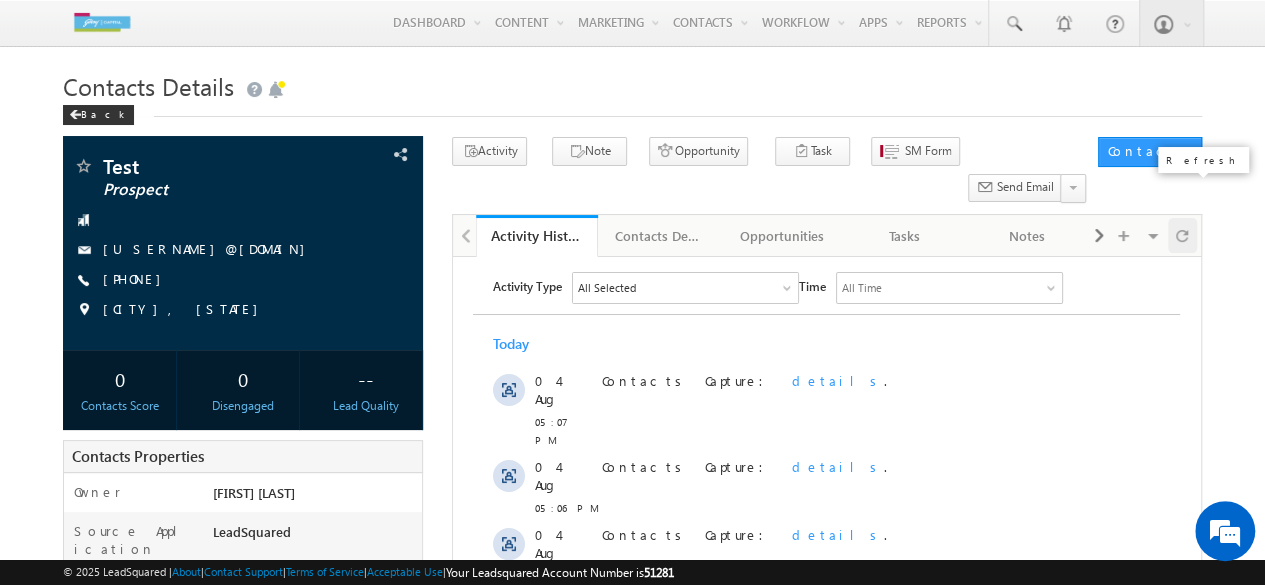 click at bounding box center [1182, 235] 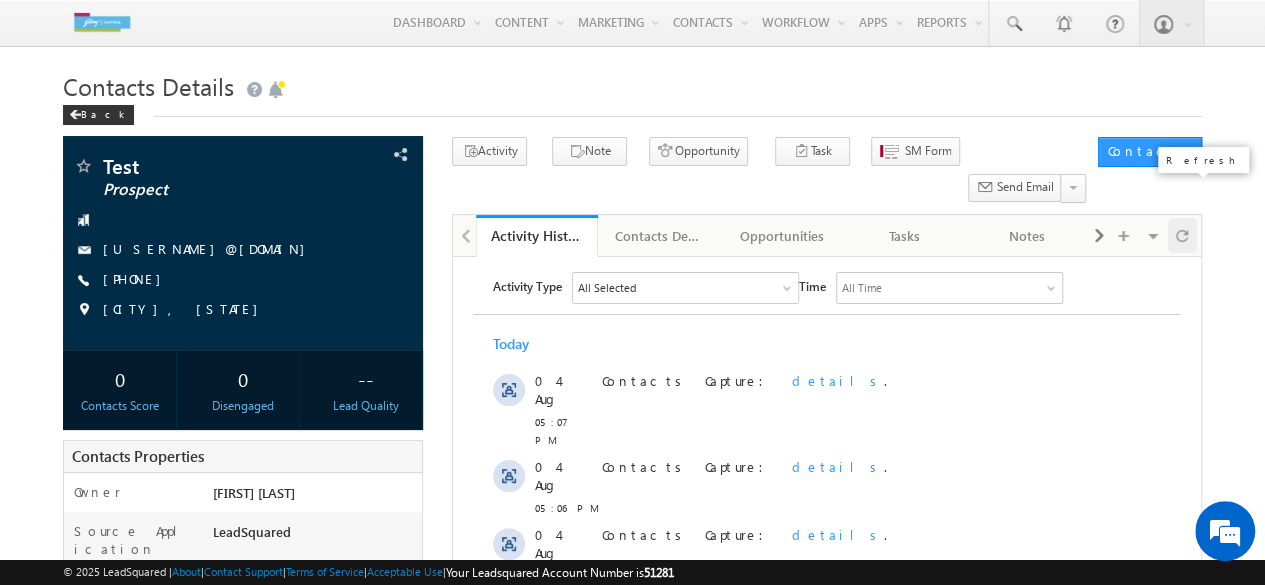scroll, scrollTop: 0, scrollLeft: 0, axis: both 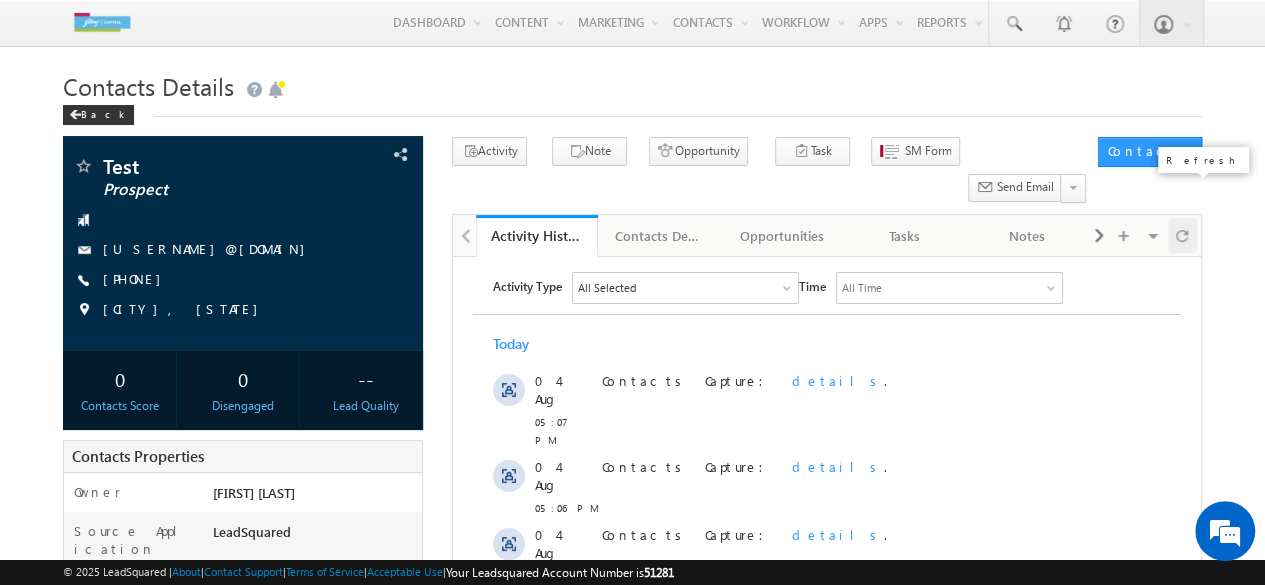 click at bounding box center [1182, 235] 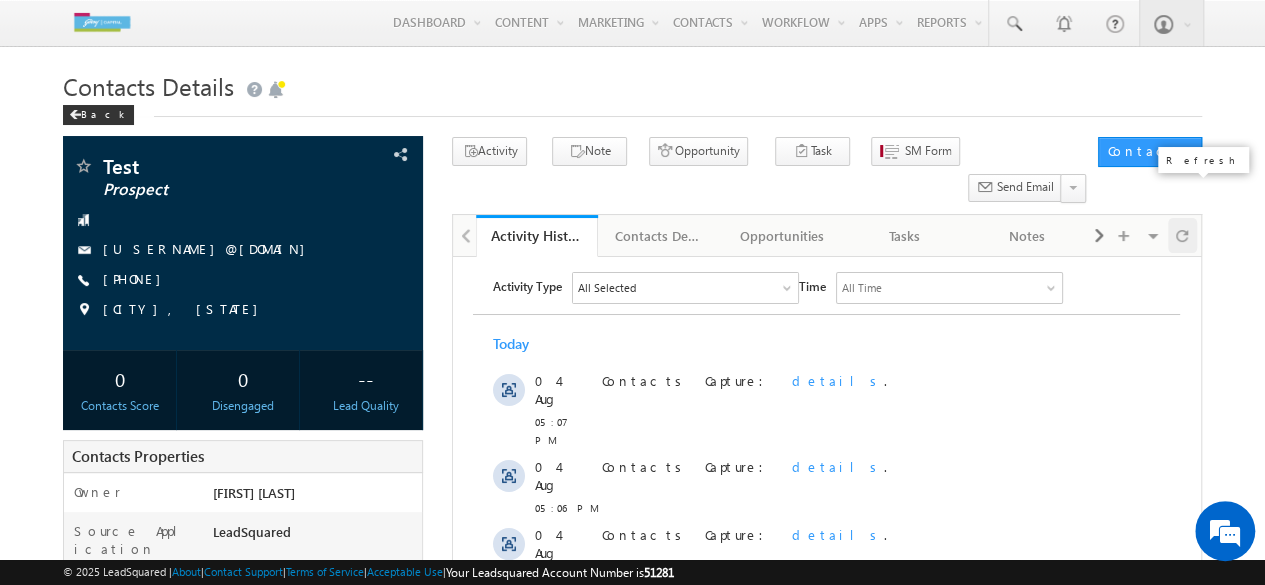 scroll, scrollTop: 0, scrollLeft: 0, axis: both 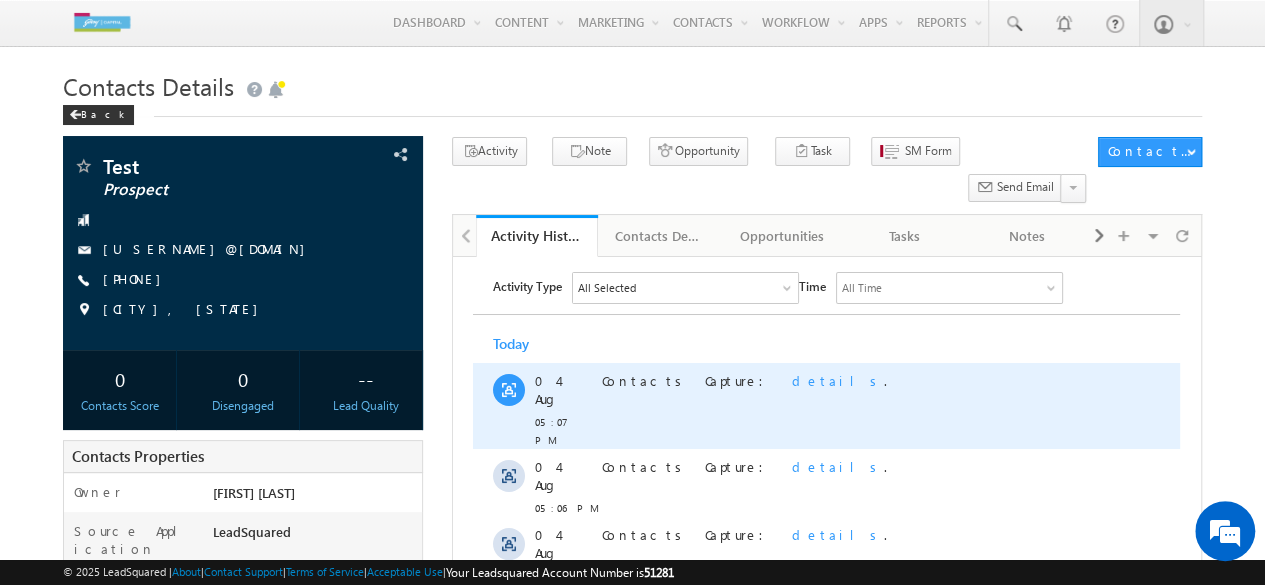 click on "04 Aug
05:07 PM
Contacts Capture:
details ." at bounding box center (826, 406) 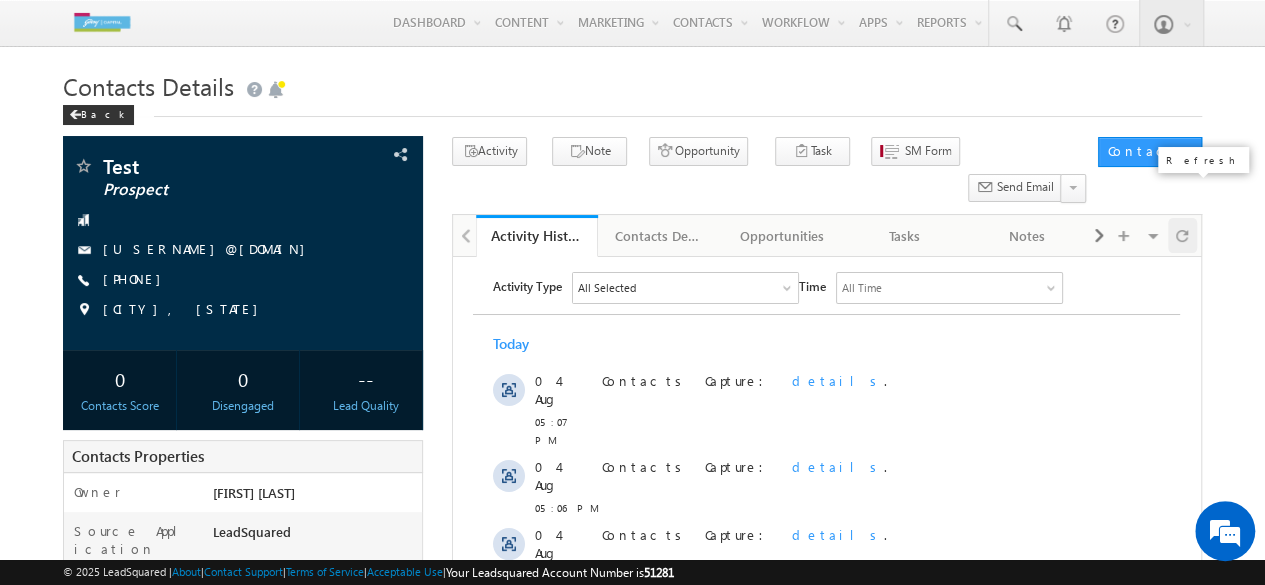 click at bounding box center (1182, 235) 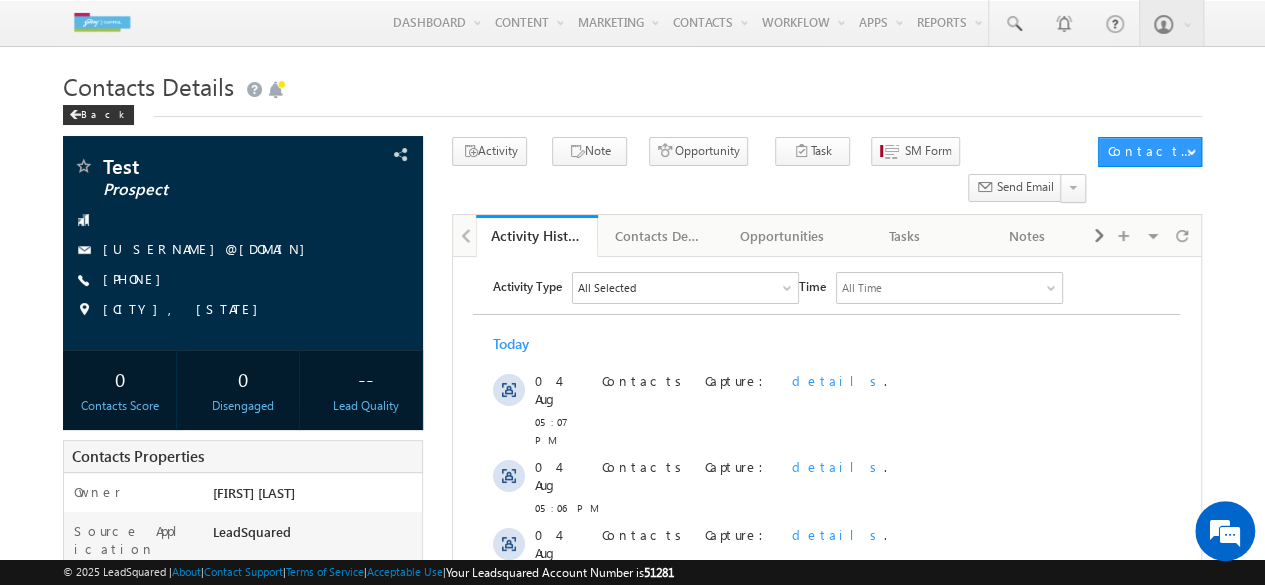 scroll, scrollTop: 0, scrollLeft: 0, axis: both 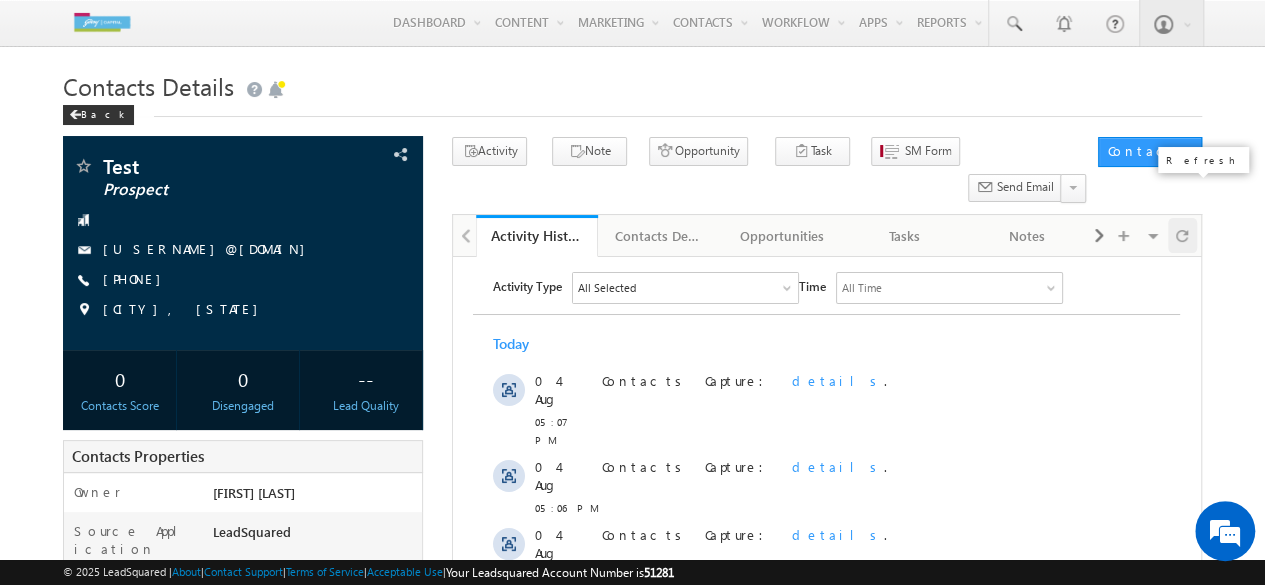 click at bounding box center [1182, 235] 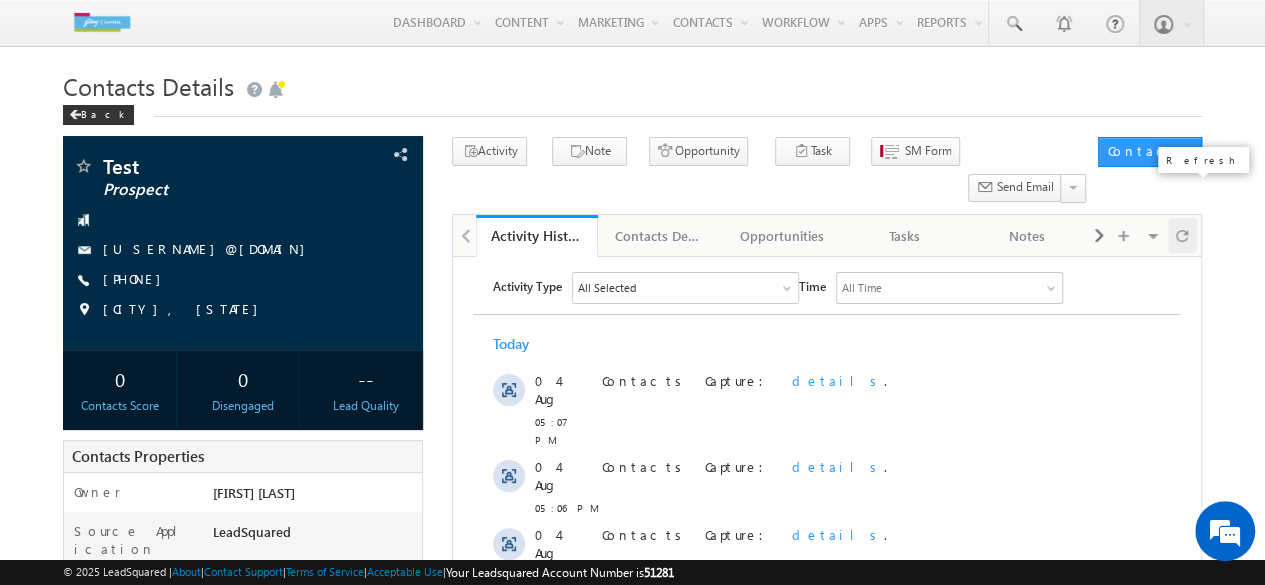 scroll, scrollTop: 0, scrollLeft: 0, axis: both 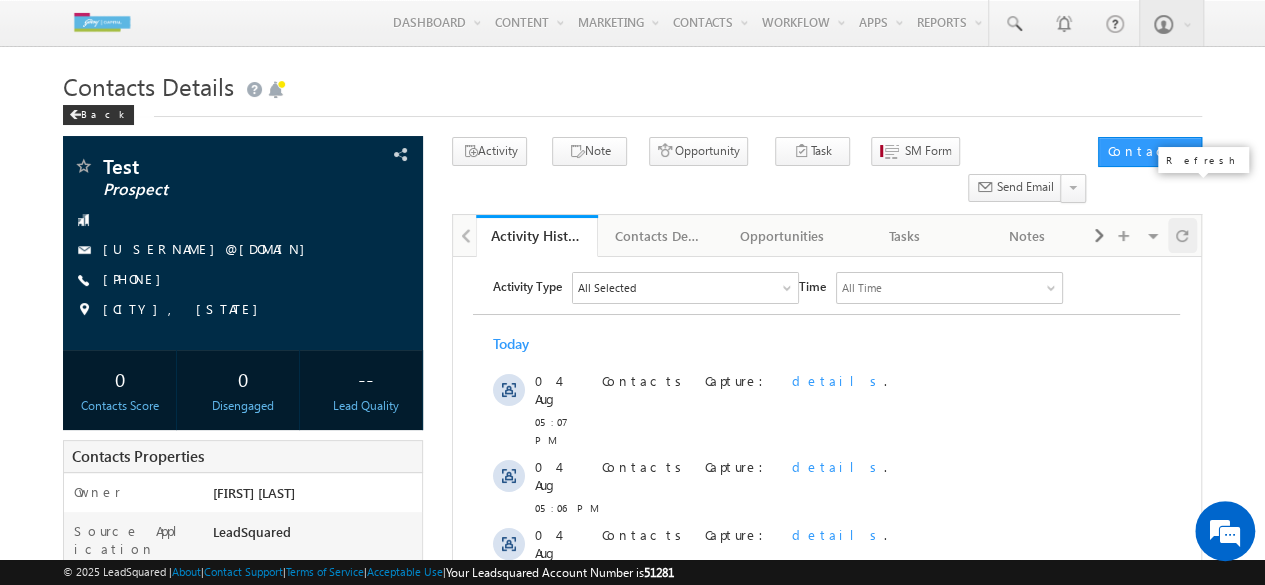 click at bounding box center (1182, 235) 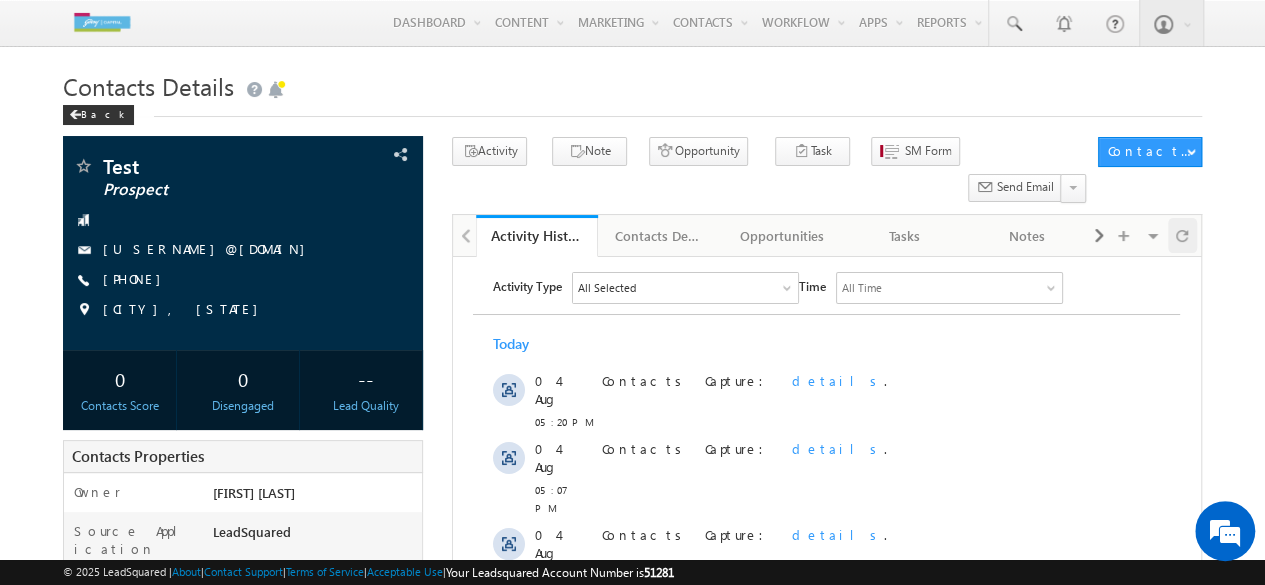 scroll, scrollTop: 0, scrollLeft: 0, axis: both 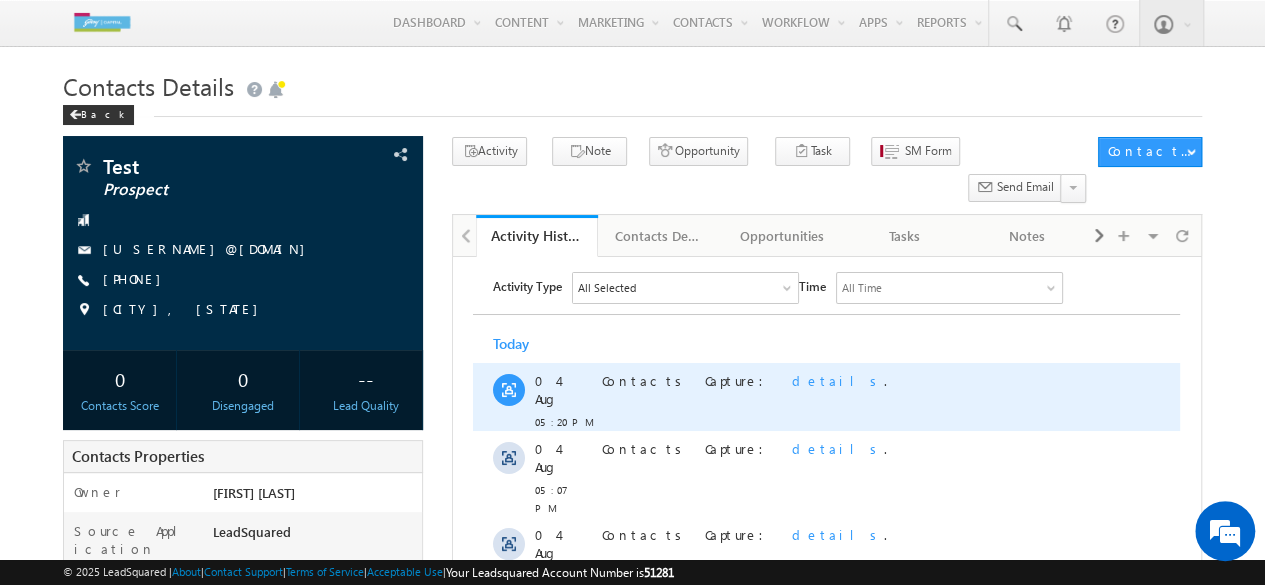 click on "details" at bounding box center [838, 380] 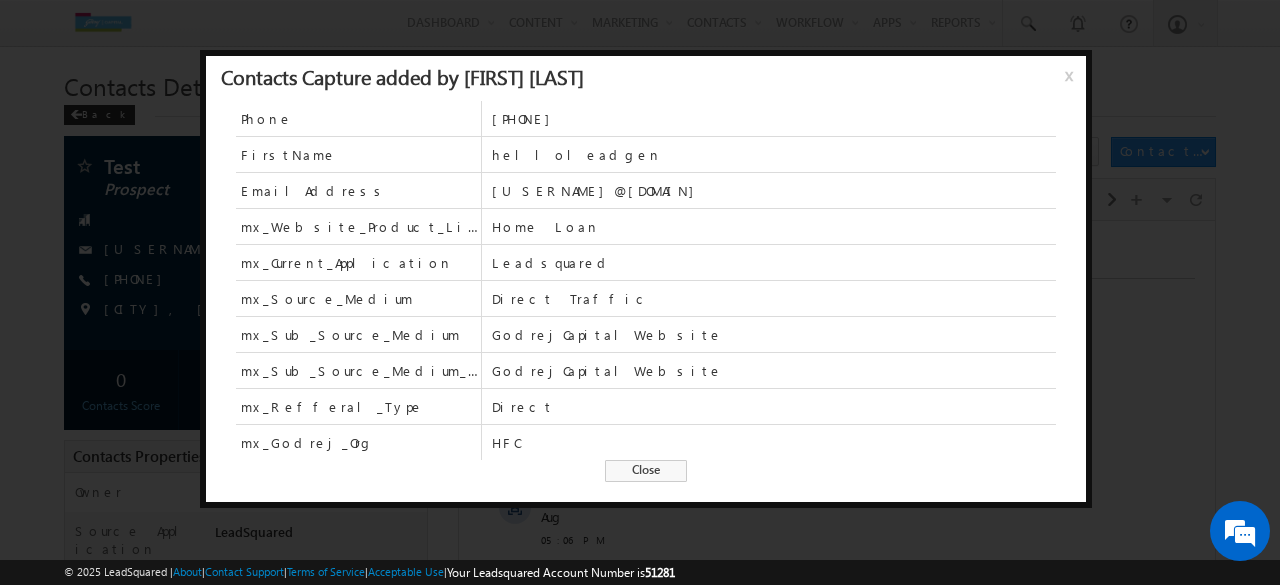 click on "Close" at bounding box center (646, 471) 